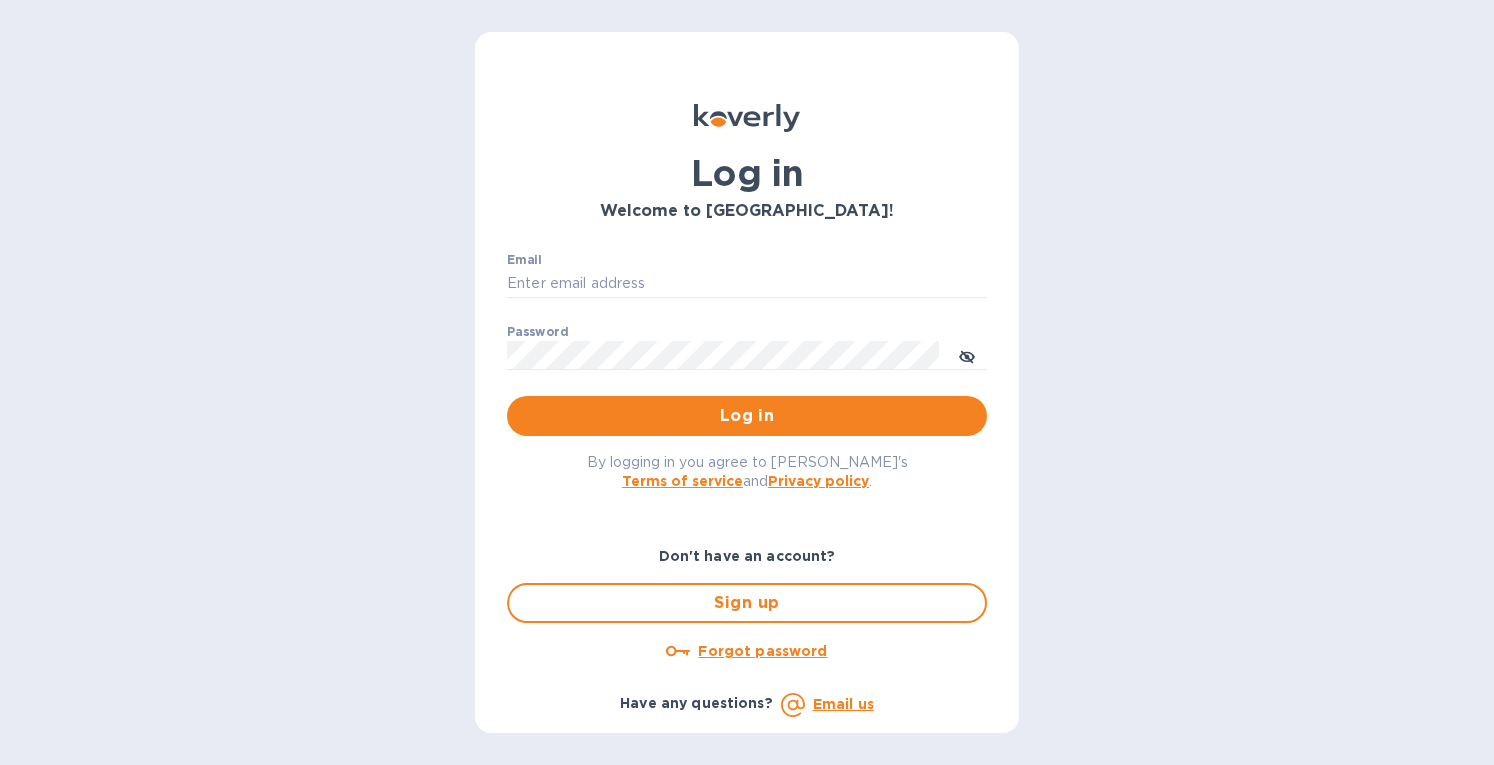 scroll, scrollTop: 0, scrollLeft: 0, axis: both 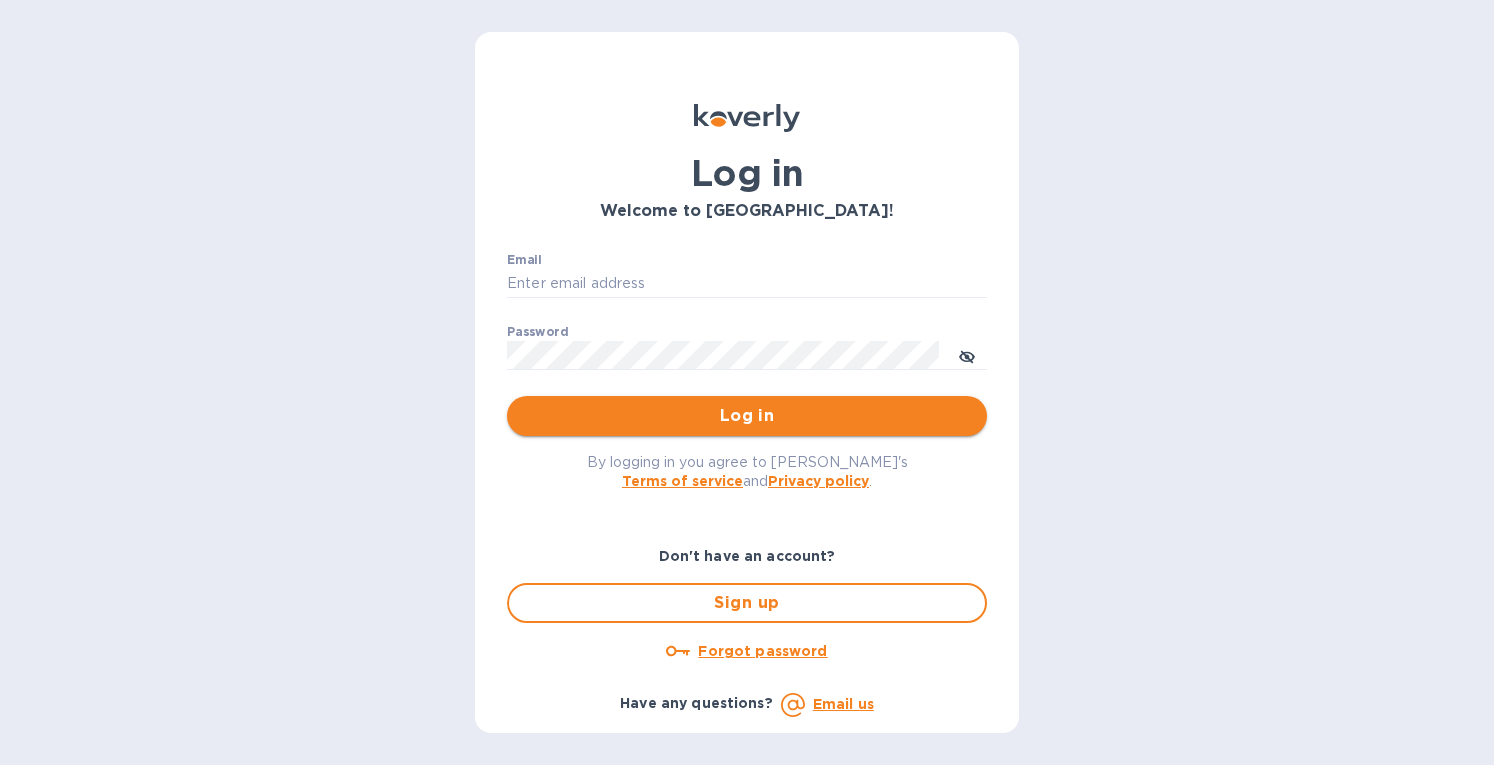 type on "[EMAIL_ADDRESS][DOMAIN_NAME]" 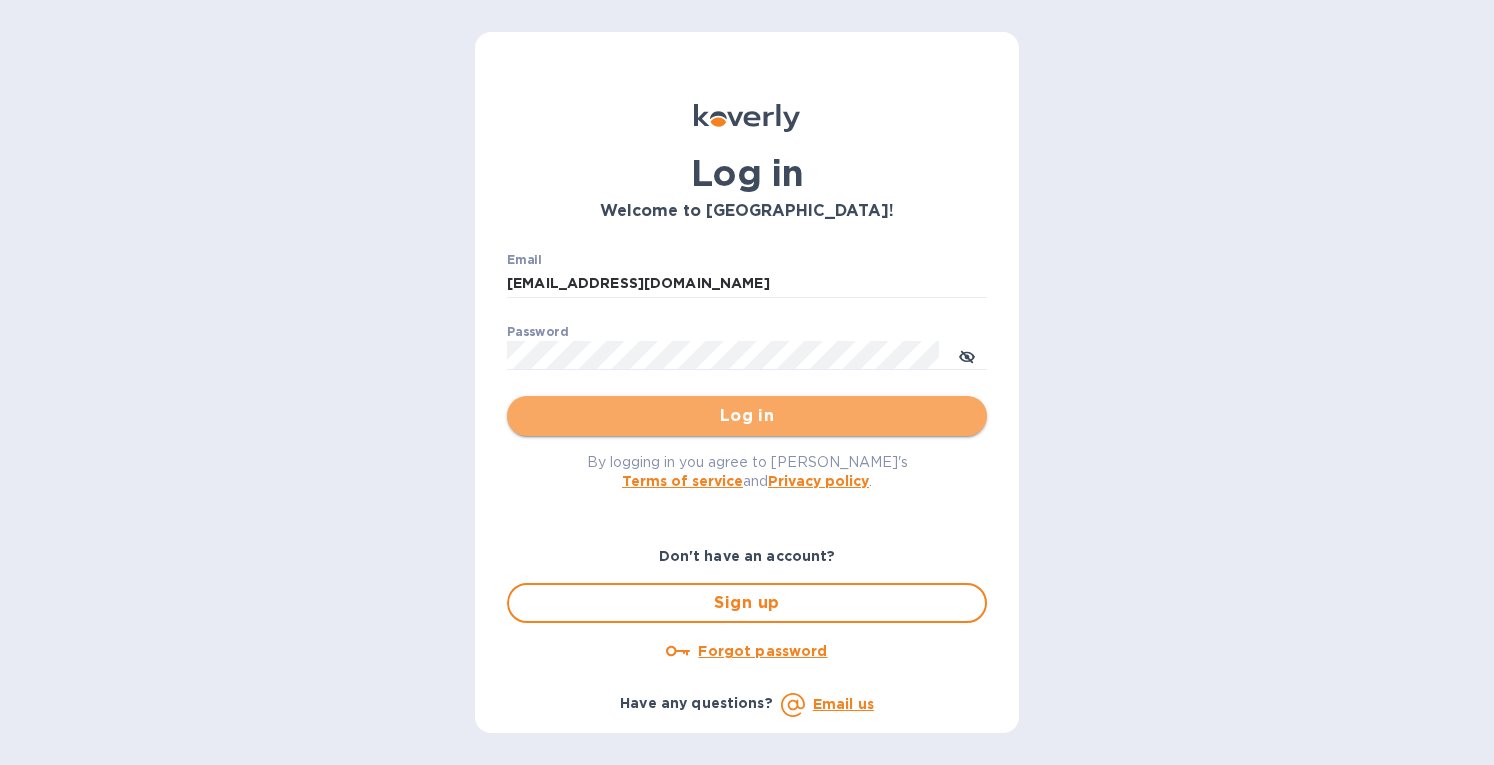 click on "Log in" at bounding box center [747, 416] 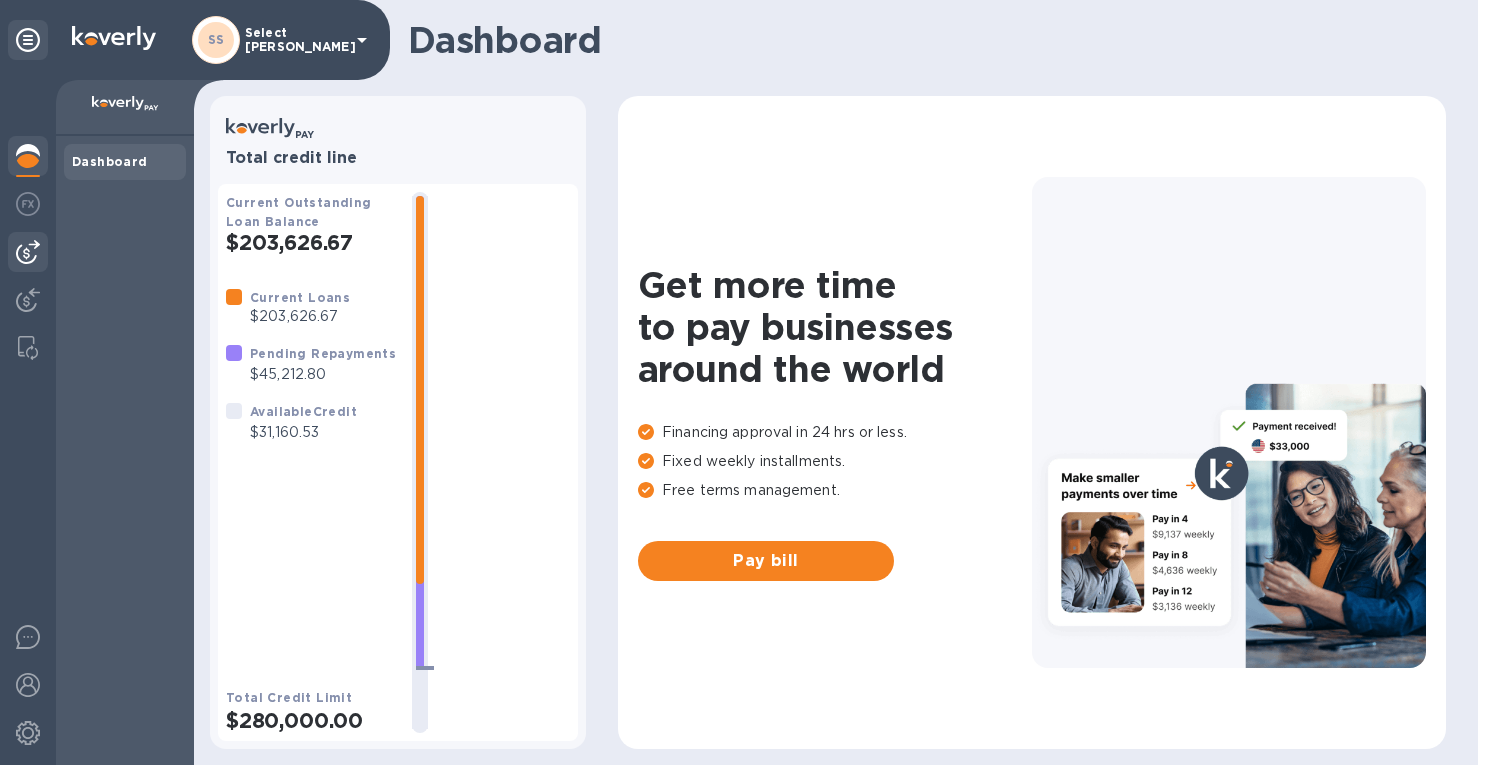 click at bounding box center [28, 252] 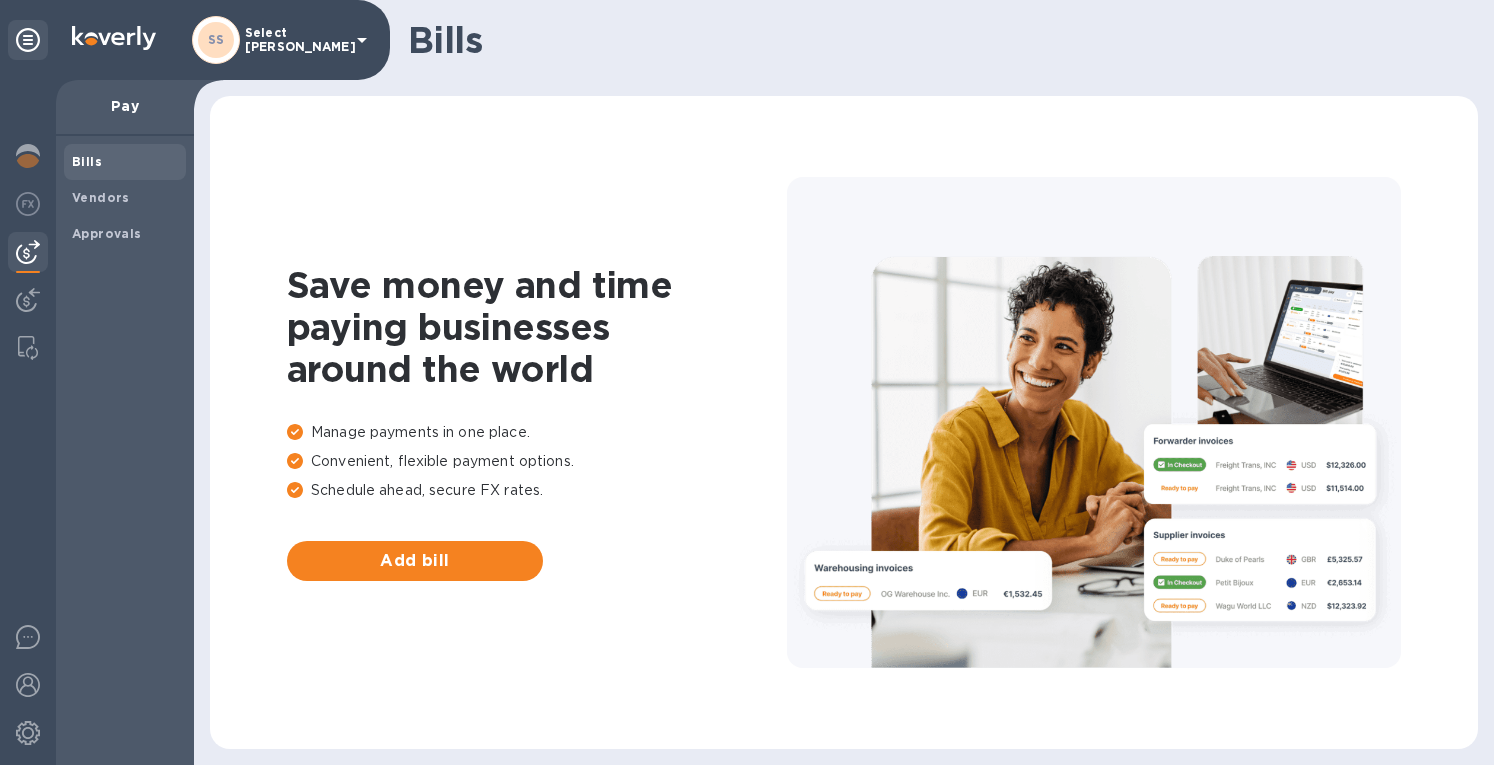 click on "Bills" at bounding box center [125, 162] 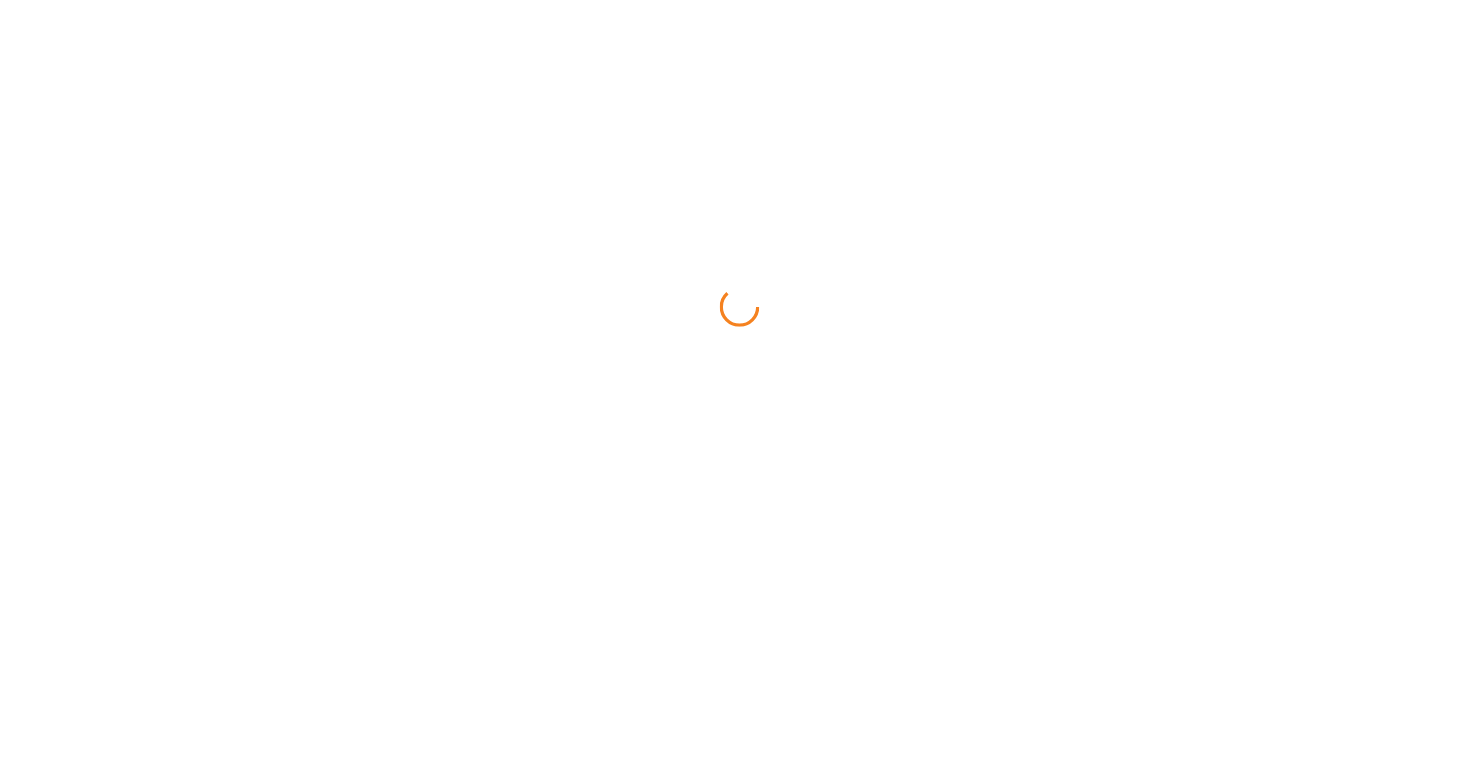 scroll, scrollTop: 0, scrollLeft: 0, axis: both 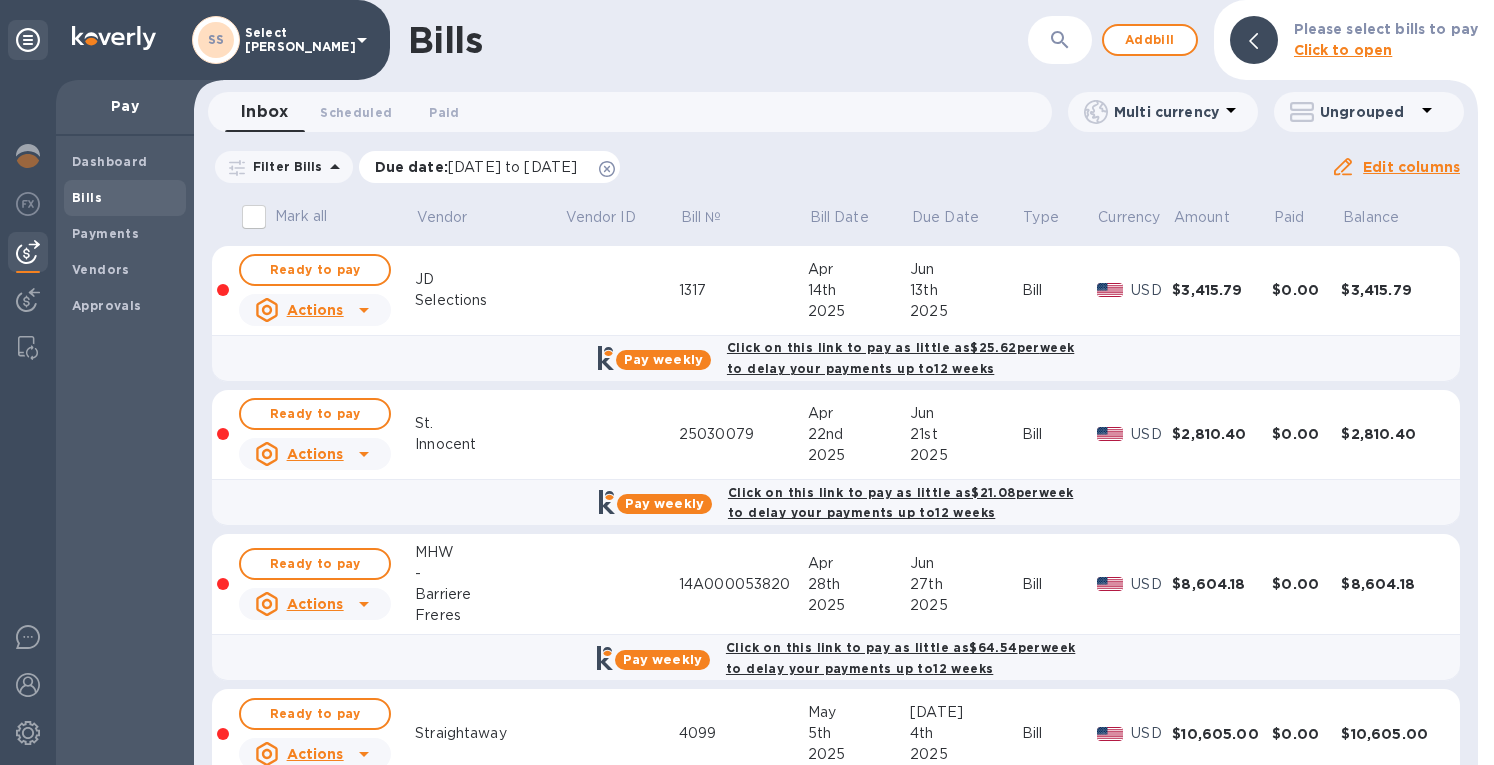 click 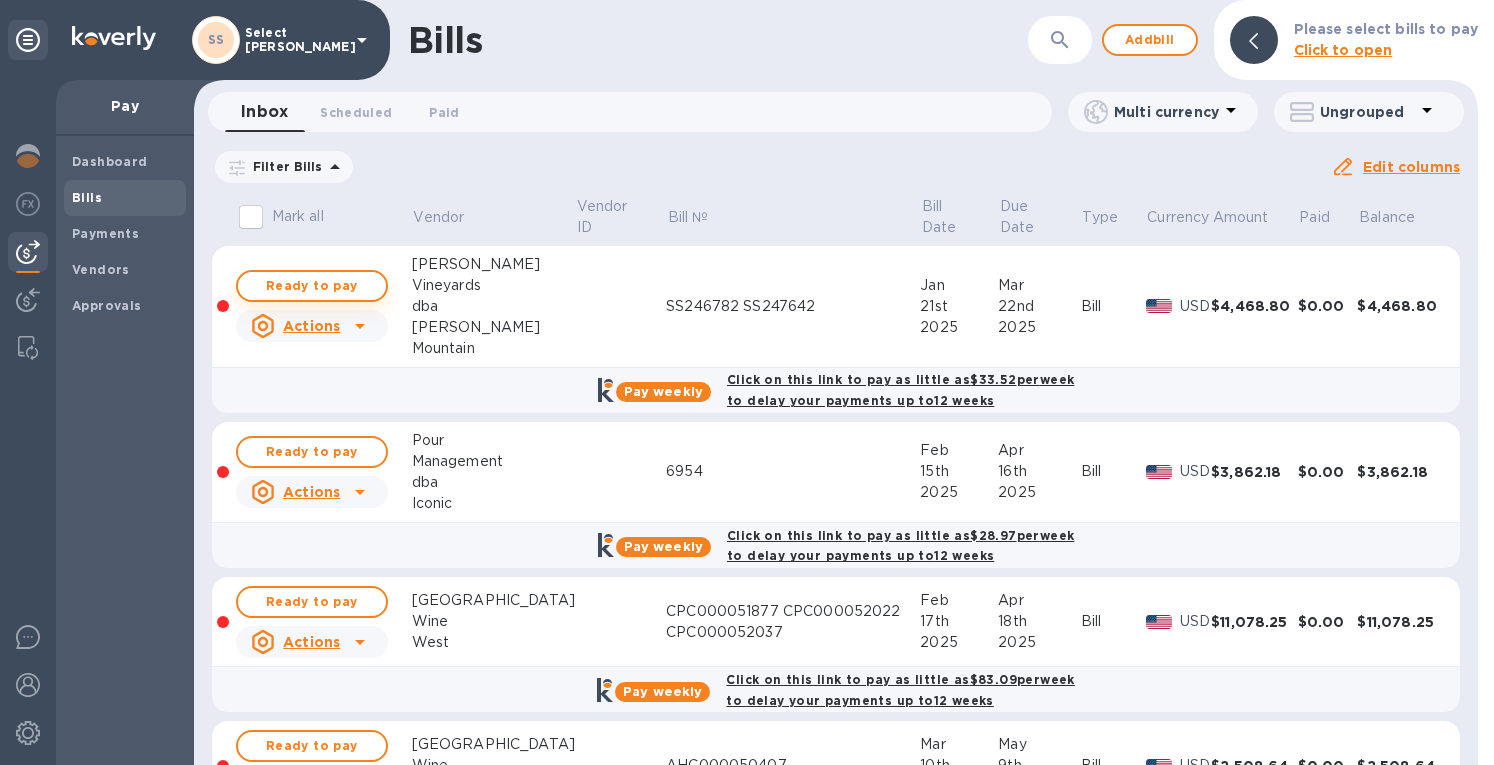 click on "Ready to pay" at bounding box center (312, 286) 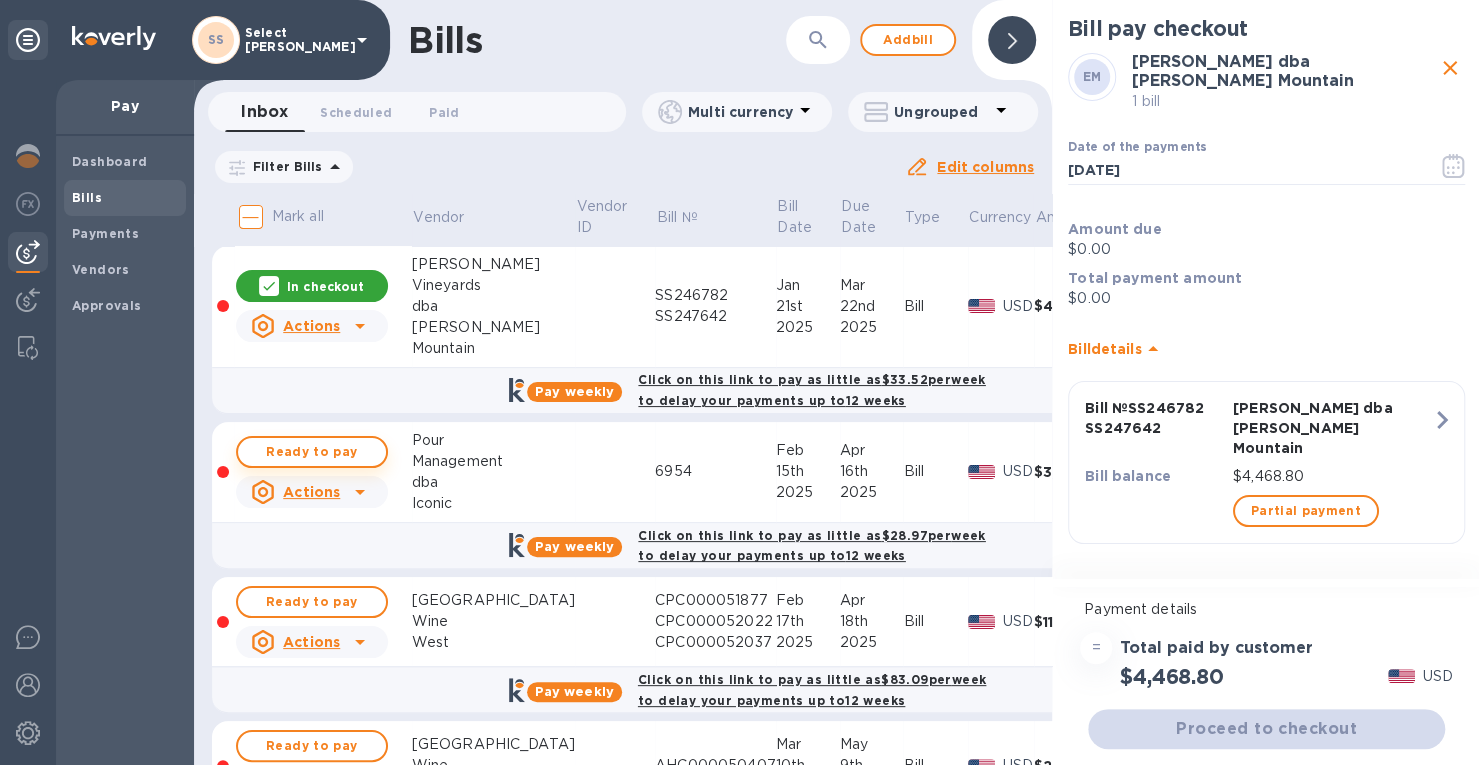 click on "Ready to pay" at bounding box center [312, 452] 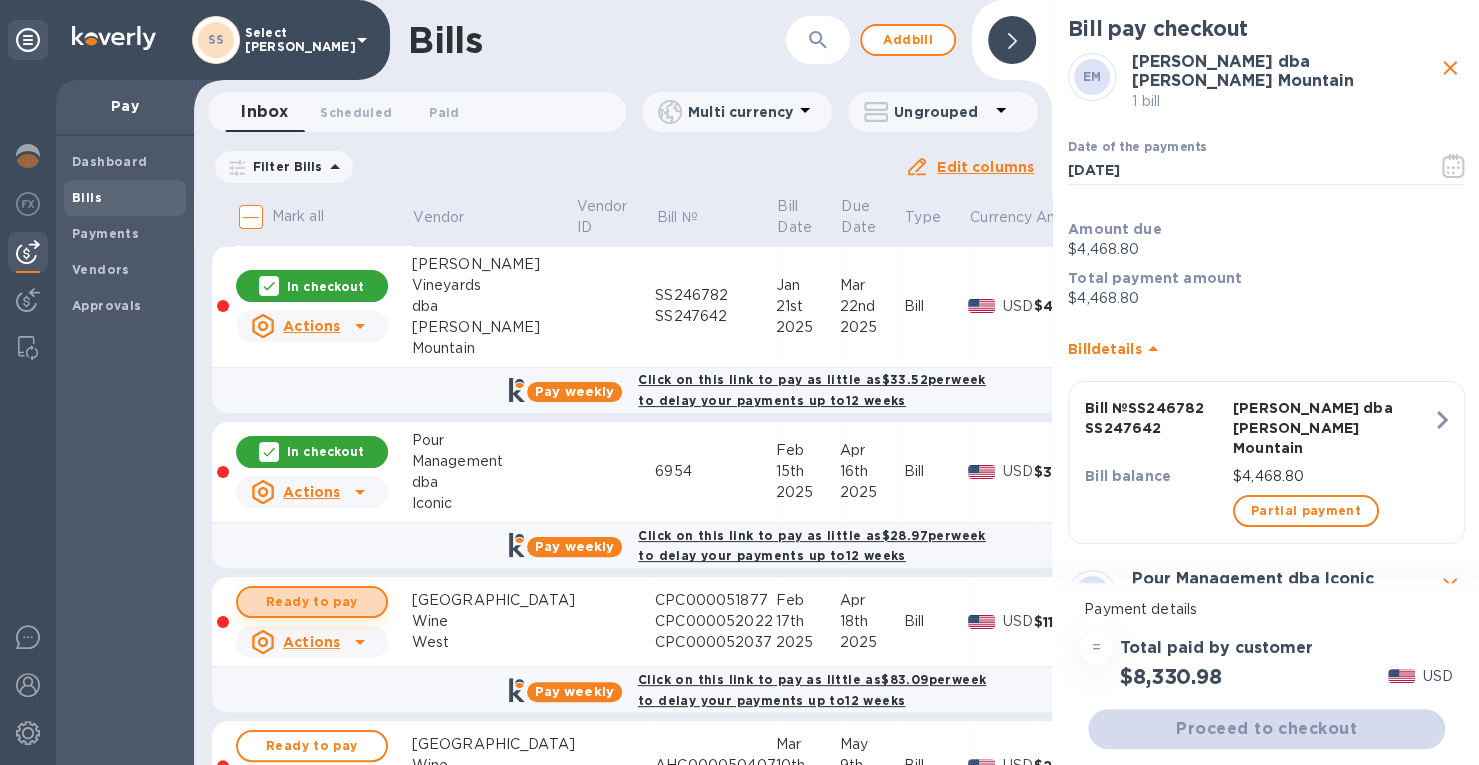 click on "Ready to pay" at bounding box center [312, 602] 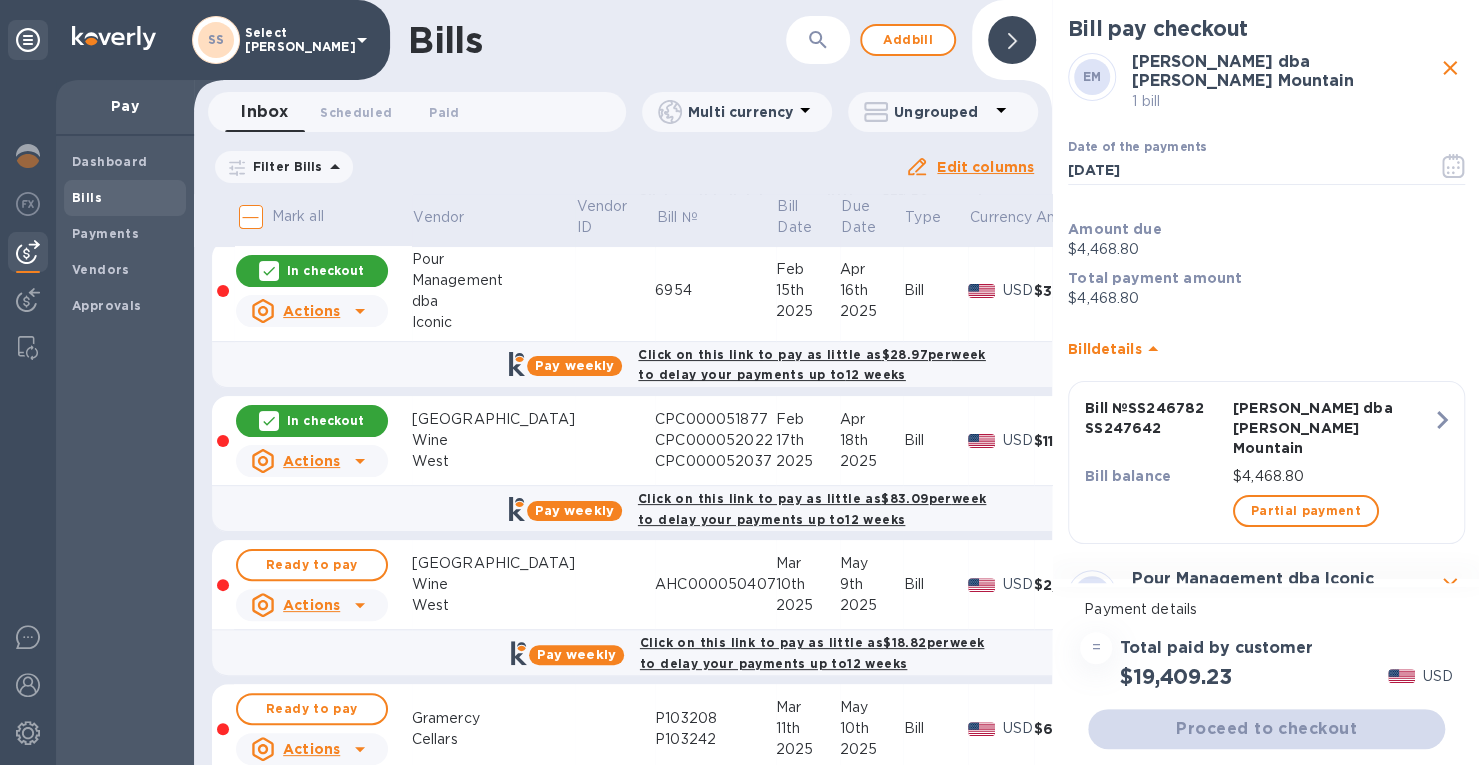 scroll, scrollTop: 200, scrollLeft: 0, axis: vertical 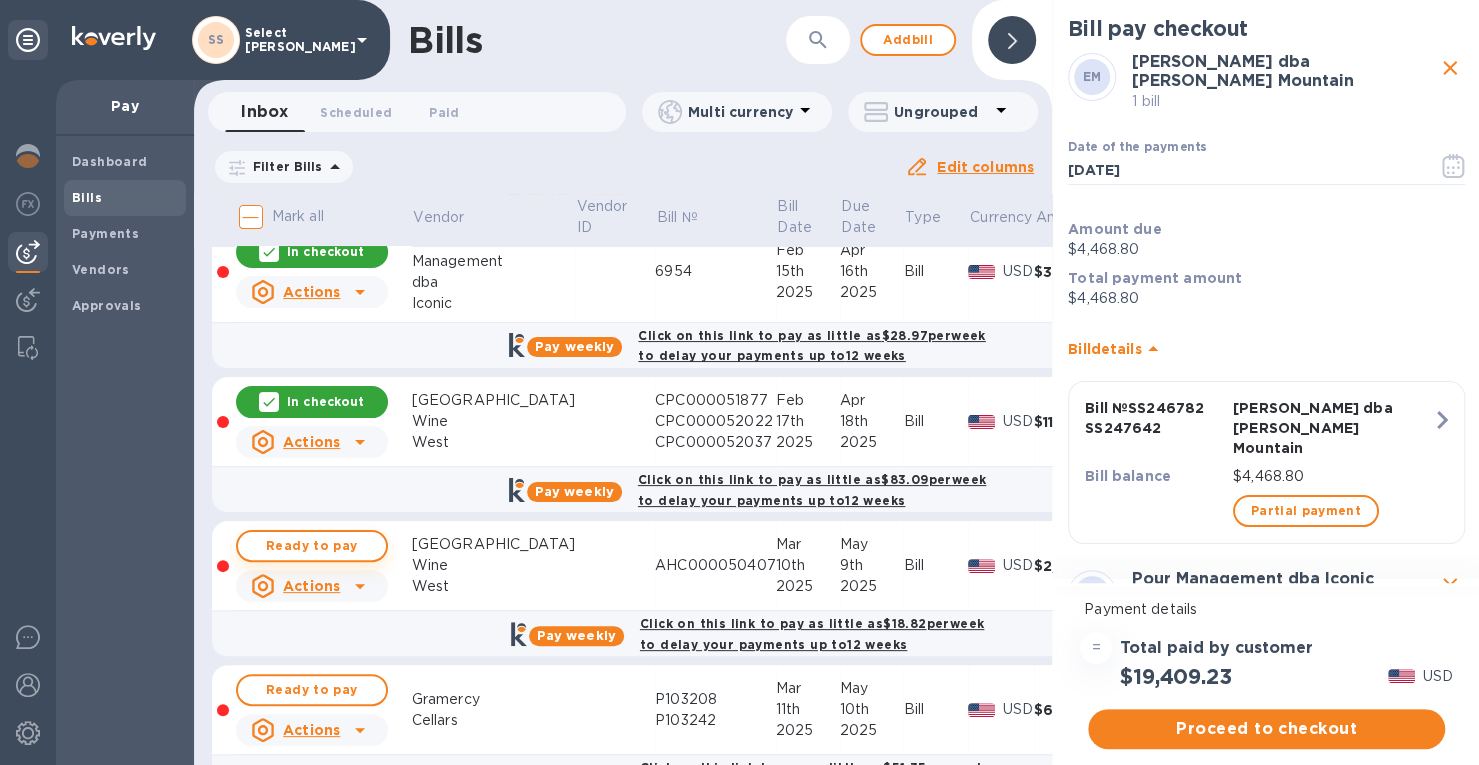click on "Ready to pay" at bounding box center (312, 546) 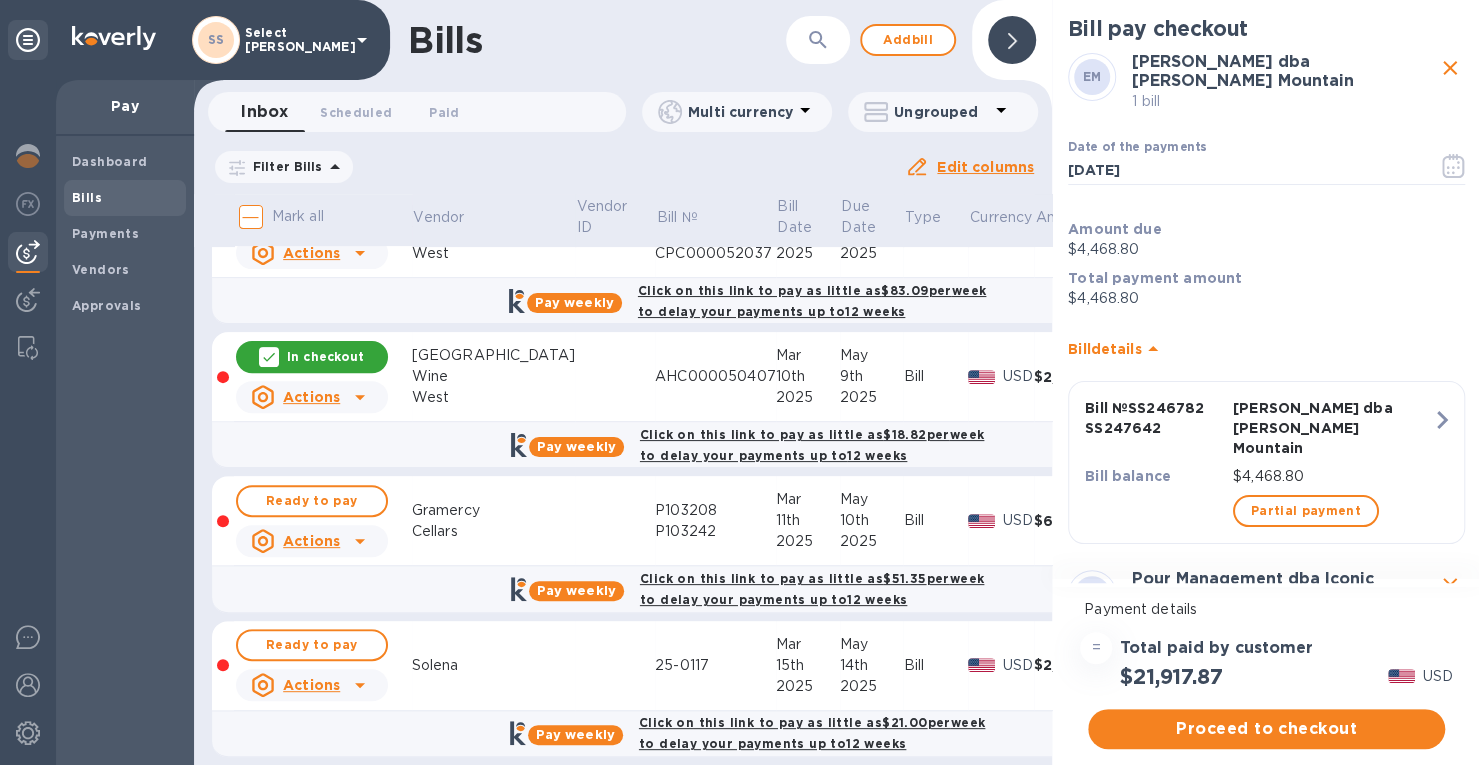 scroll, scrollTop: 600, scrollLeft: 0, axis: vertical 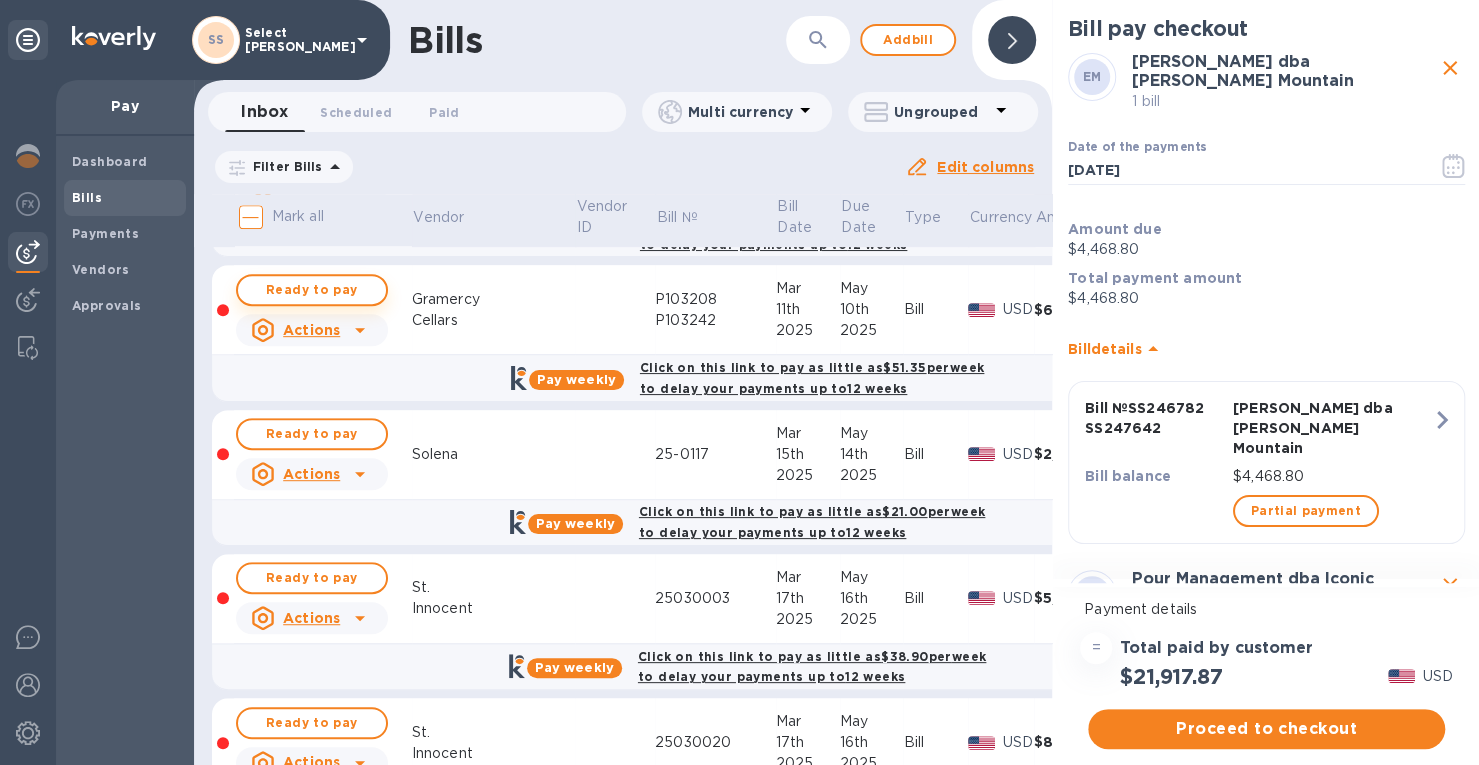 click on "Ready to pay" at bounding box center [312, 290] 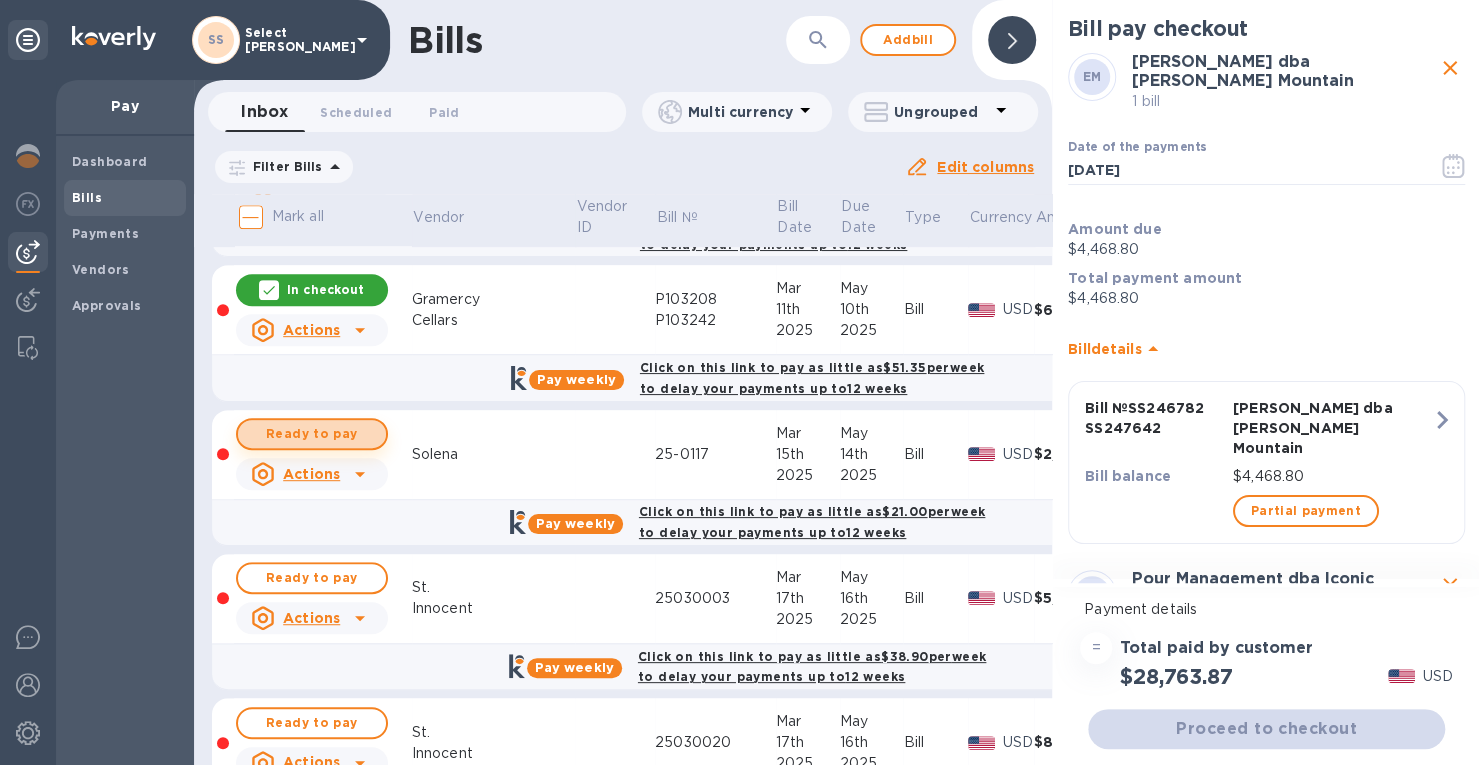 click on "Ready to pay" at bounding box center [312, 434] 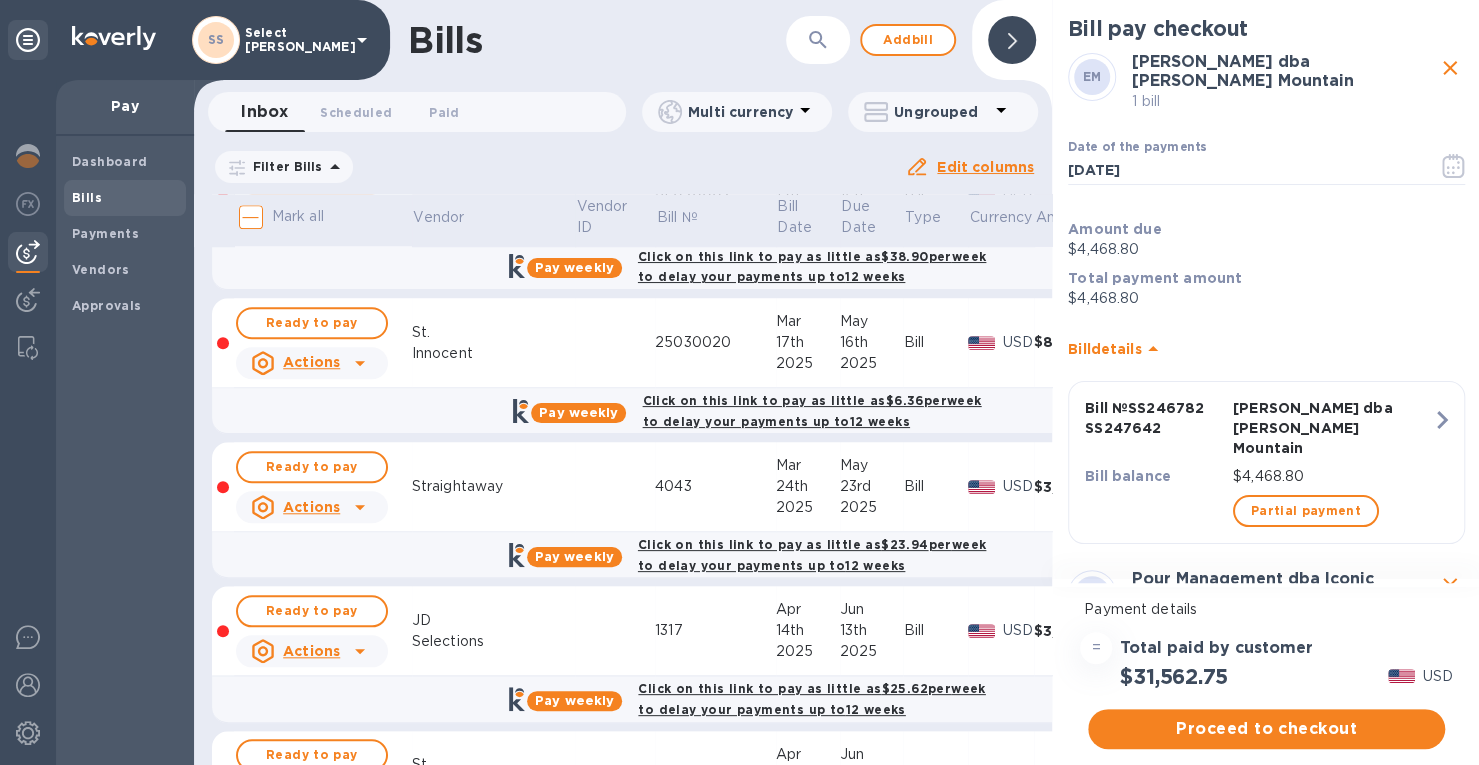 scroll, scrollTop: 800, scrollLeft: 0, axis: vertical 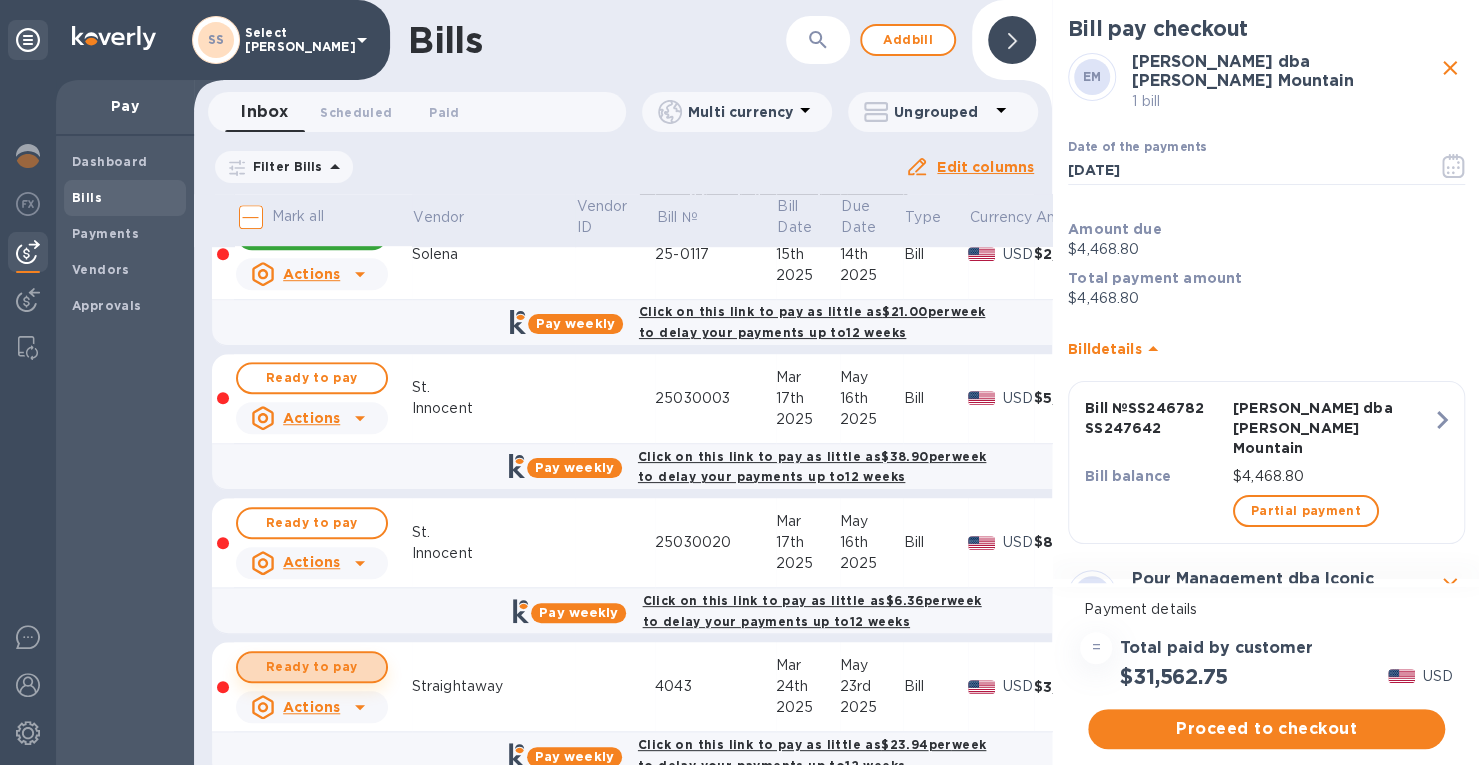 click on "Ready to pay" at bounding box center (312, 667) 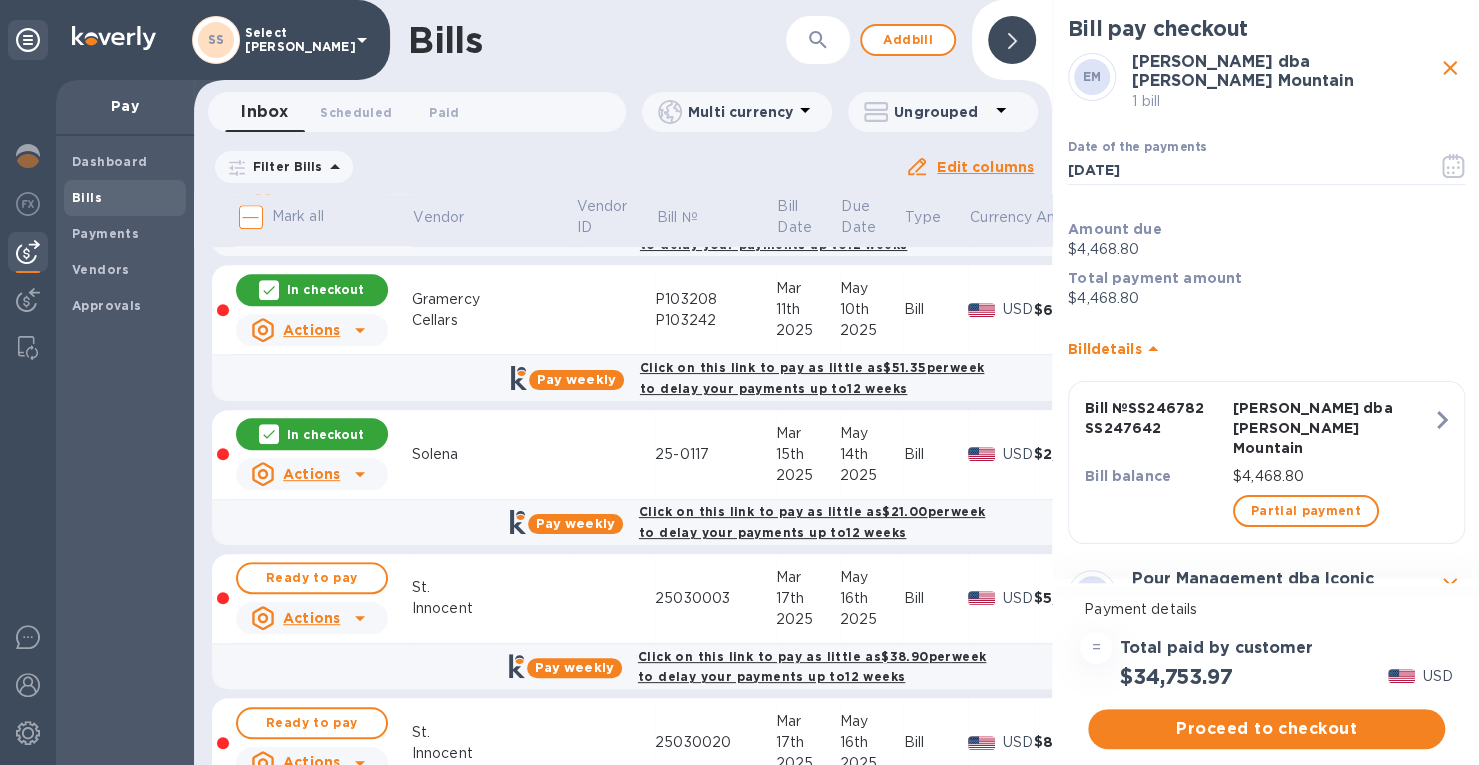 scroll, scrollTop: 400, scrollLeft: 0, axis: vertical 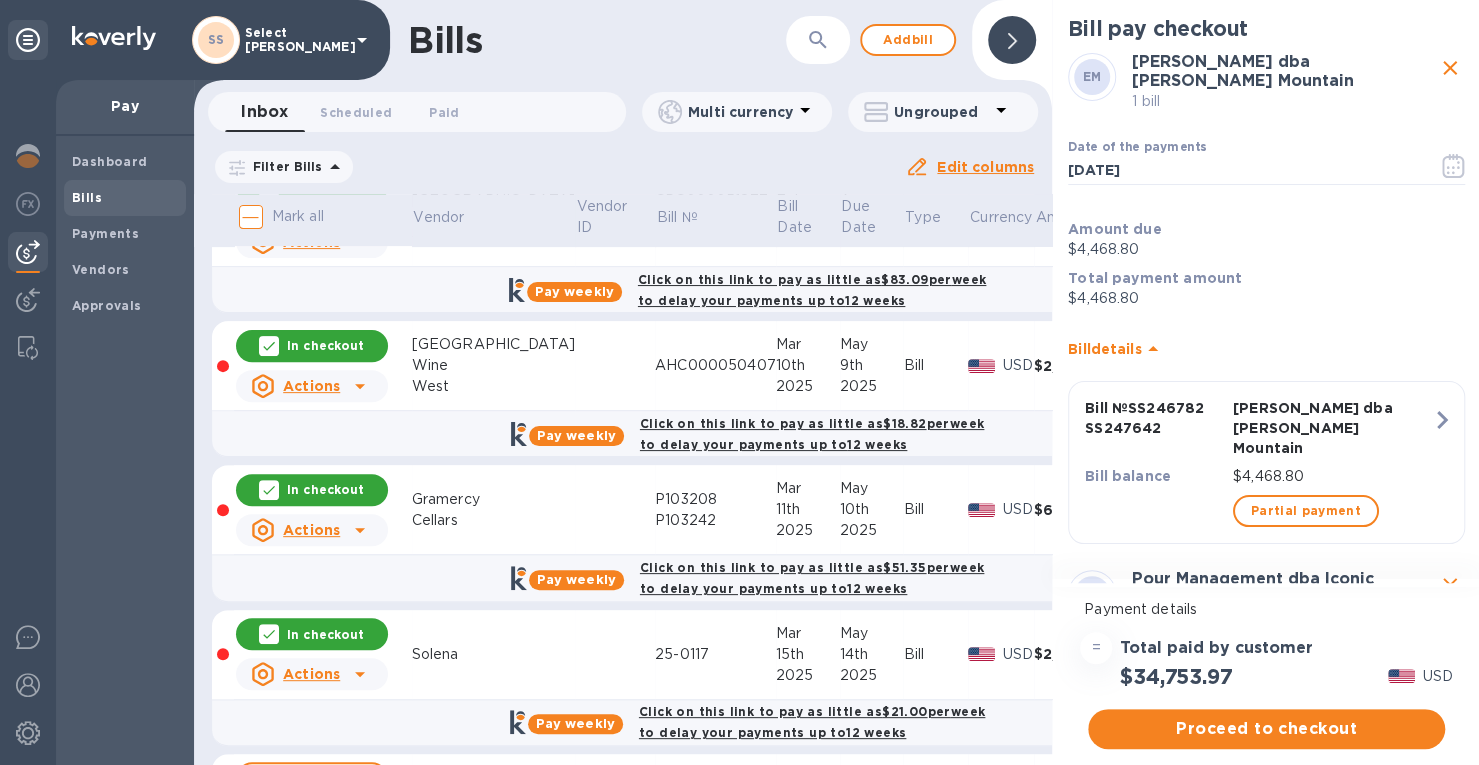 click on "In checkout" at bounding box center [325, 489] 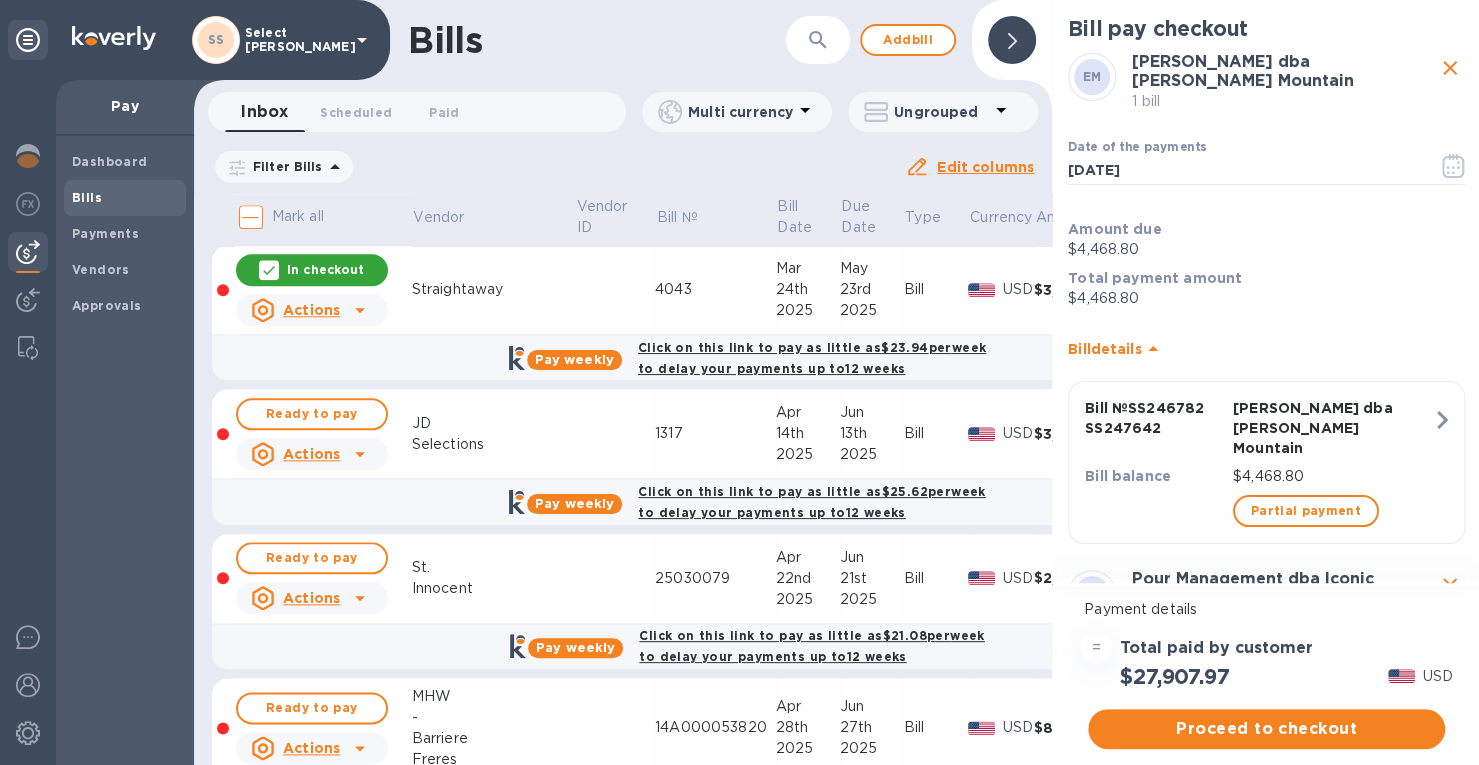 scroll, scrollTop: 1200, scrollLeft: 0, axis: vertical 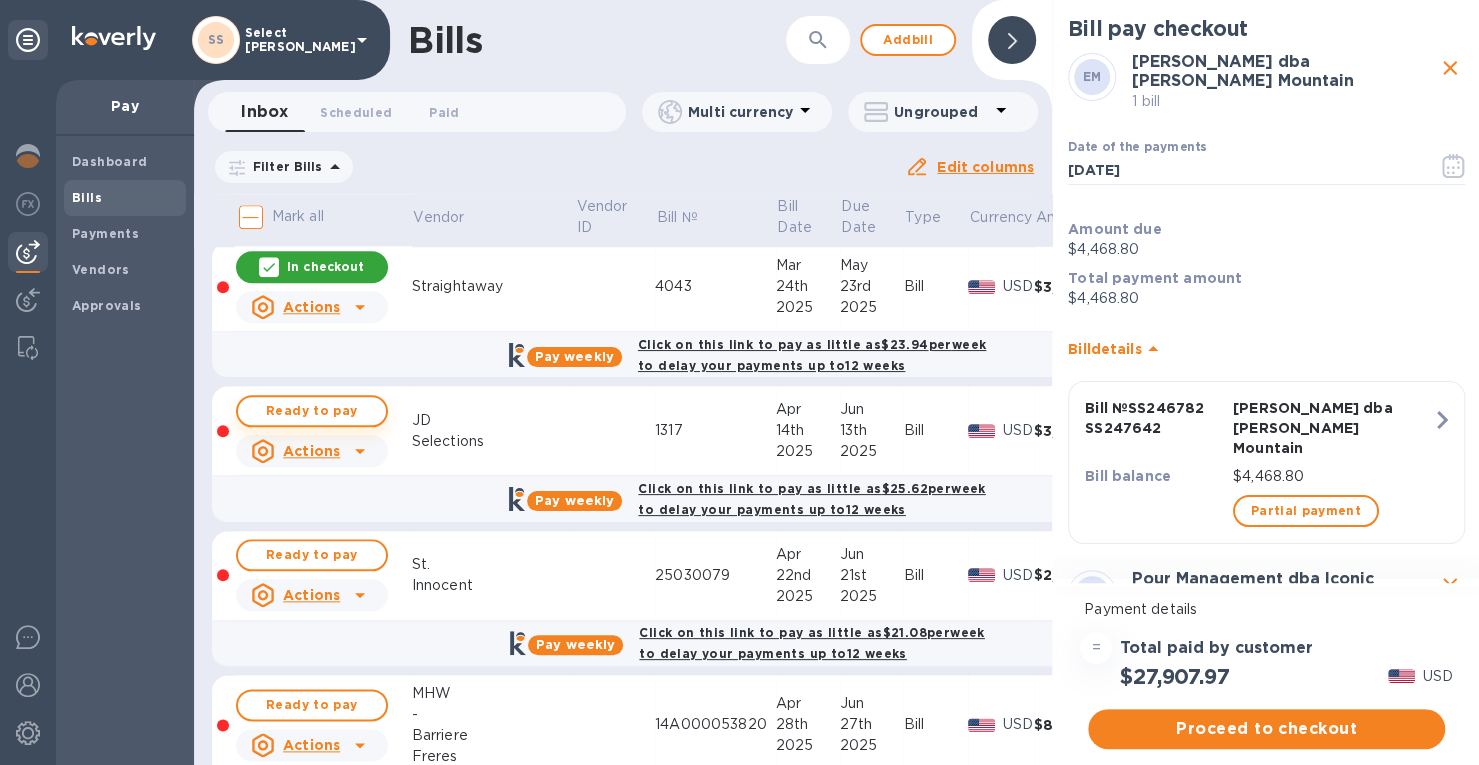 click on "Ready to pay" at bounding box center (312, 411) 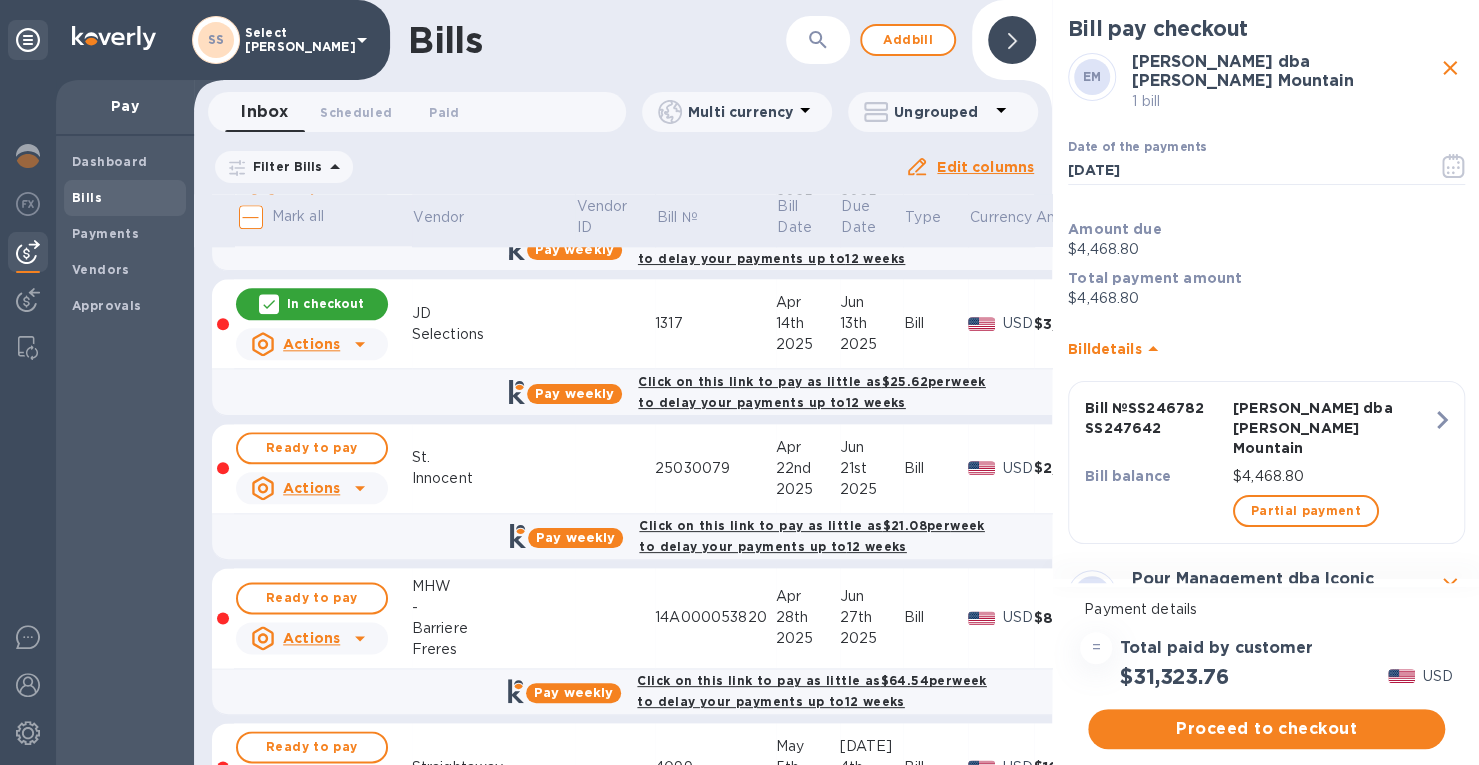 scroll, scrollTop: 907, scrollLeft: 0, axis: vertical 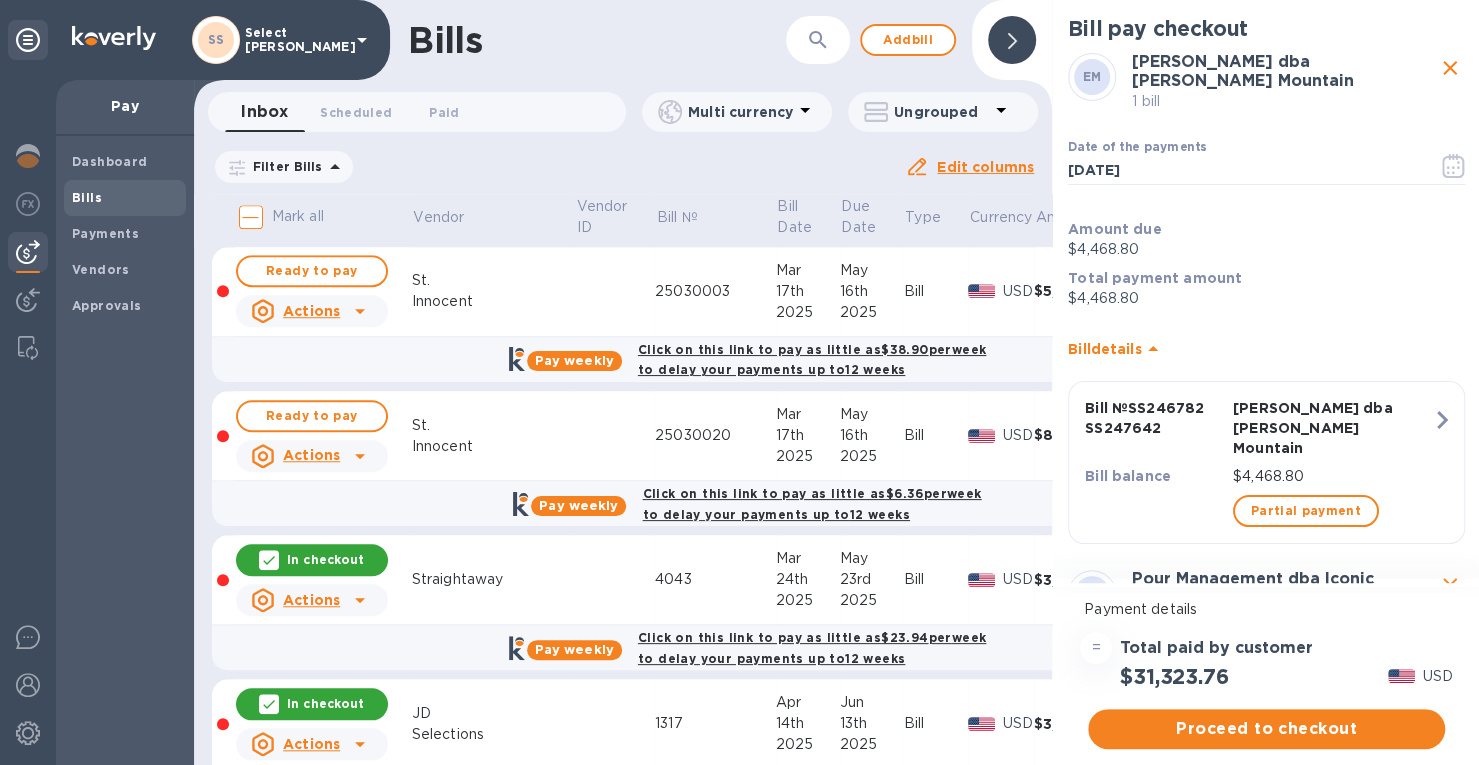 click on "In checkout" at bounding box center (325, 559) 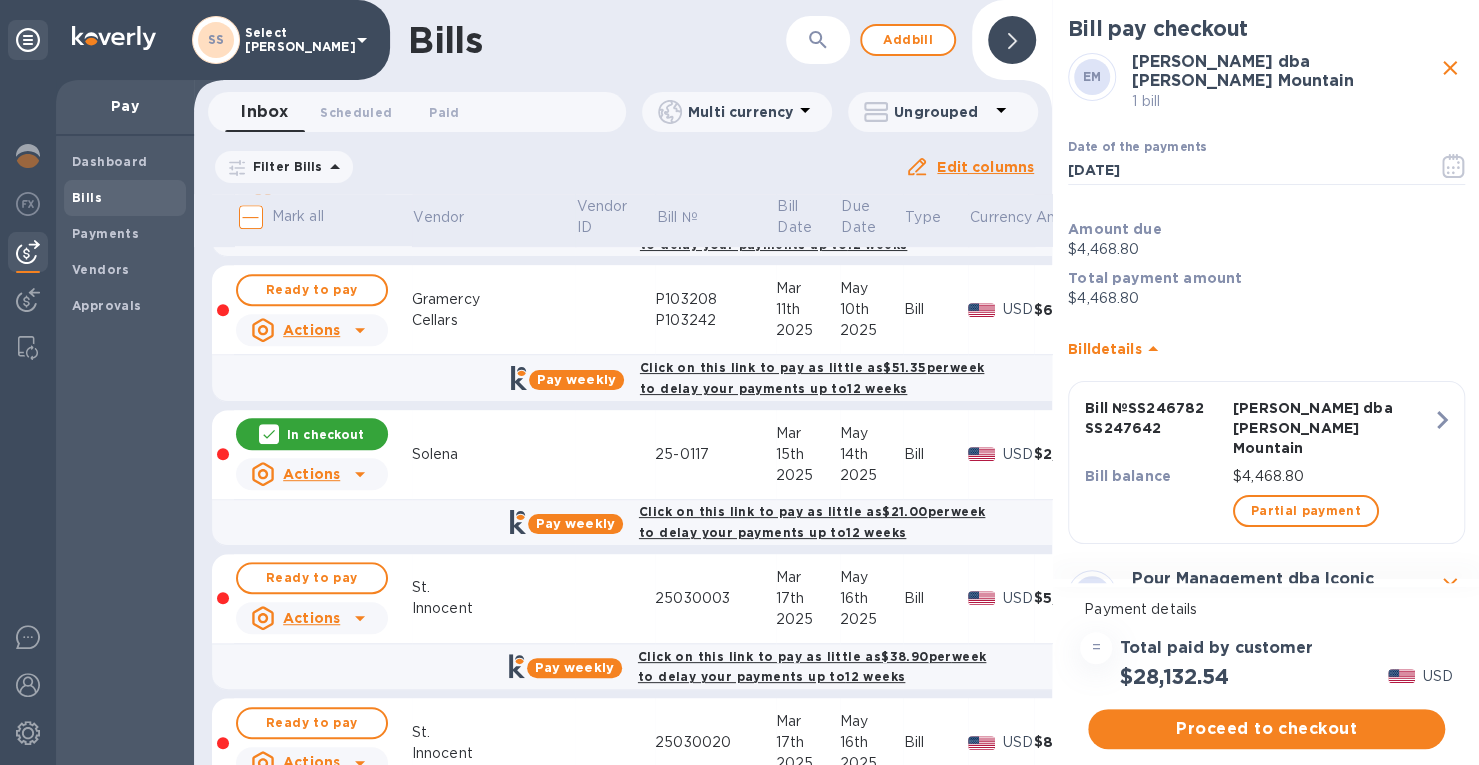 scroll, scrollTop: 800, scrollLeft: 0, axis: vertical 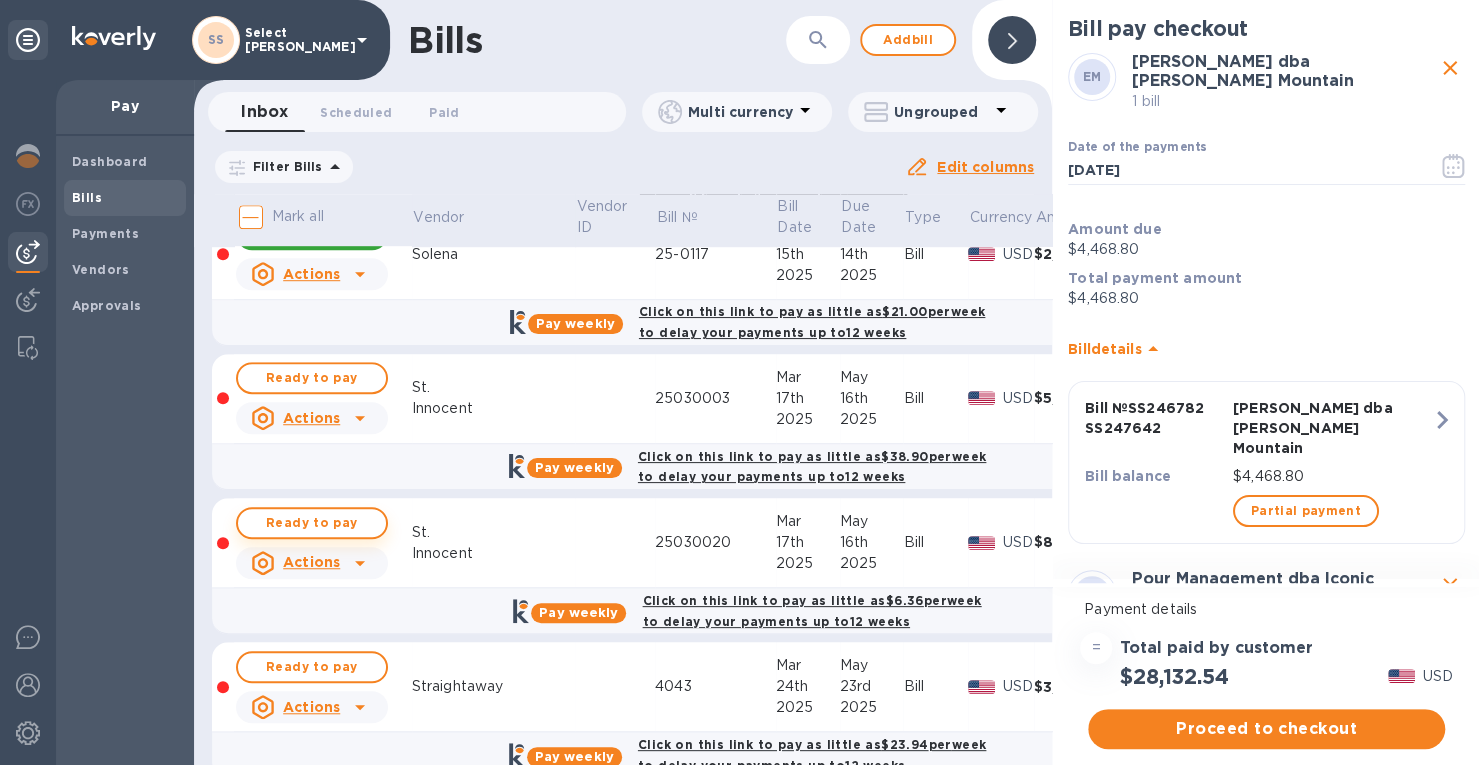 click on "Ready to pay" at bounding box center [312, 523] 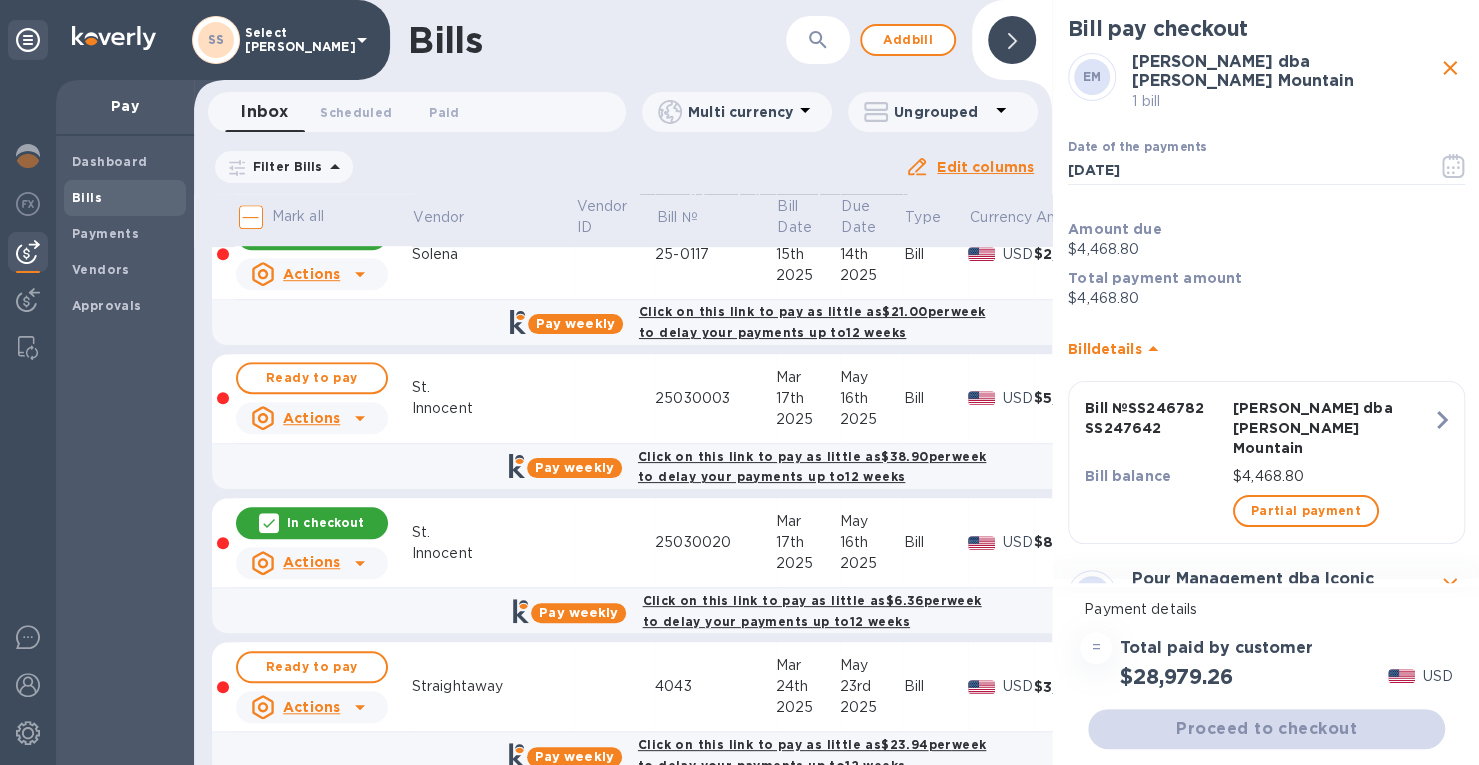 click on "In checkout" at bounding box center (325, 522) 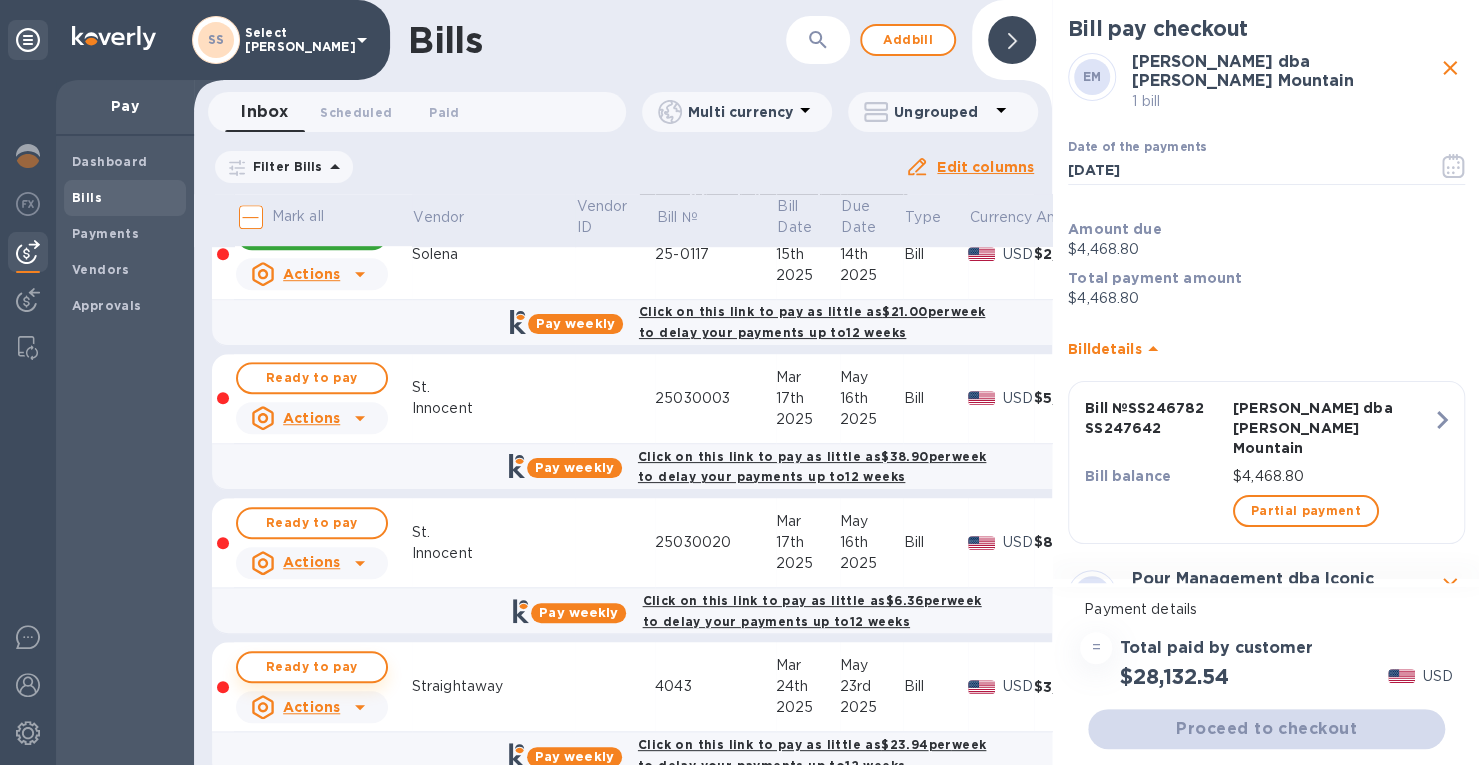 click on "Ready to pay" at bounding box center [312, 667] 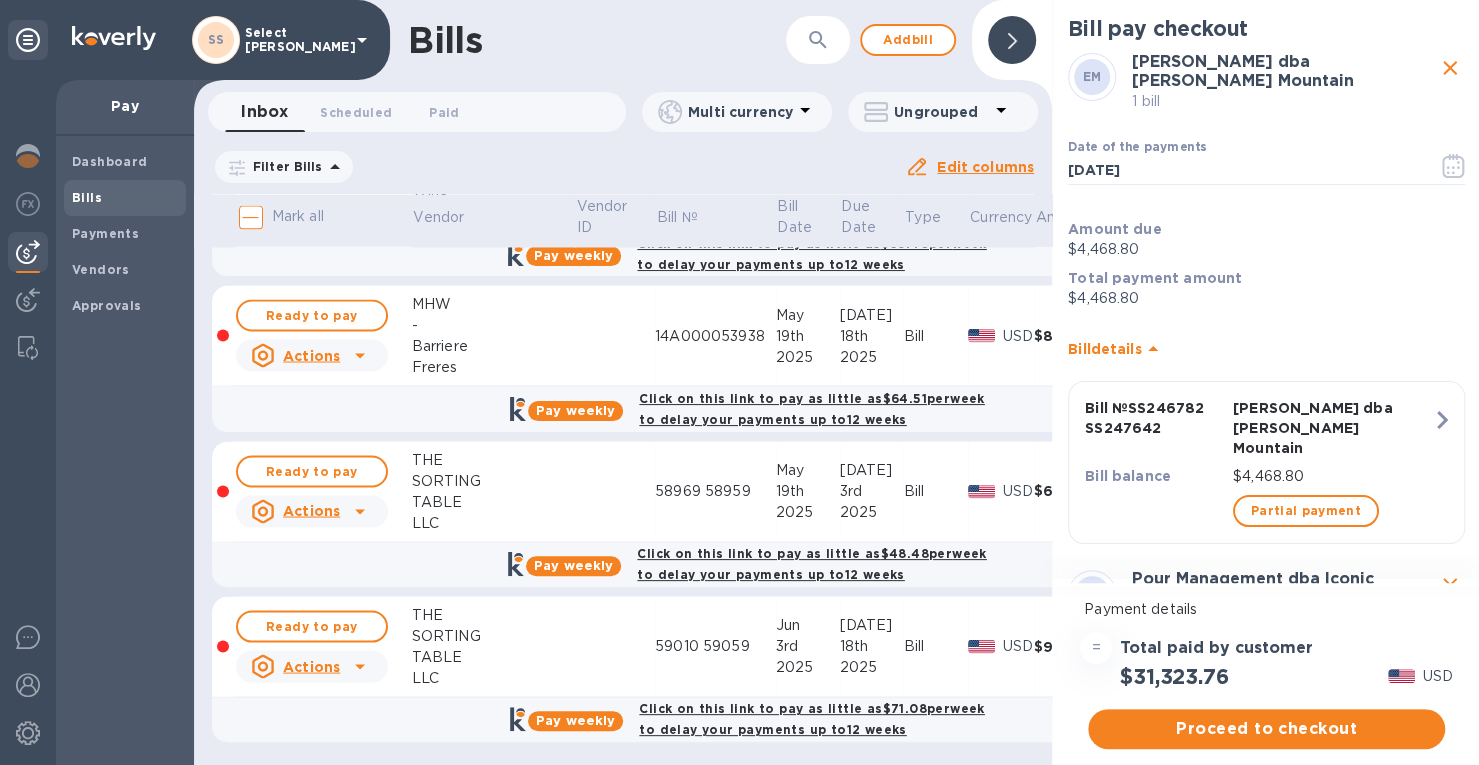 scroll, scrollTop: 1907, scrollLeft: 0, axis: vertical 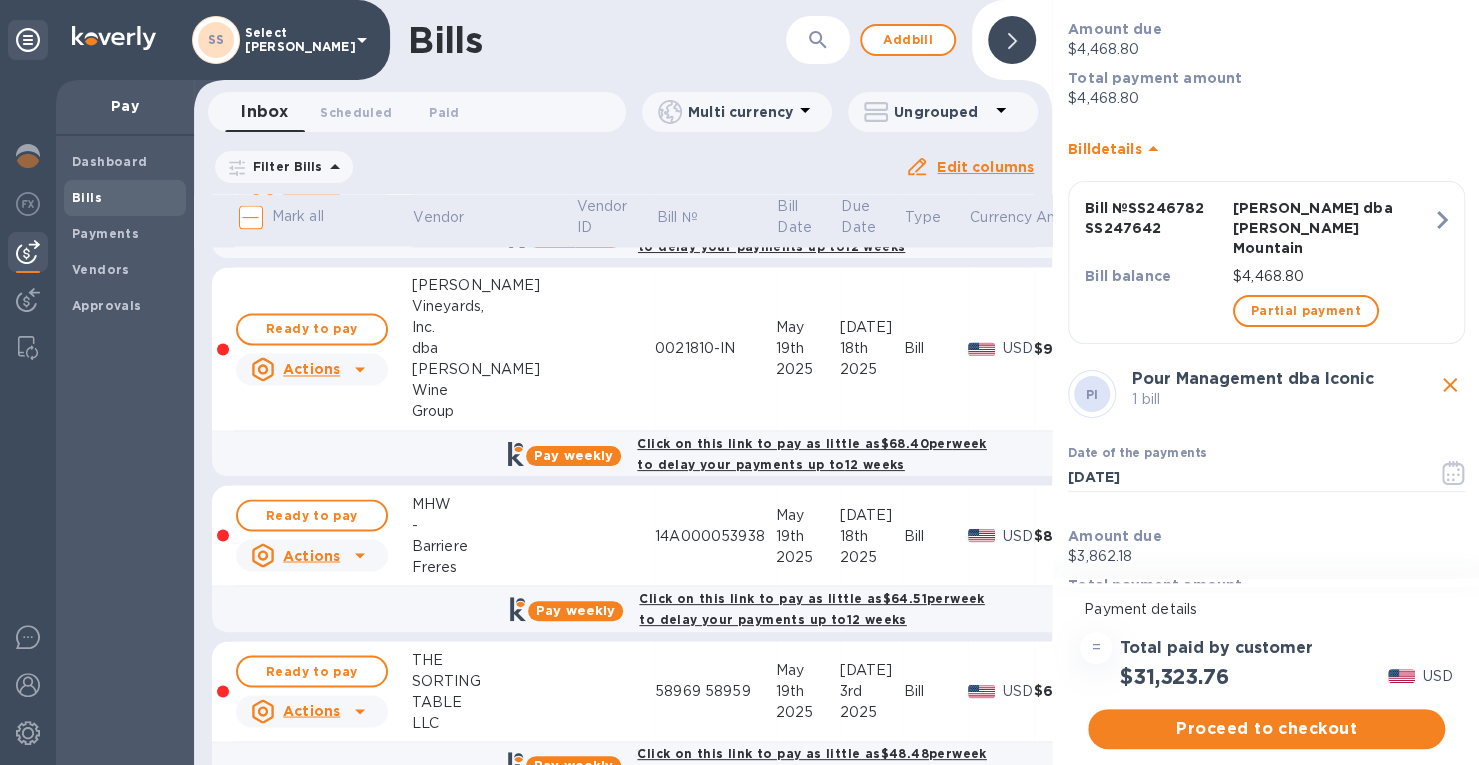 click at bounding box center (1012, 40) 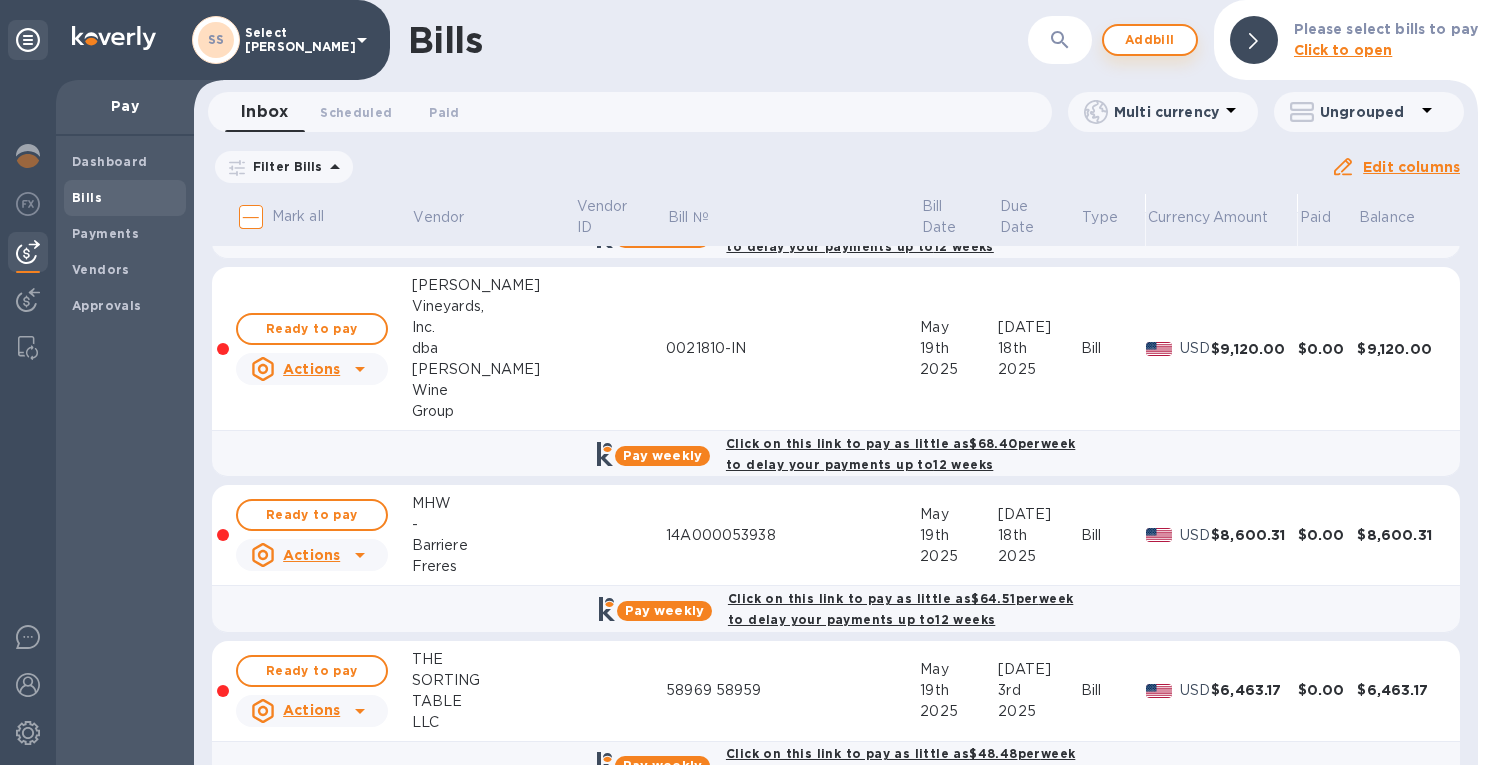 click on "Add   bill" at bounding box center [1150, 40] 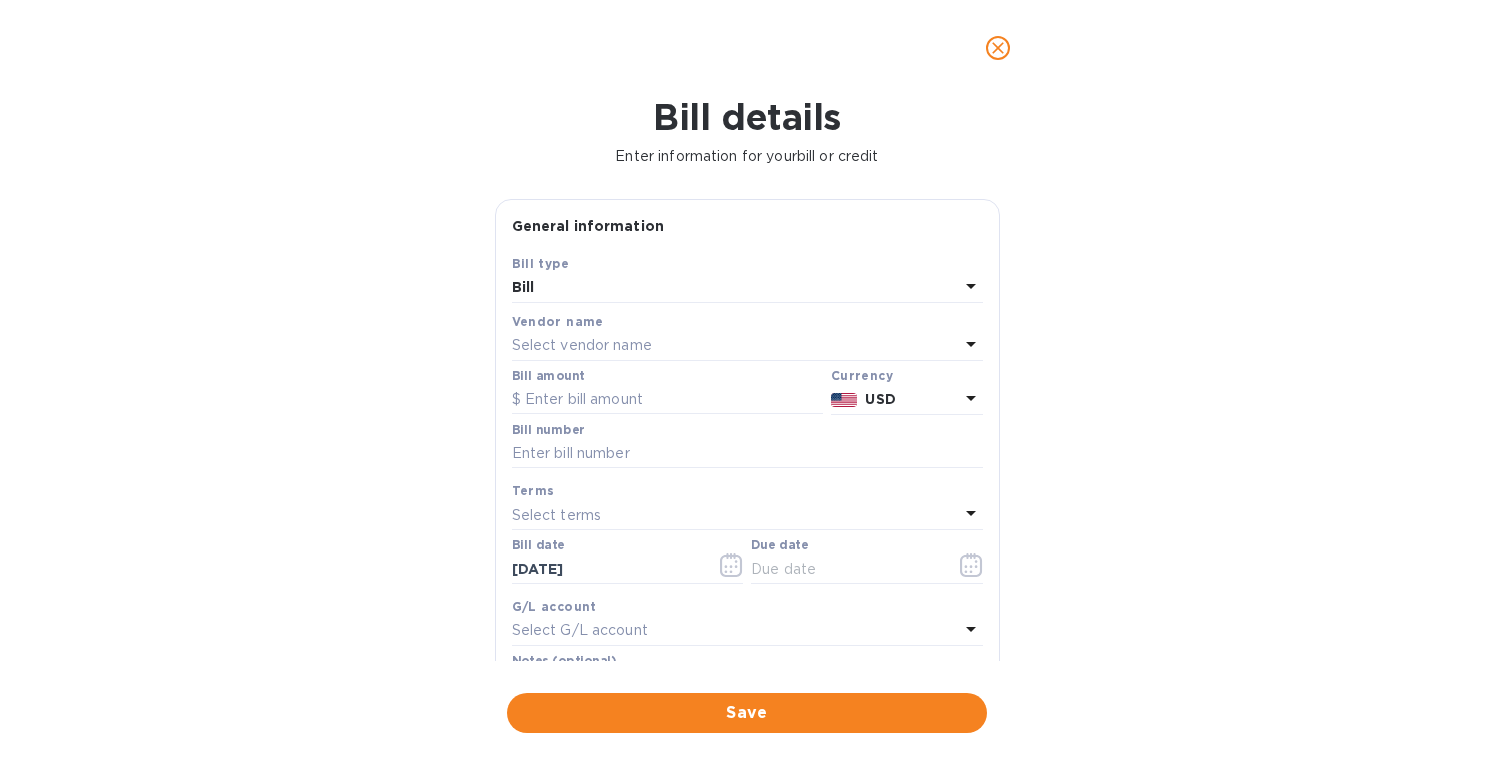 click on "Select vendor name" at bounding box center (582, 345) 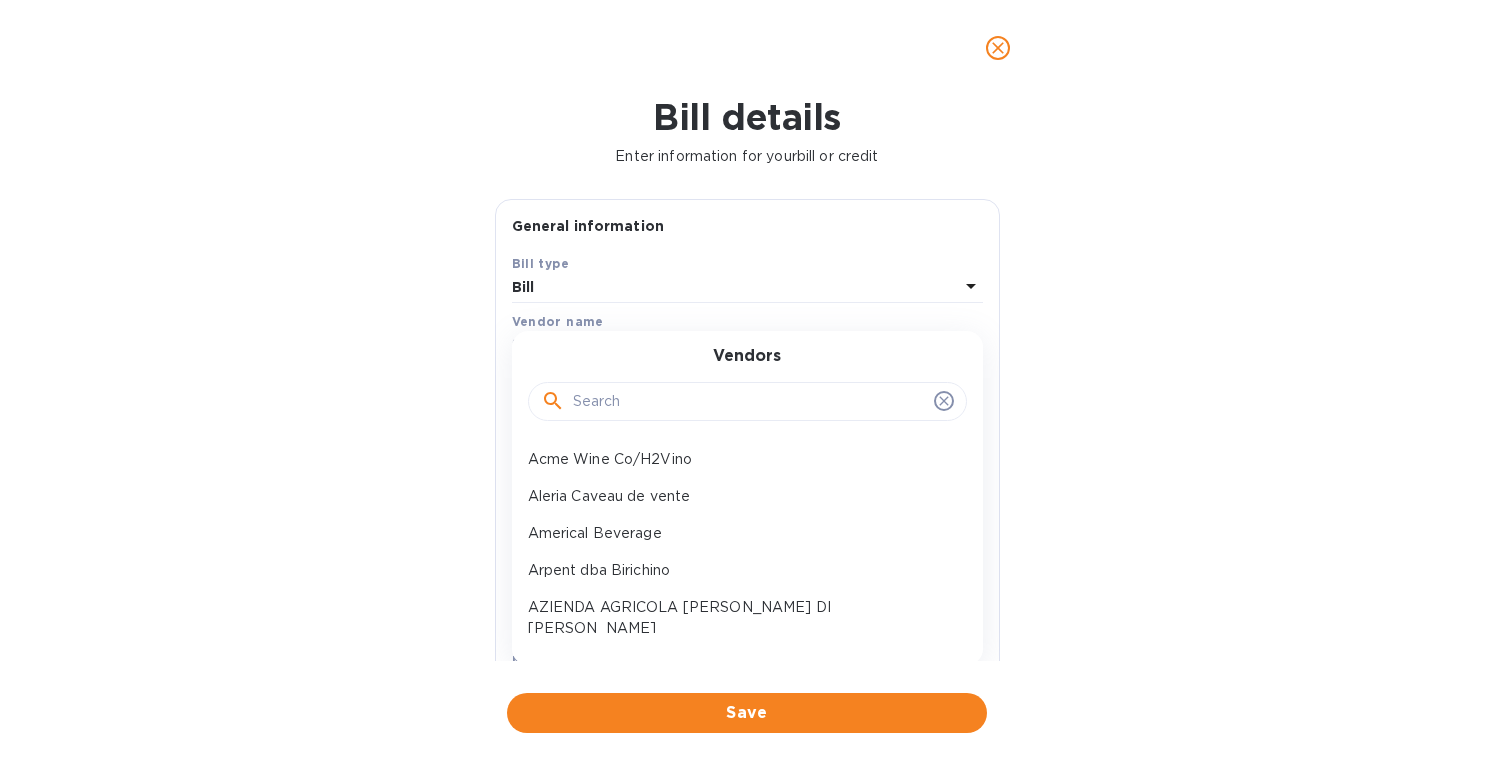 click at bounding box center [749, 402] 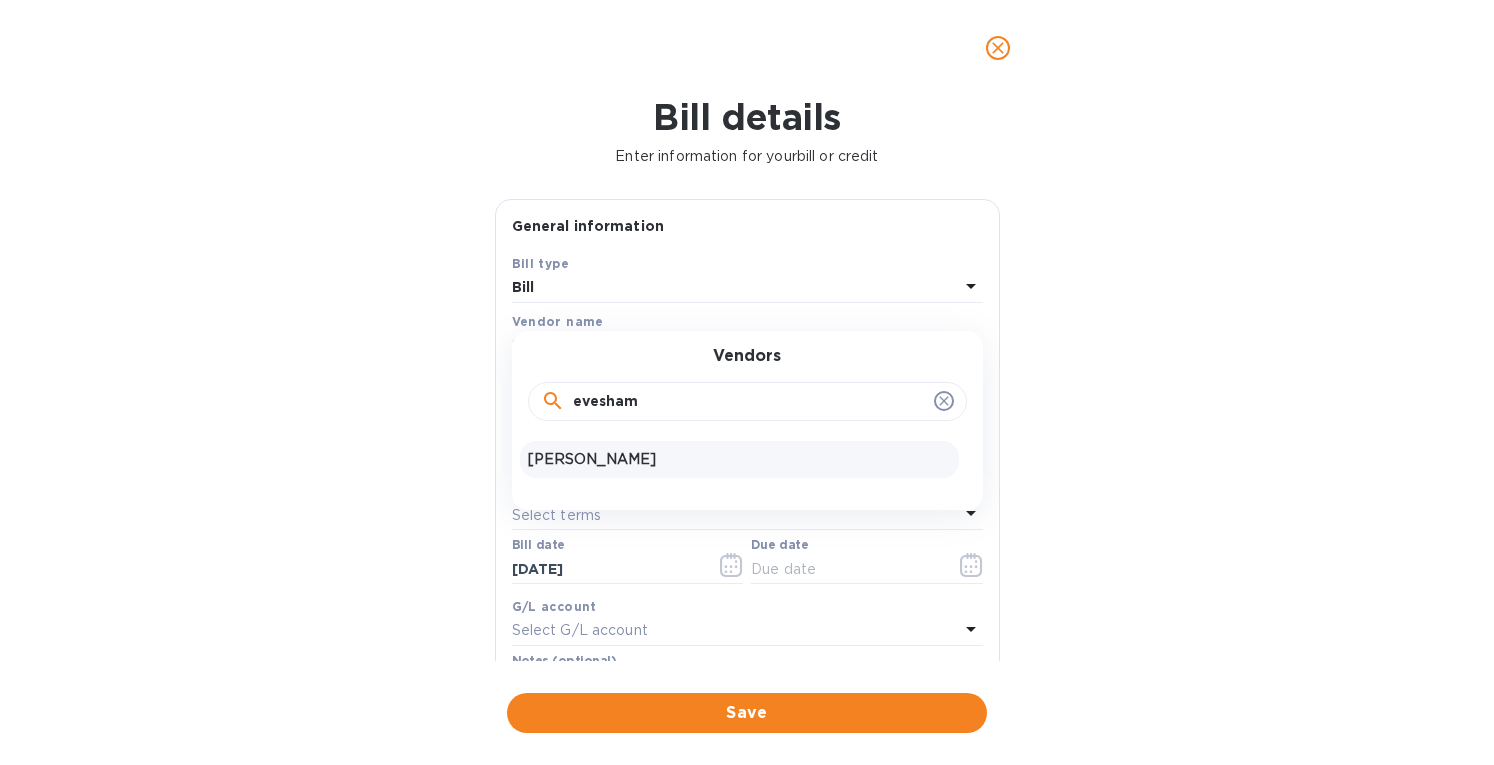 type on "evesham" 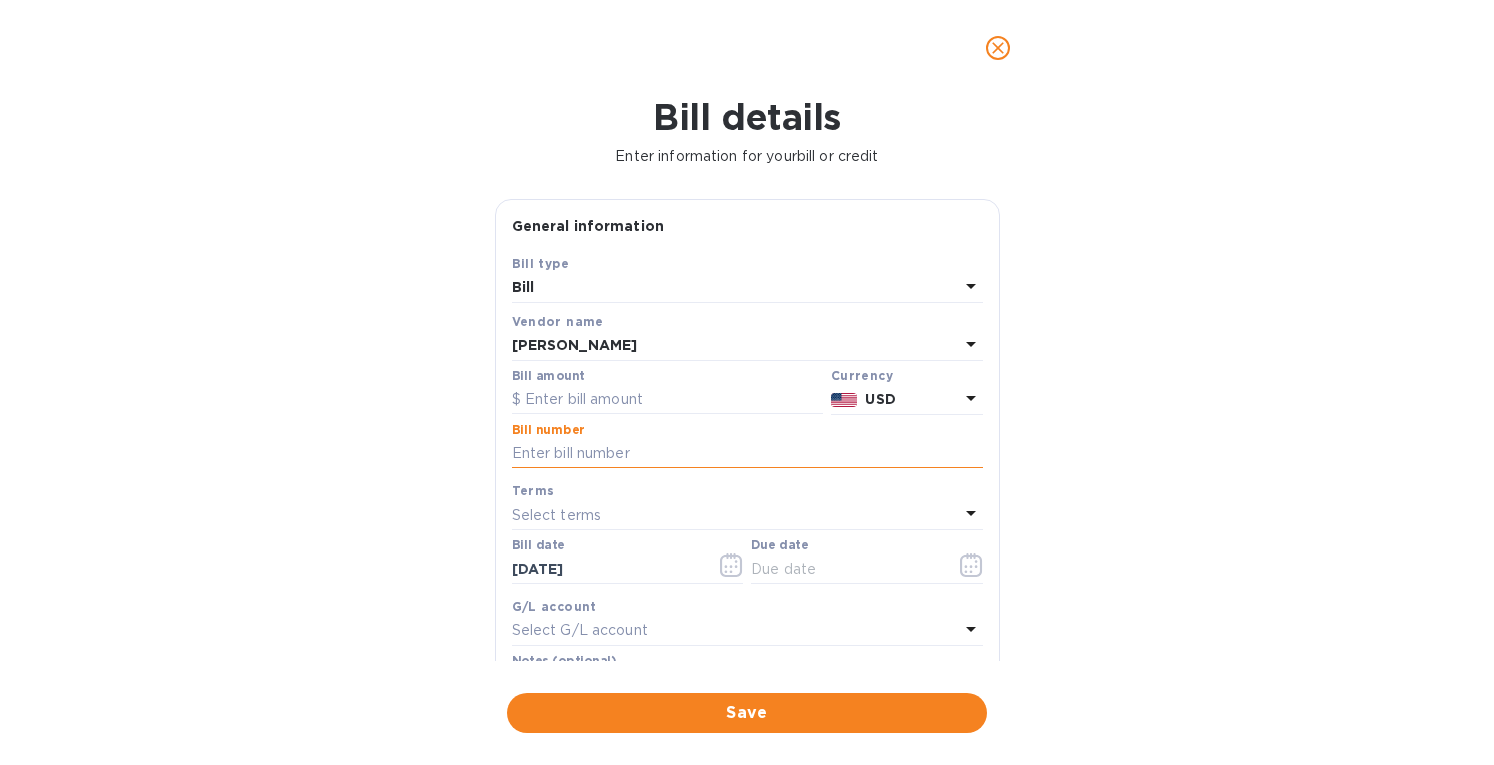 click at bounding box center [747, 454] 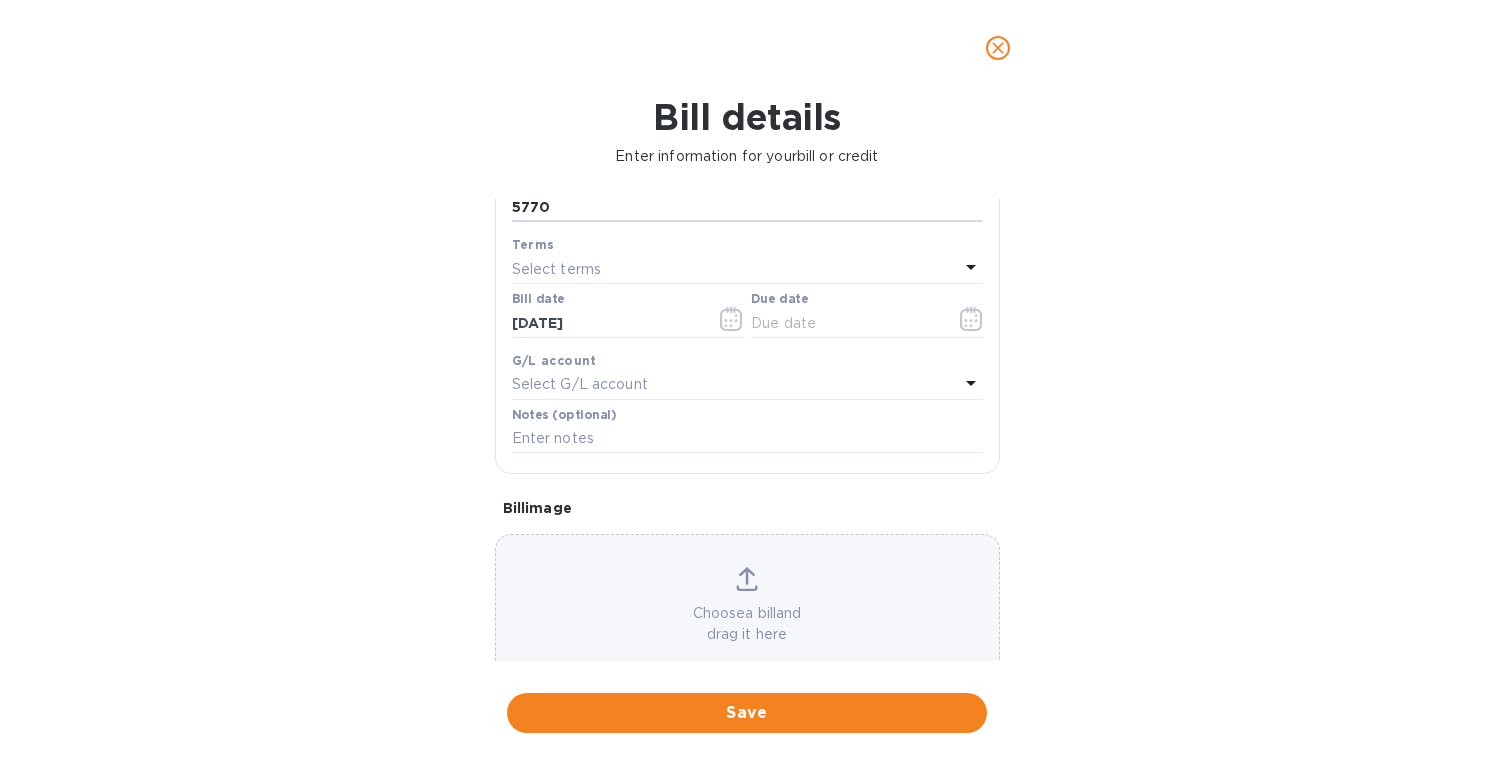 scroll, scrollTop: 286, scrollLeft: 0, axis: vertical 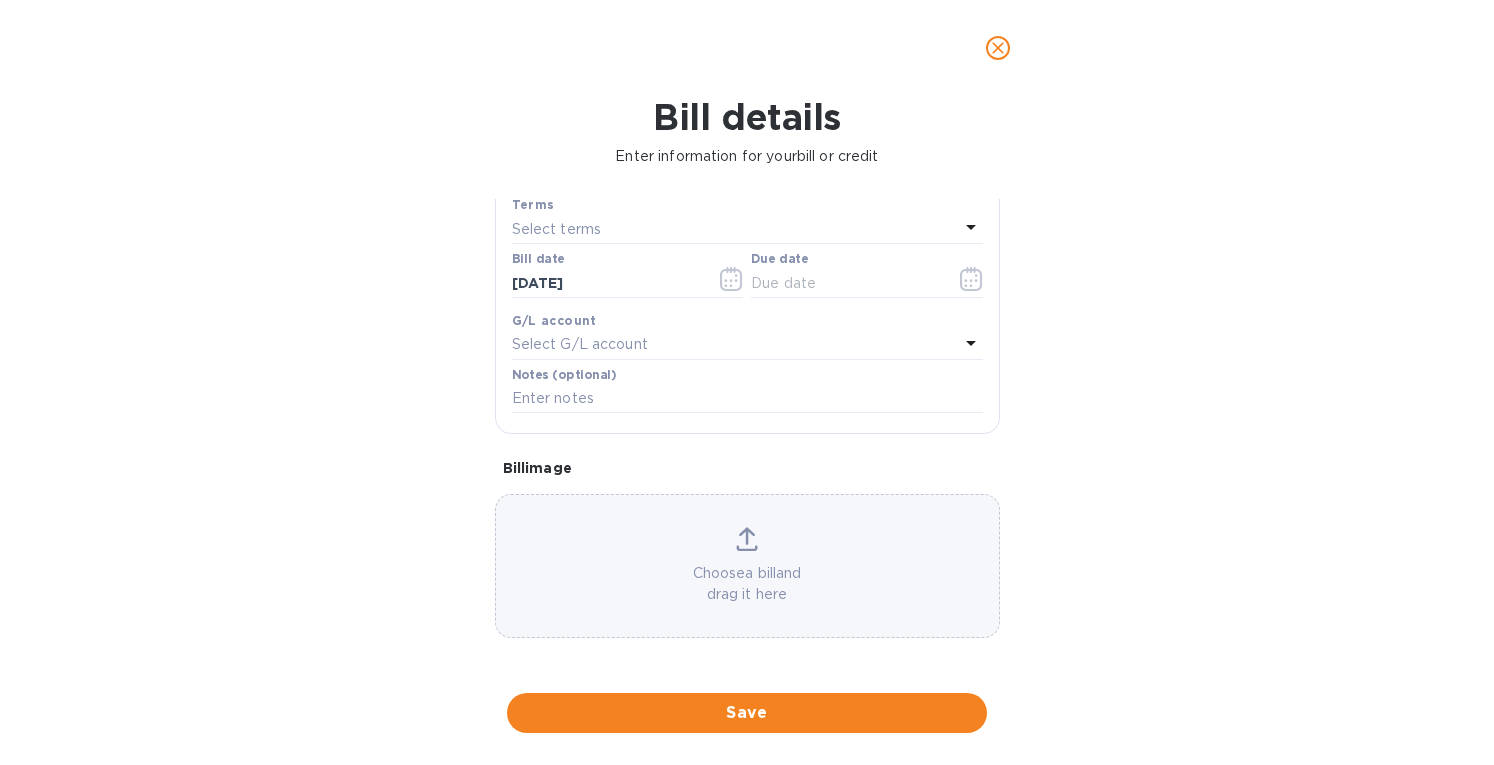 type on "5770" 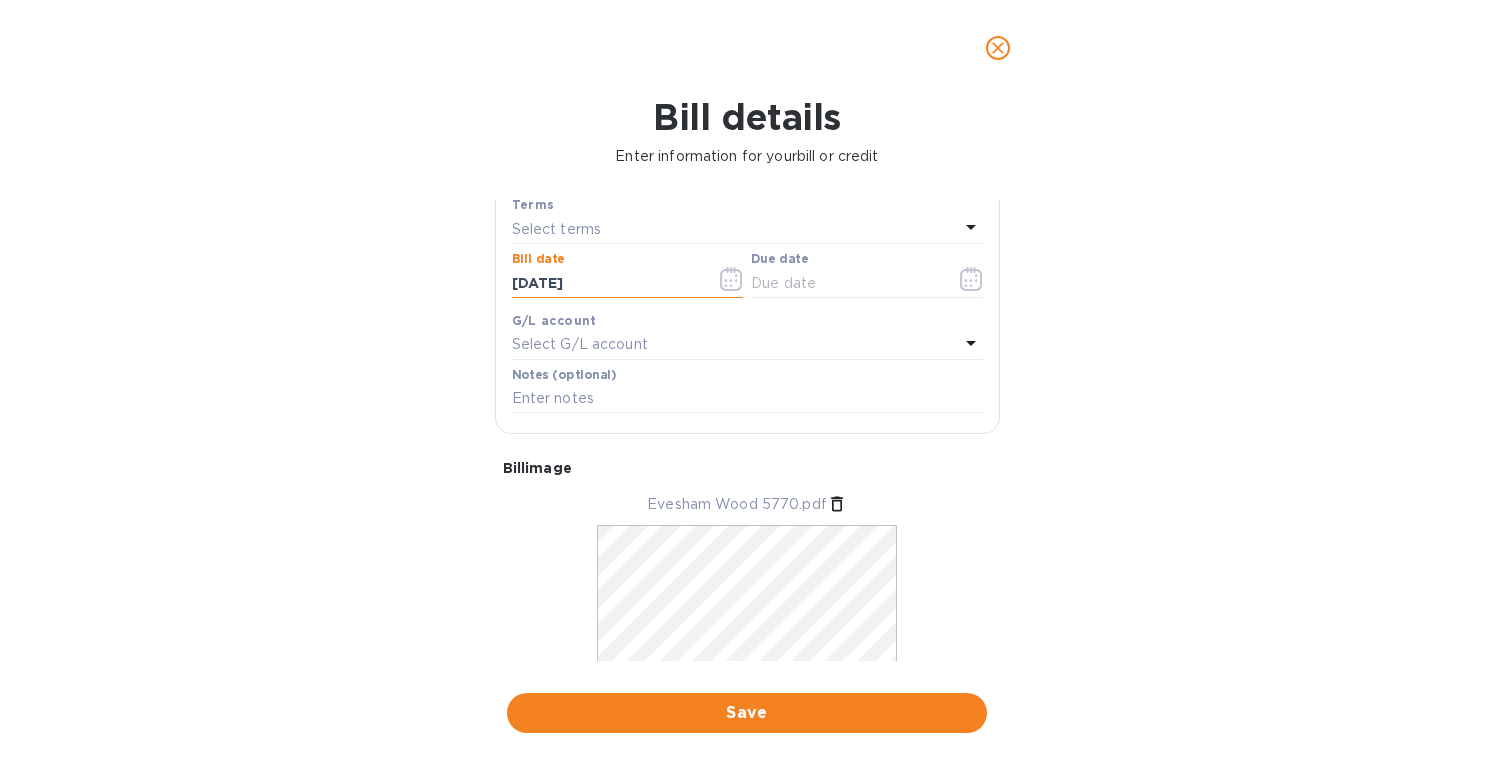drag, startPoint x: 604, startPoint y: 283, endPoint x: 272, endPoint y: 242, distance: 334.52203 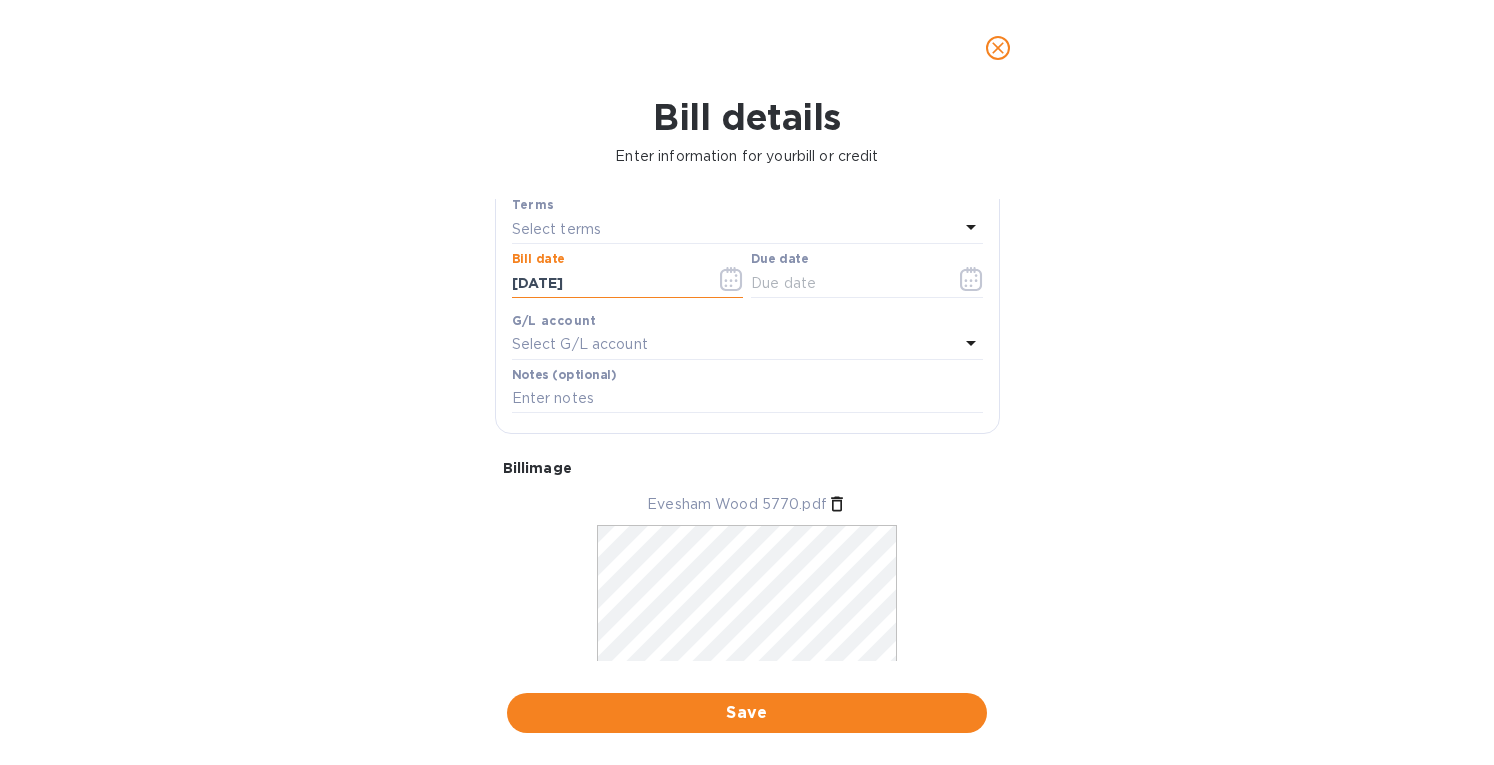 click on "Bill details Enter information for your  bill or credit General information Save Bill type Bill Vendor name [PERSON_NAME] amount Currency USD Bill number 5770   Terms Select terms Bill date [DATE]   Due date   G/L account Select G/L account Notes (optional)   Bill  image Evesham Wood 5770.pdf Save" at bounding box center (747, 430) 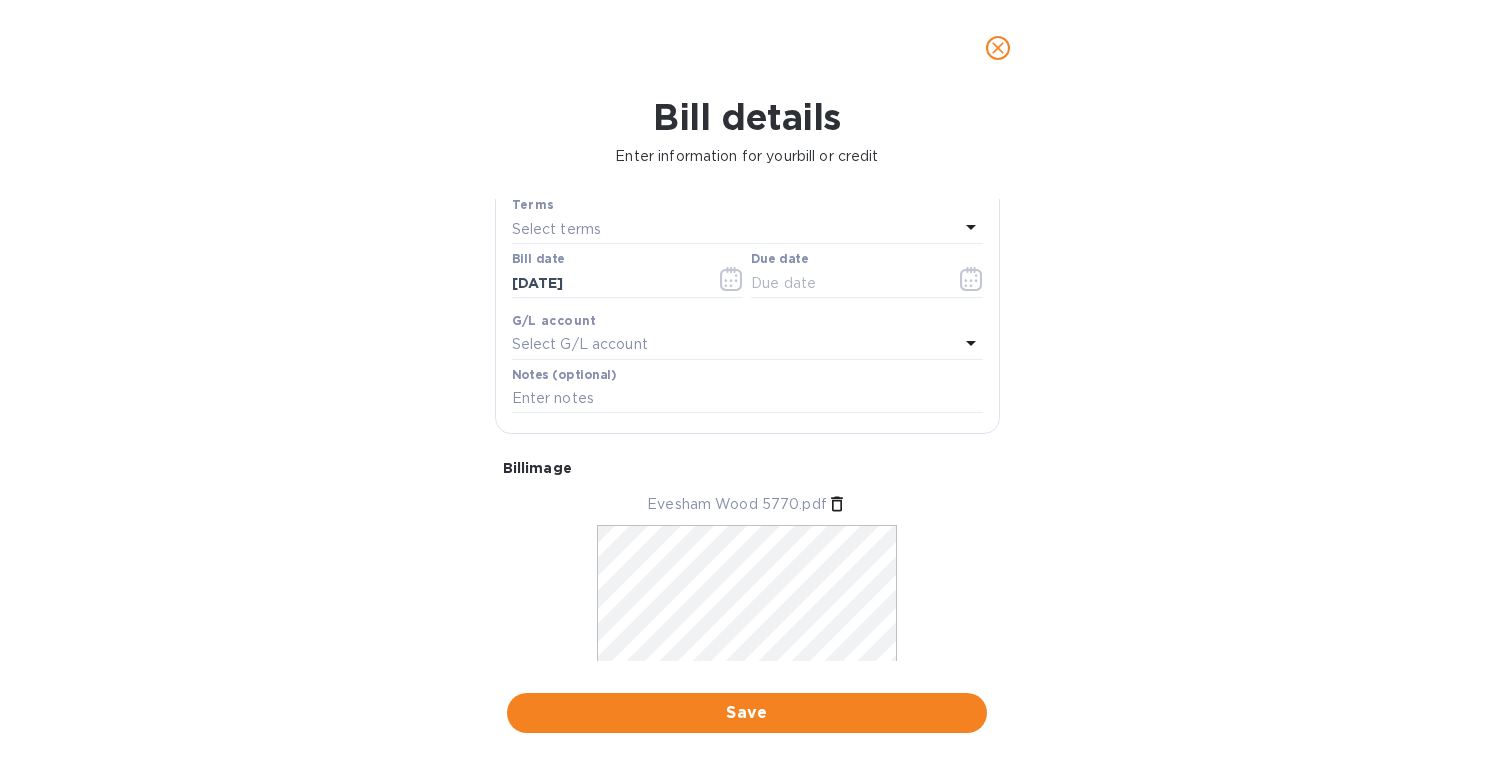 click on "Terms" at bounding box center (747, 204) 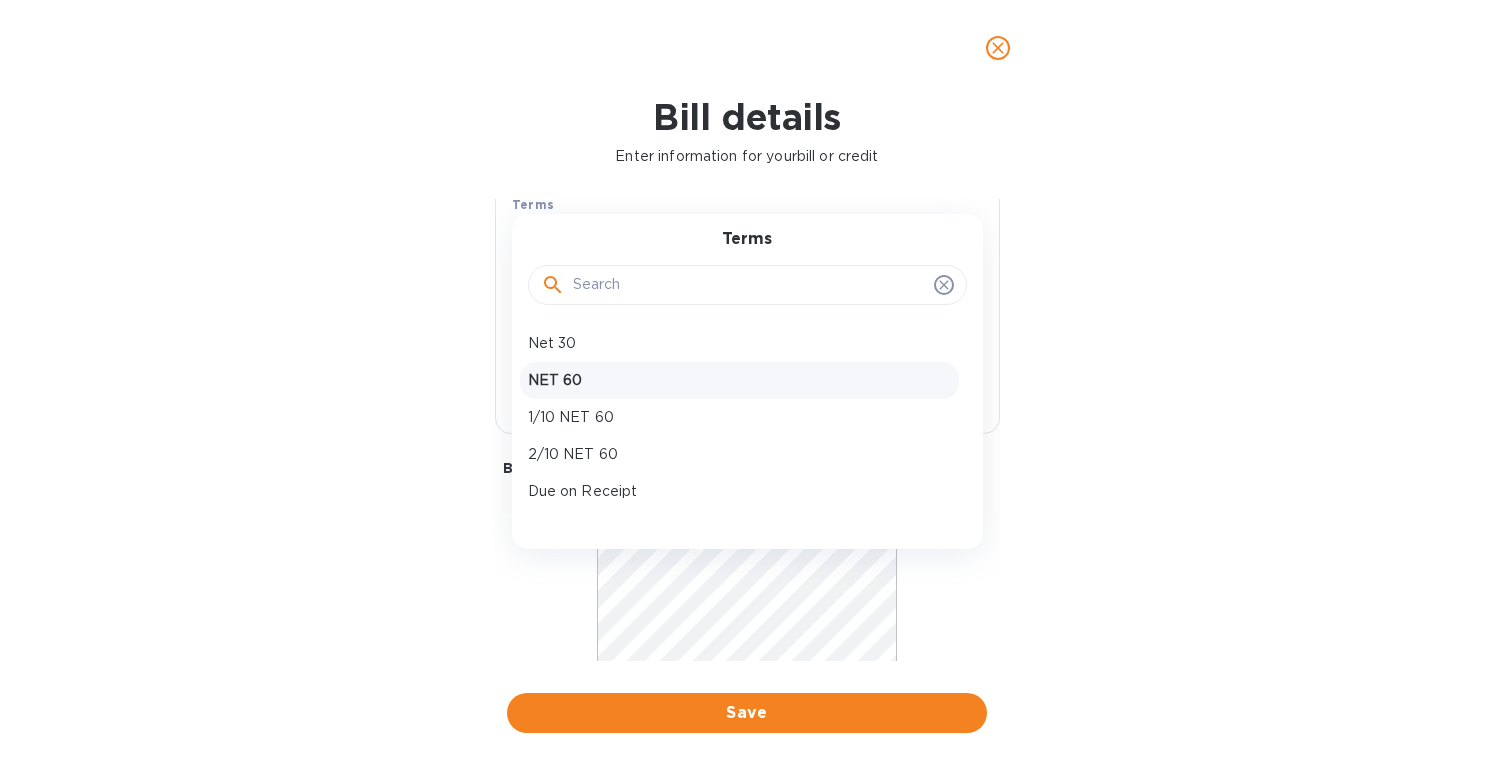 click on "NET 60" at bounding box center (739, 380) 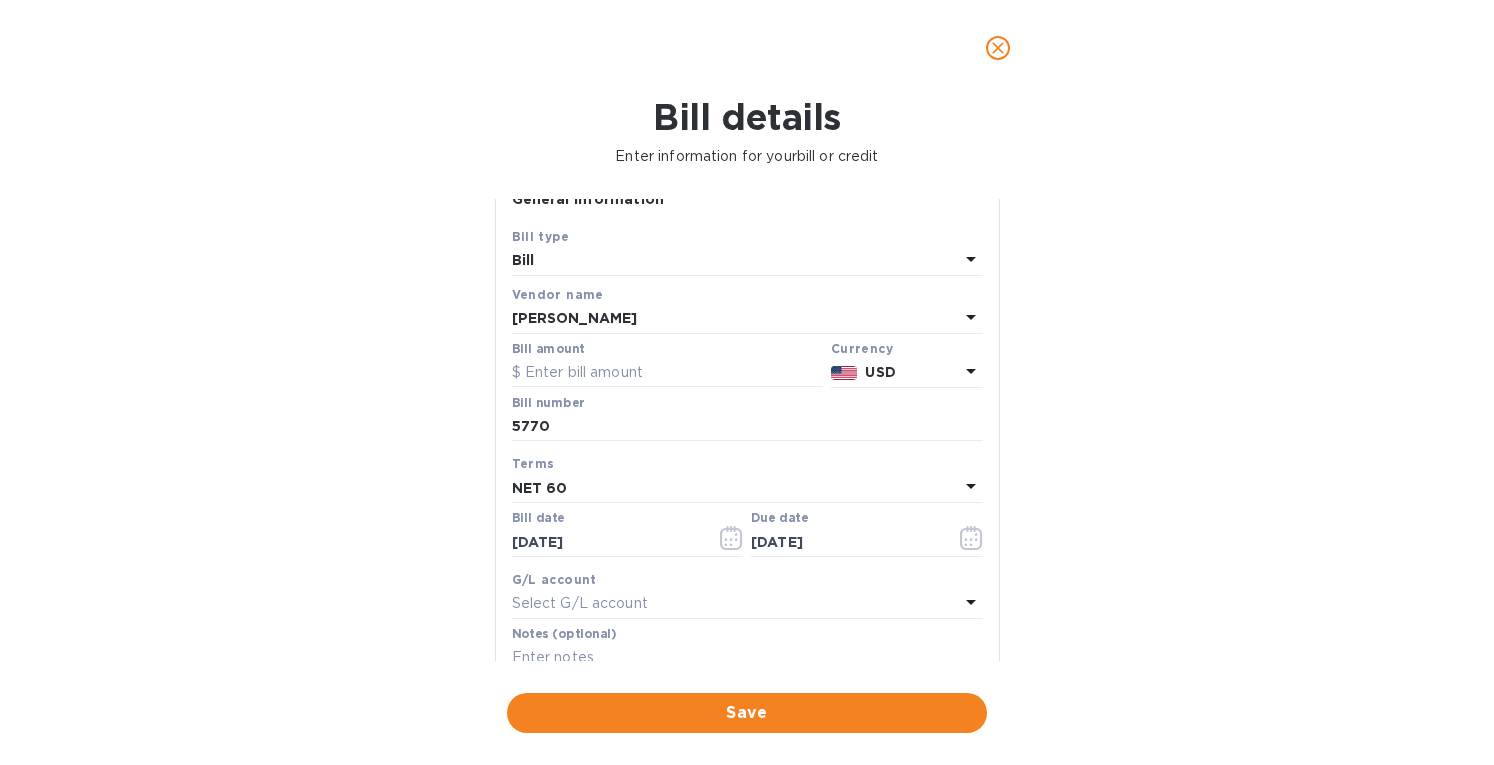 scroll, scrollTop: 0, scrollLeft: 0, axis: both 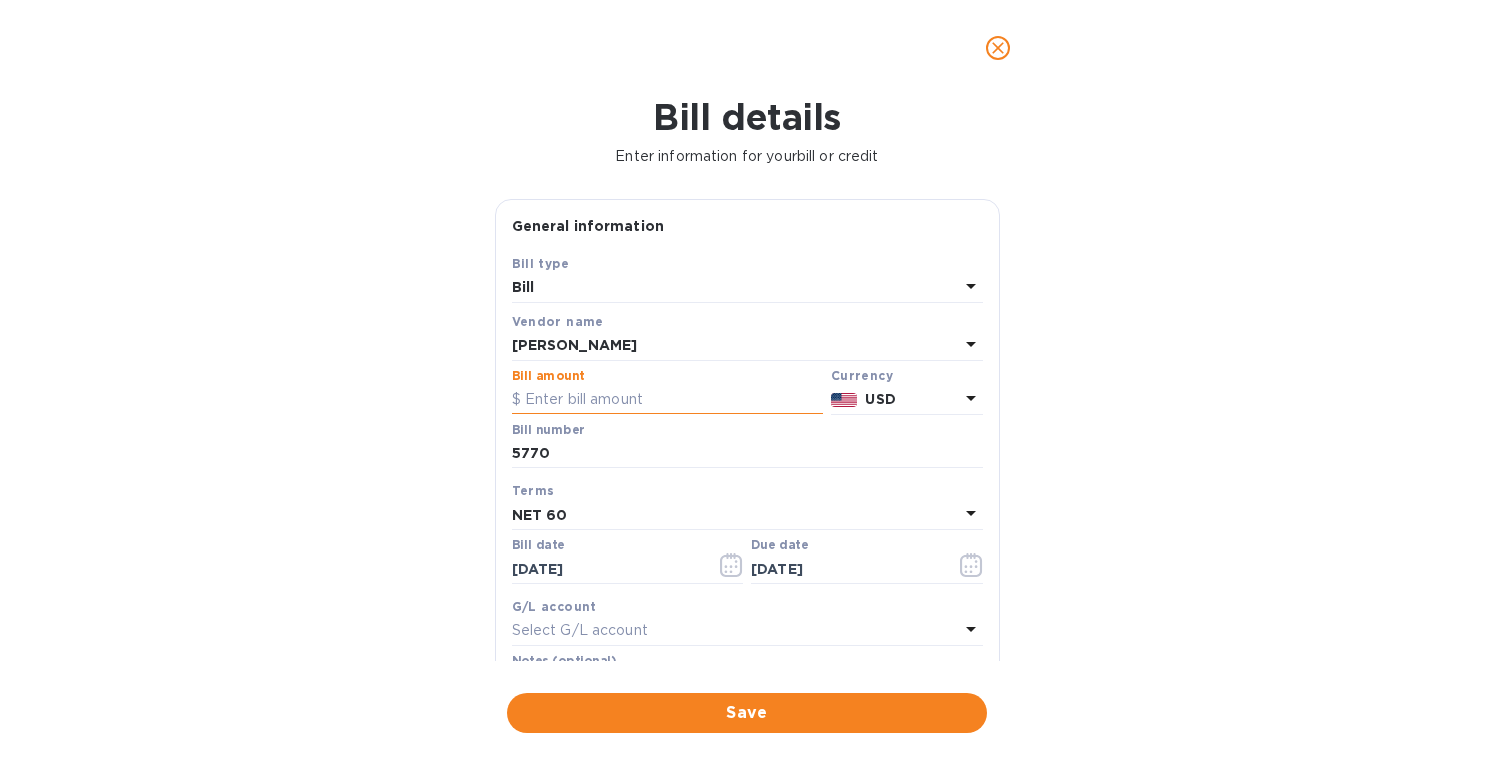 click at bounding box center [667, 400] 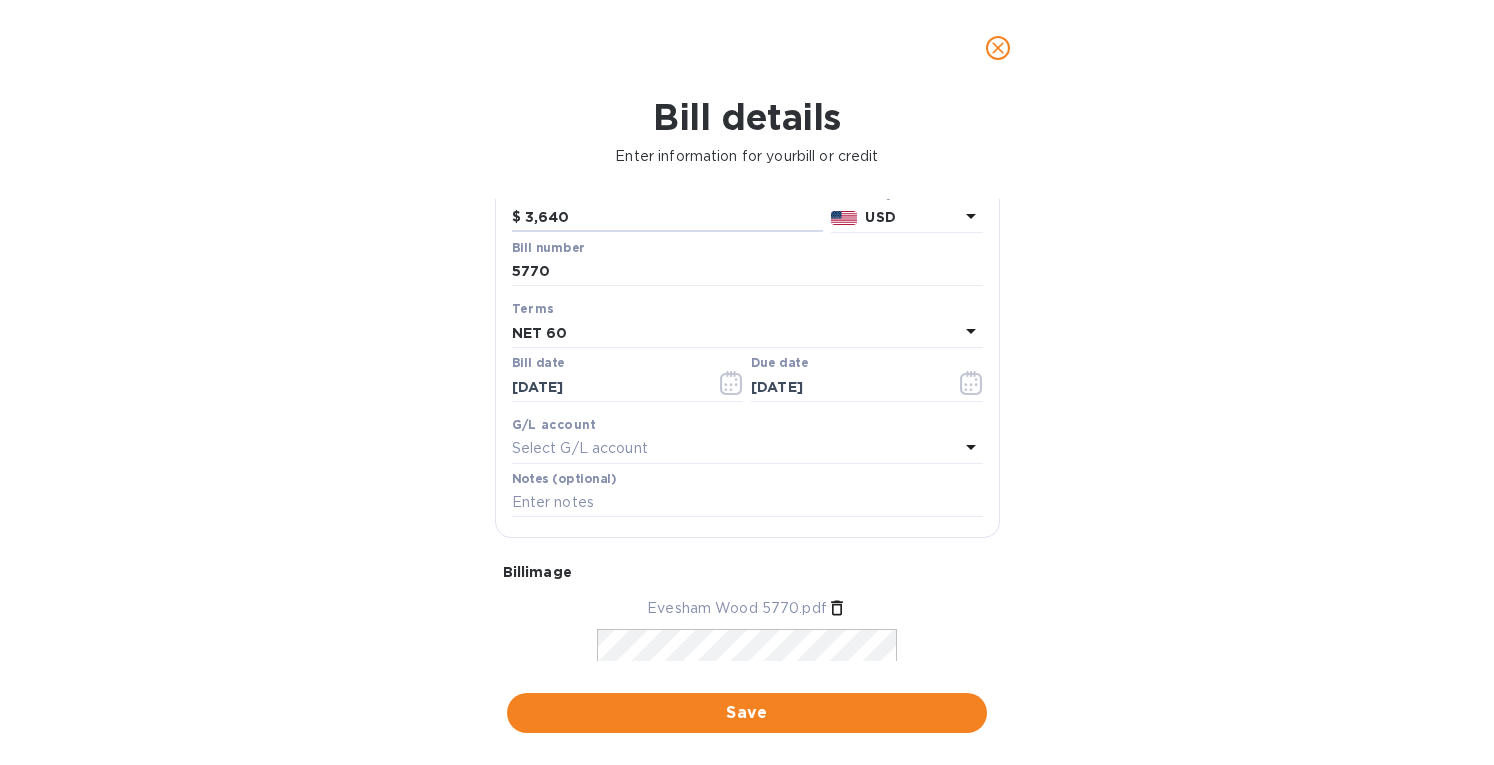 scroll, scrollTop: 200, scrollLeft: 0, axis: vertical 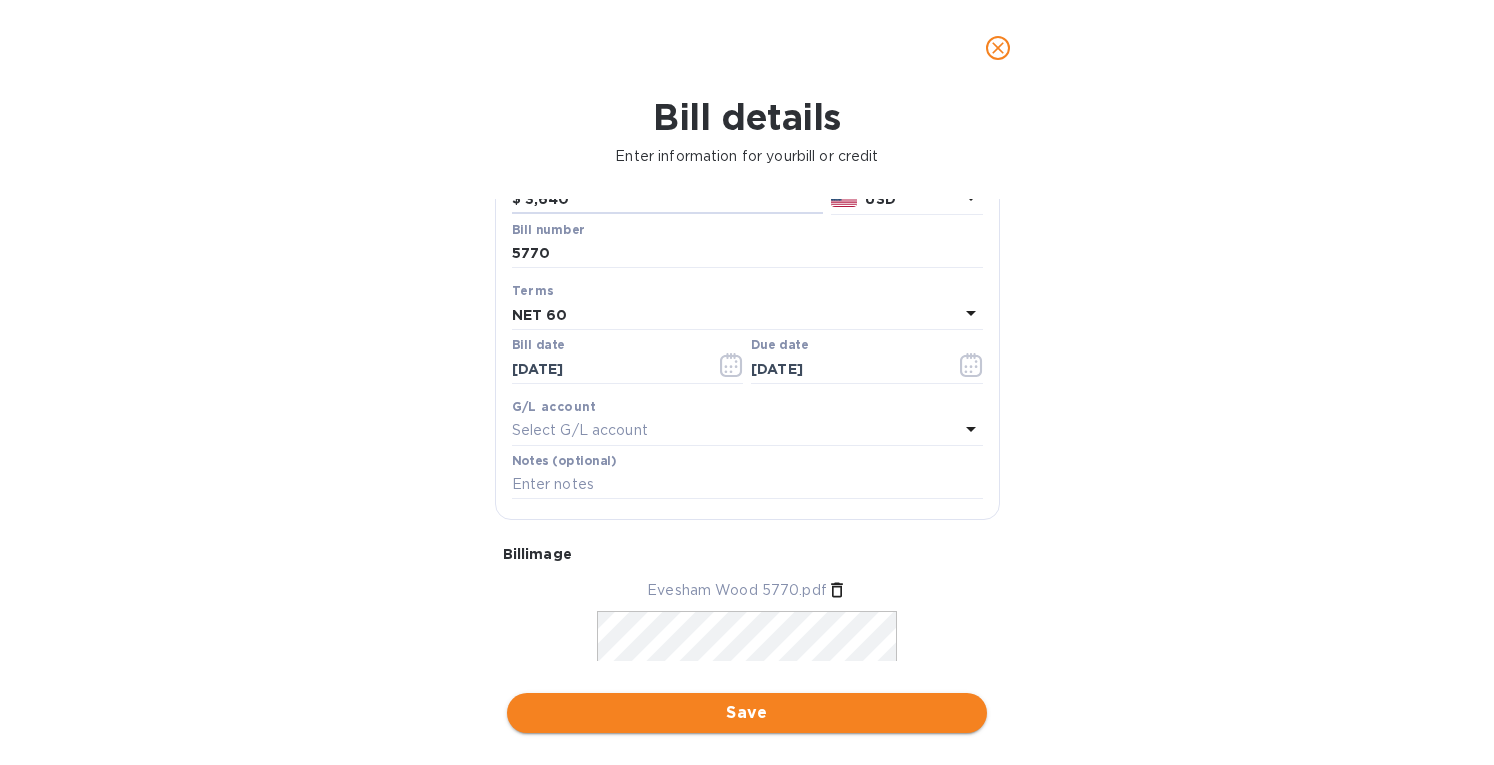 type on "3,640" 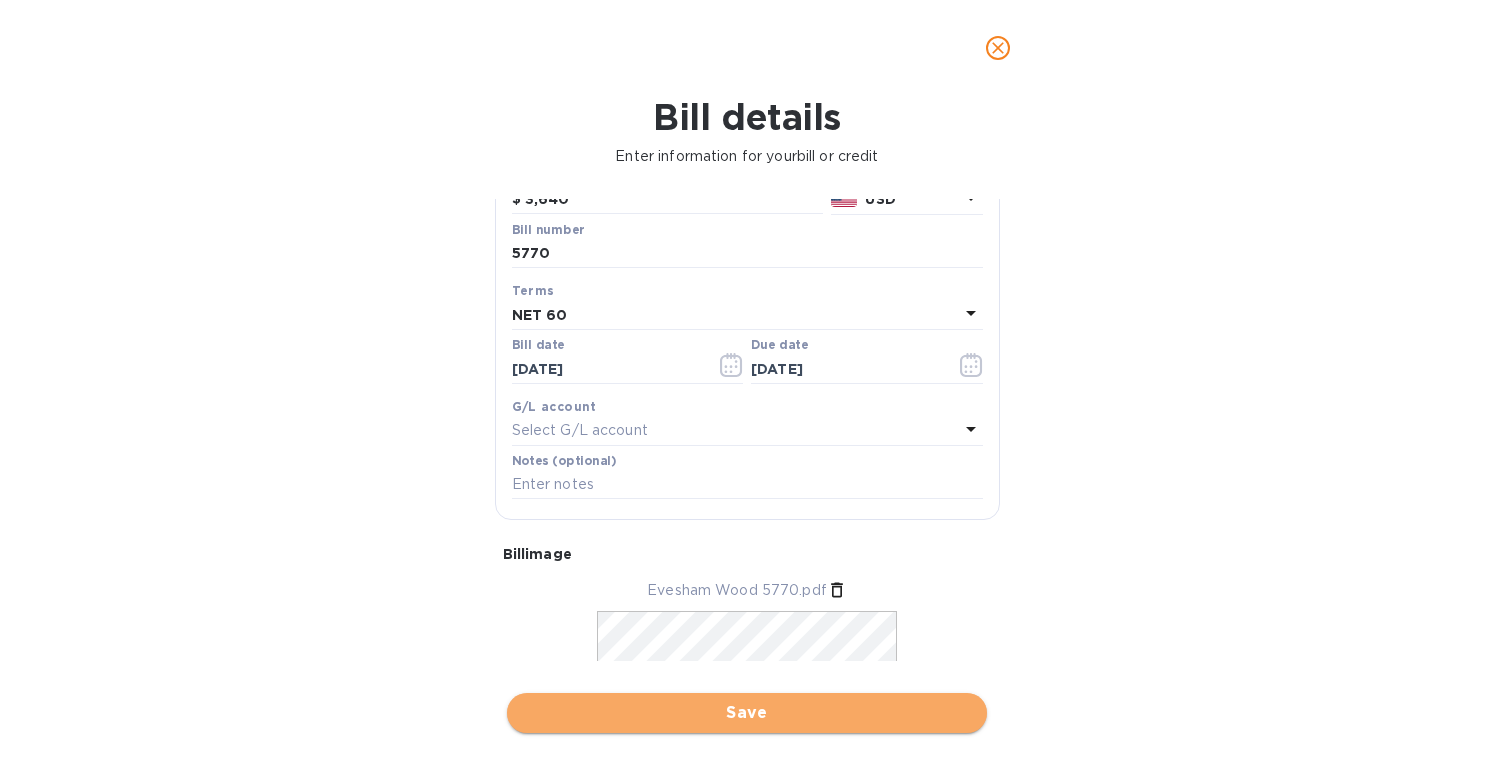 click on "Save" at bounding box center [747, 713] 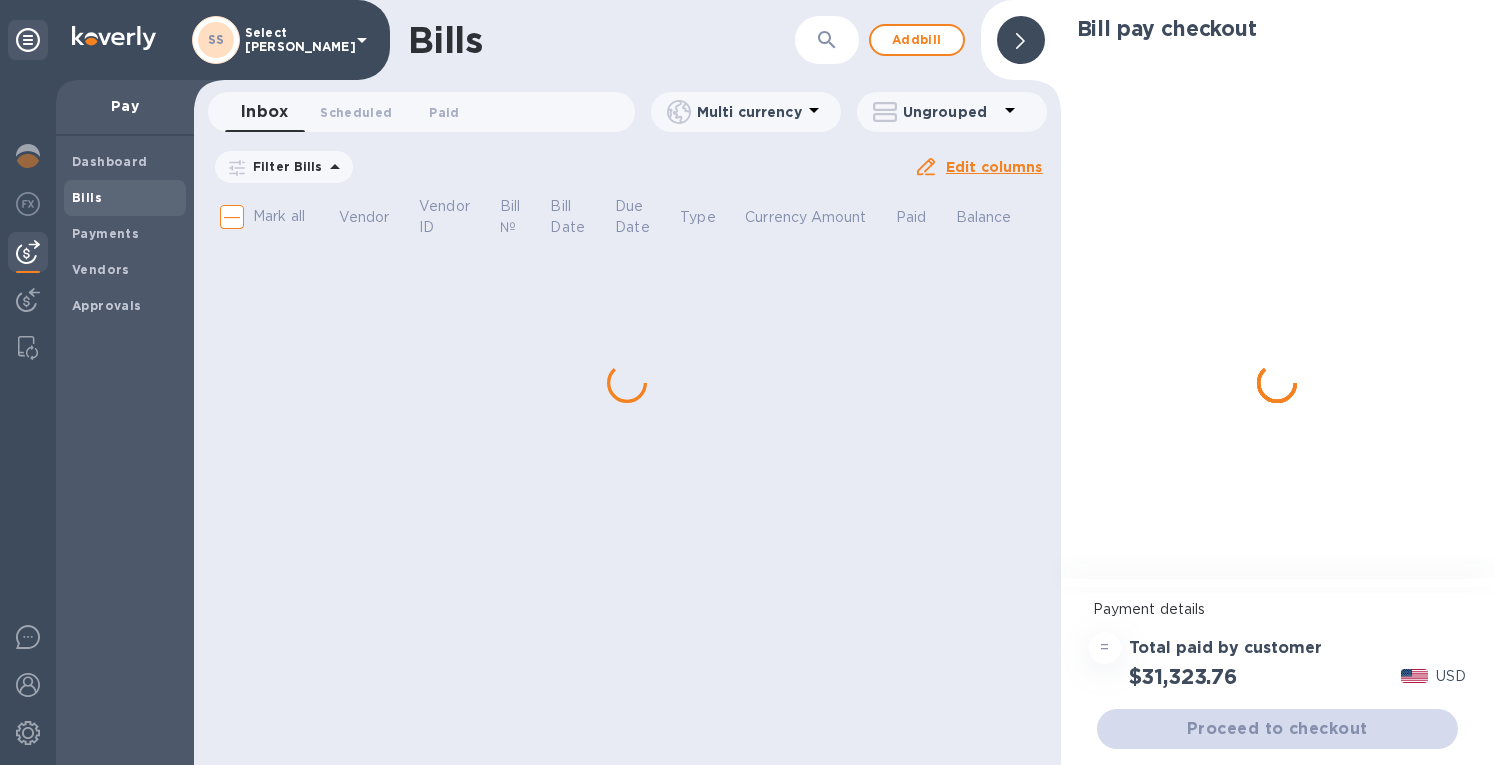 scroll, scrollTop: 0, scrollLeft: 0, axis: both 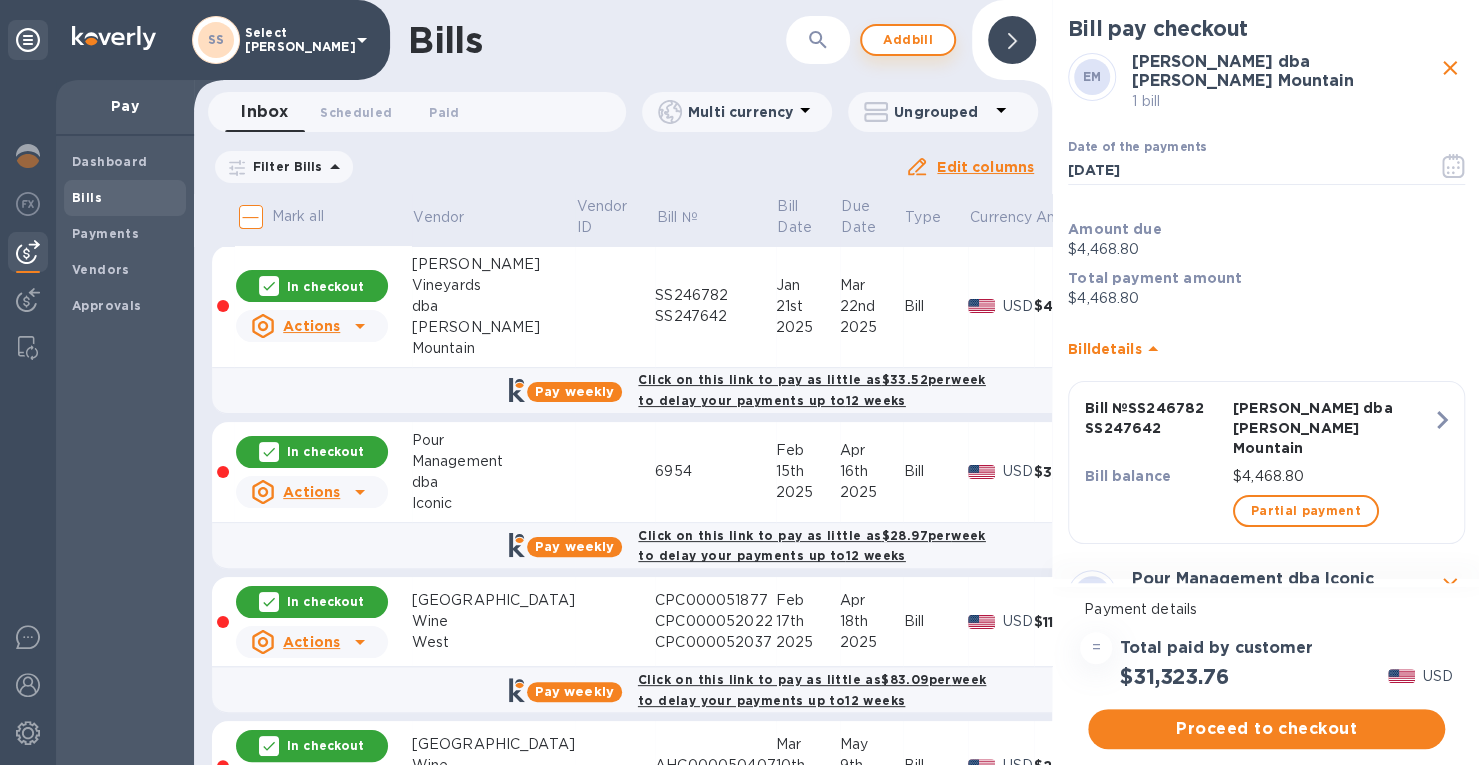 click on "Add   bill" at bounding box center [908, 40] 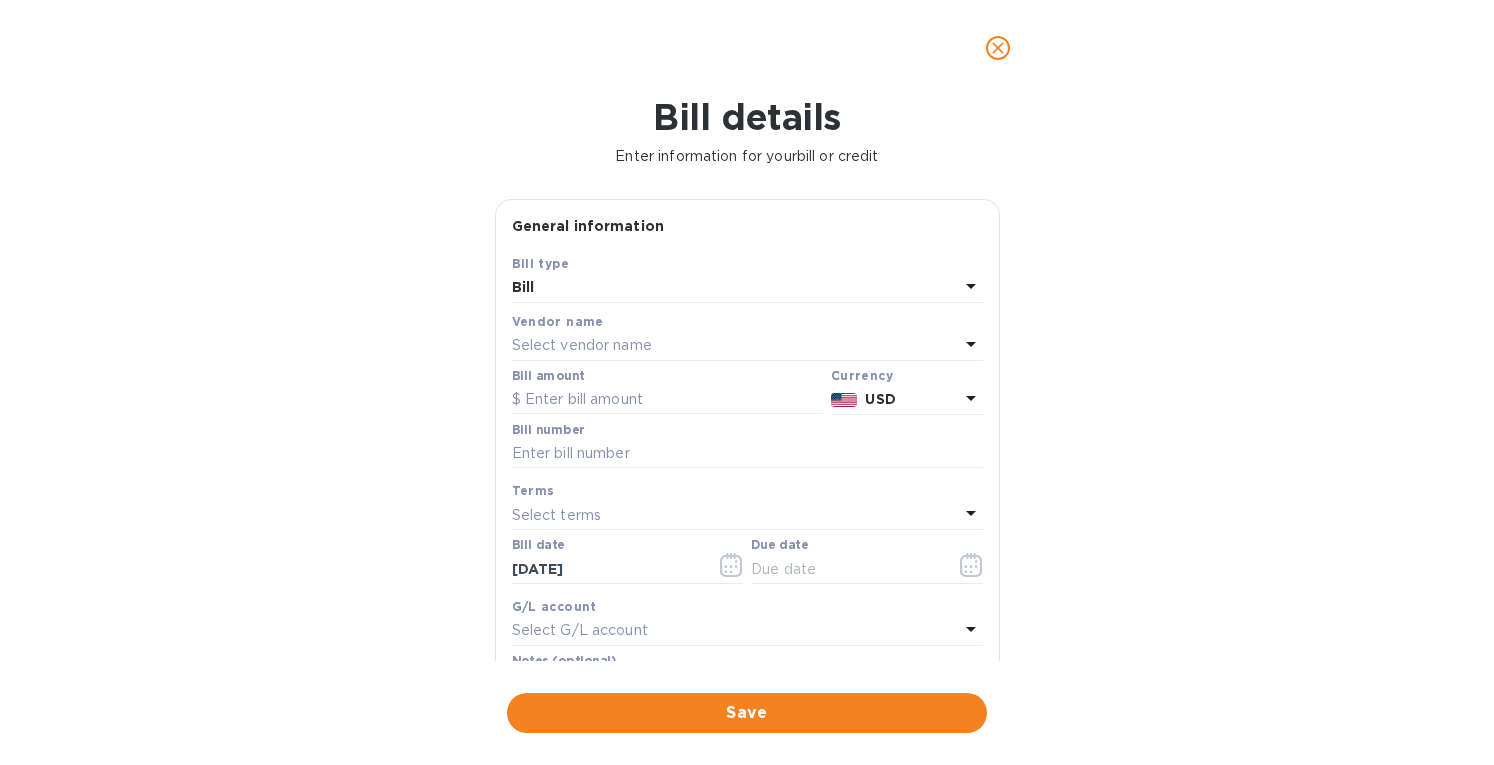 click on "Select vendor name" at bounding box center [582, 345] 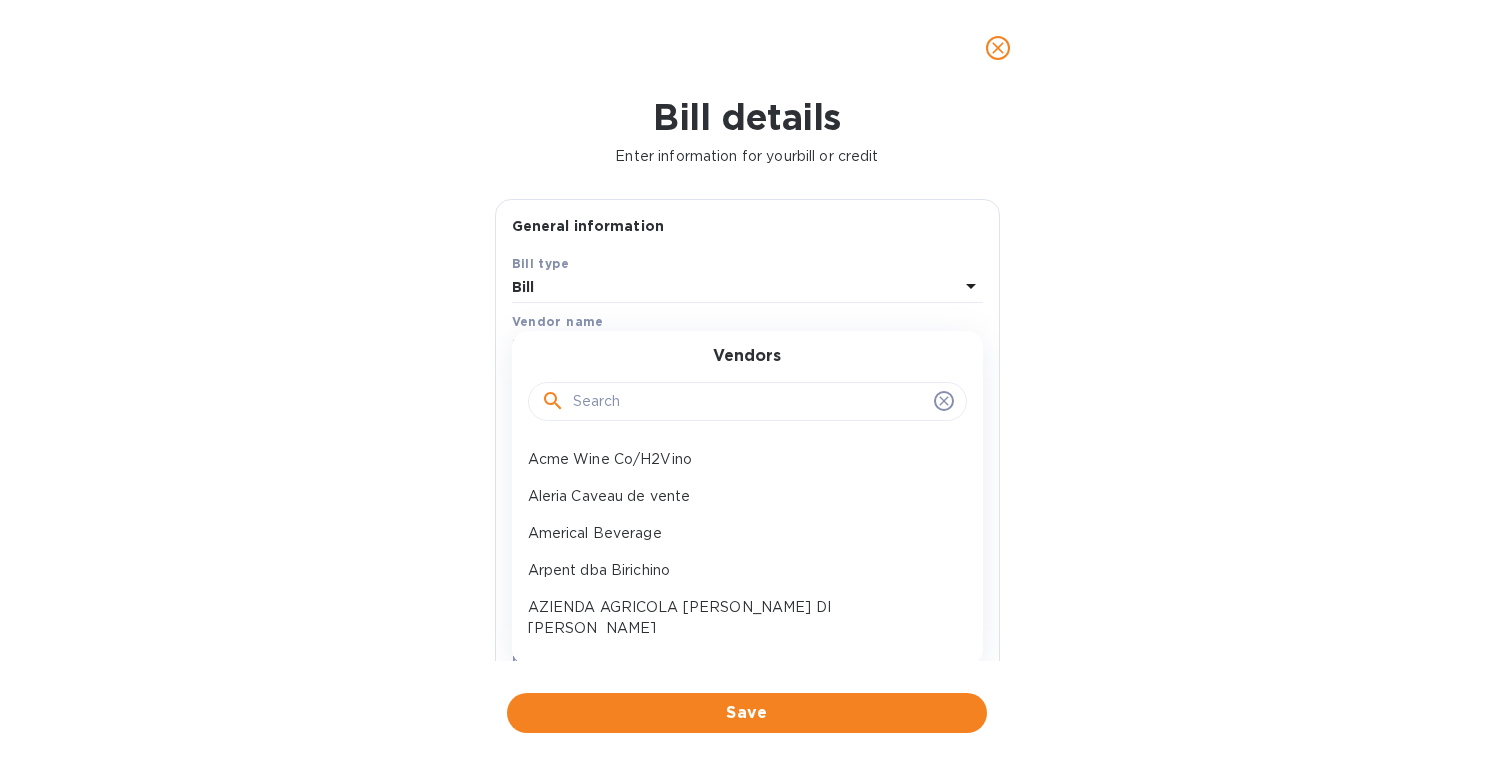 click at bounding box center (749, 402) 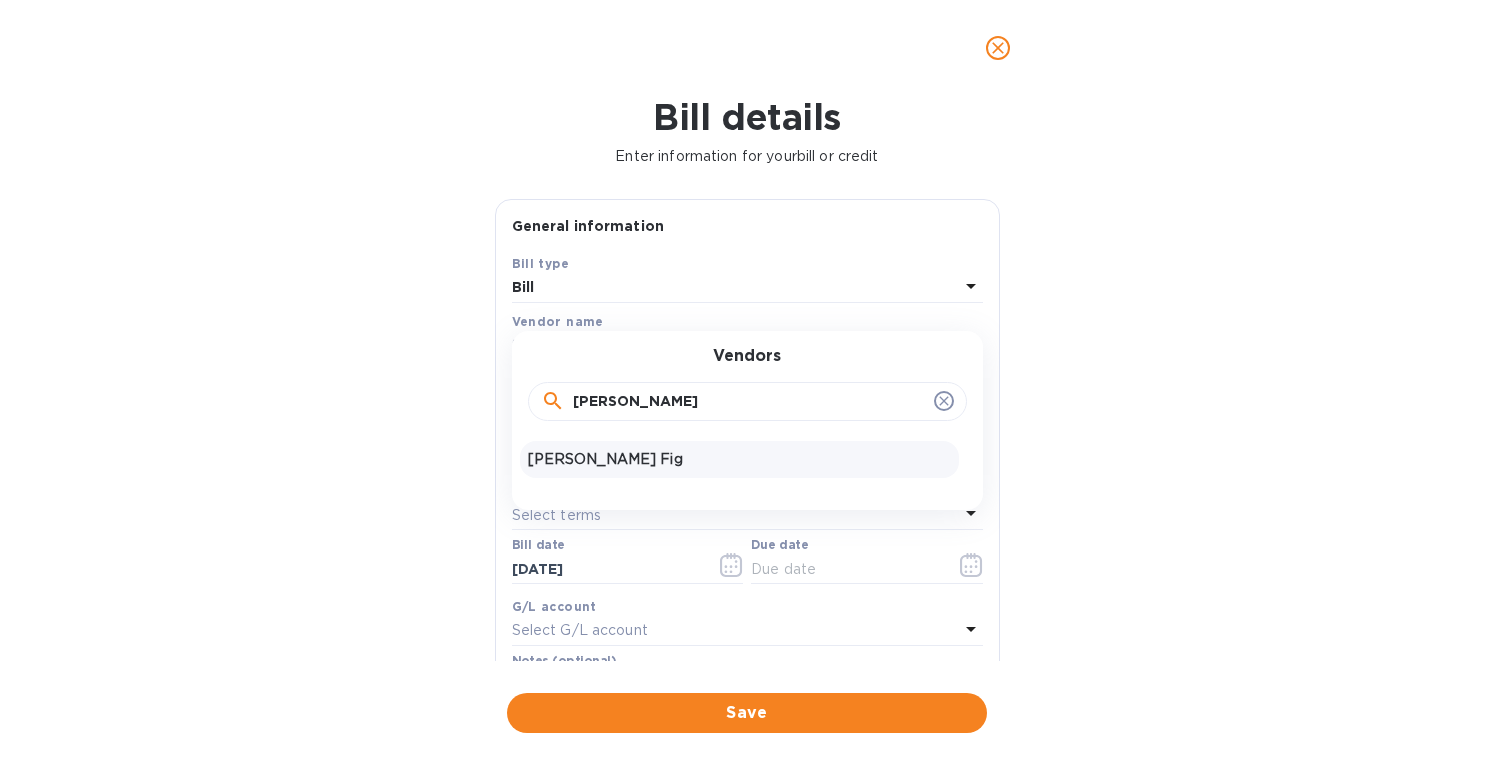 type on "[PERSON_NAME]" 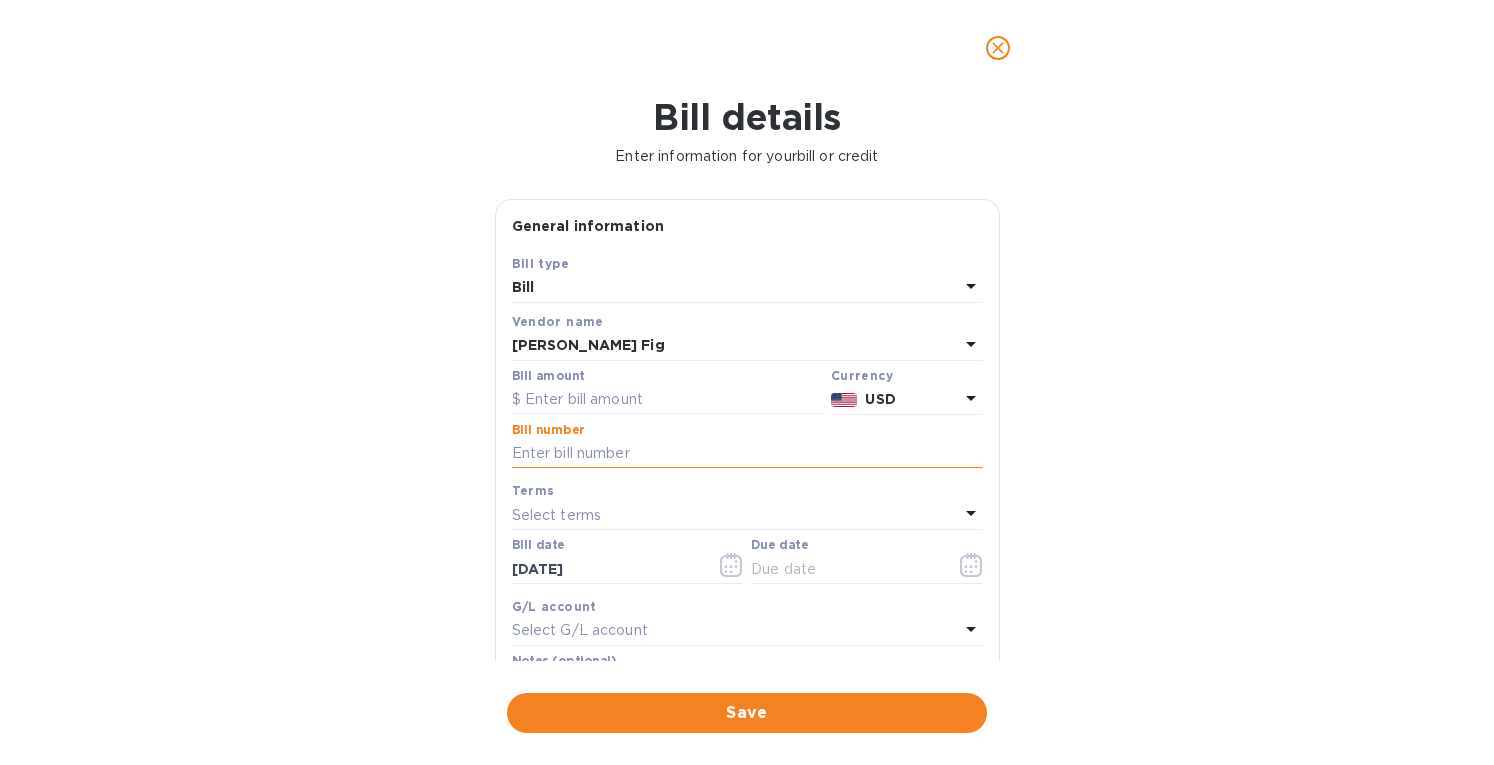 click at bounding box center (747, 454) 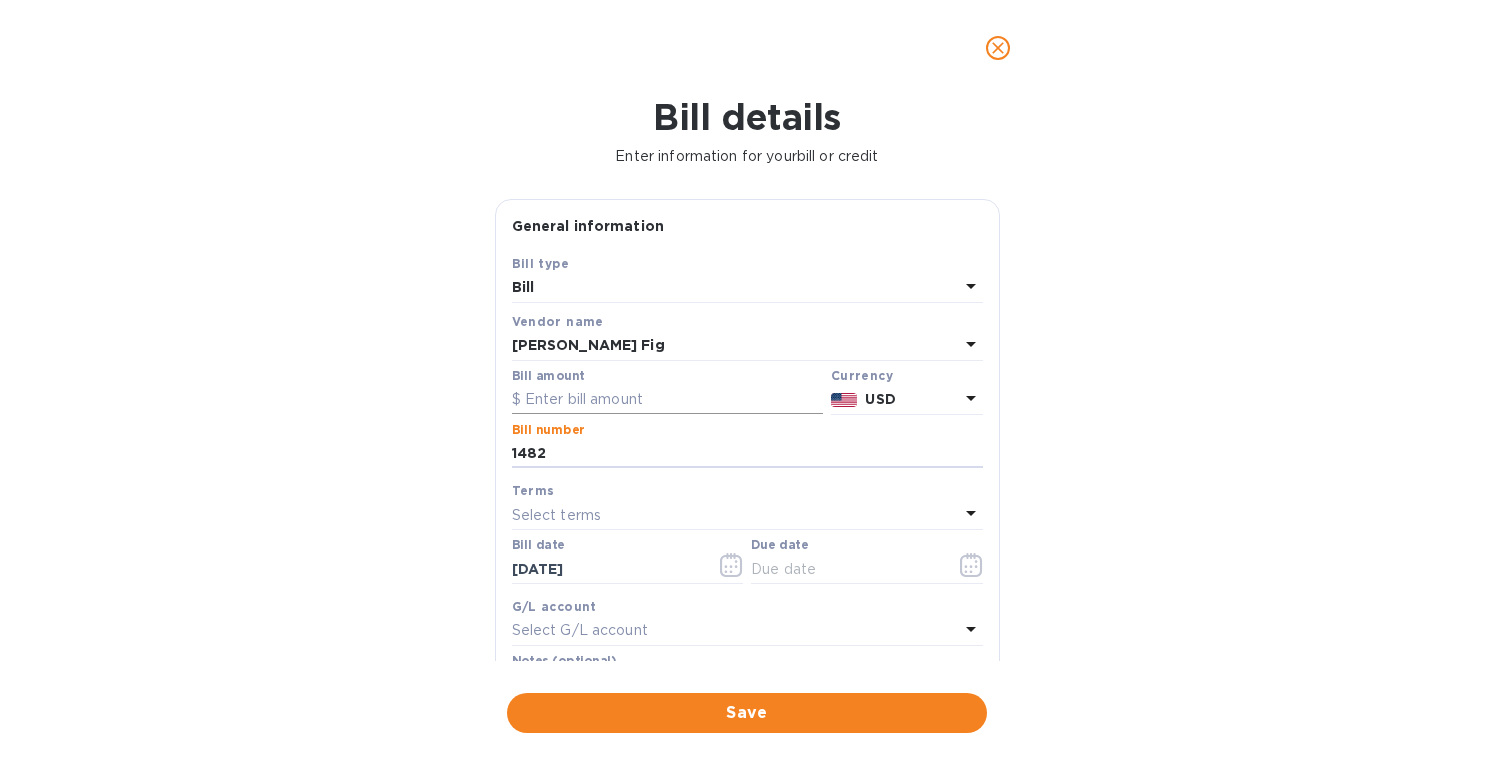 type on "1482" 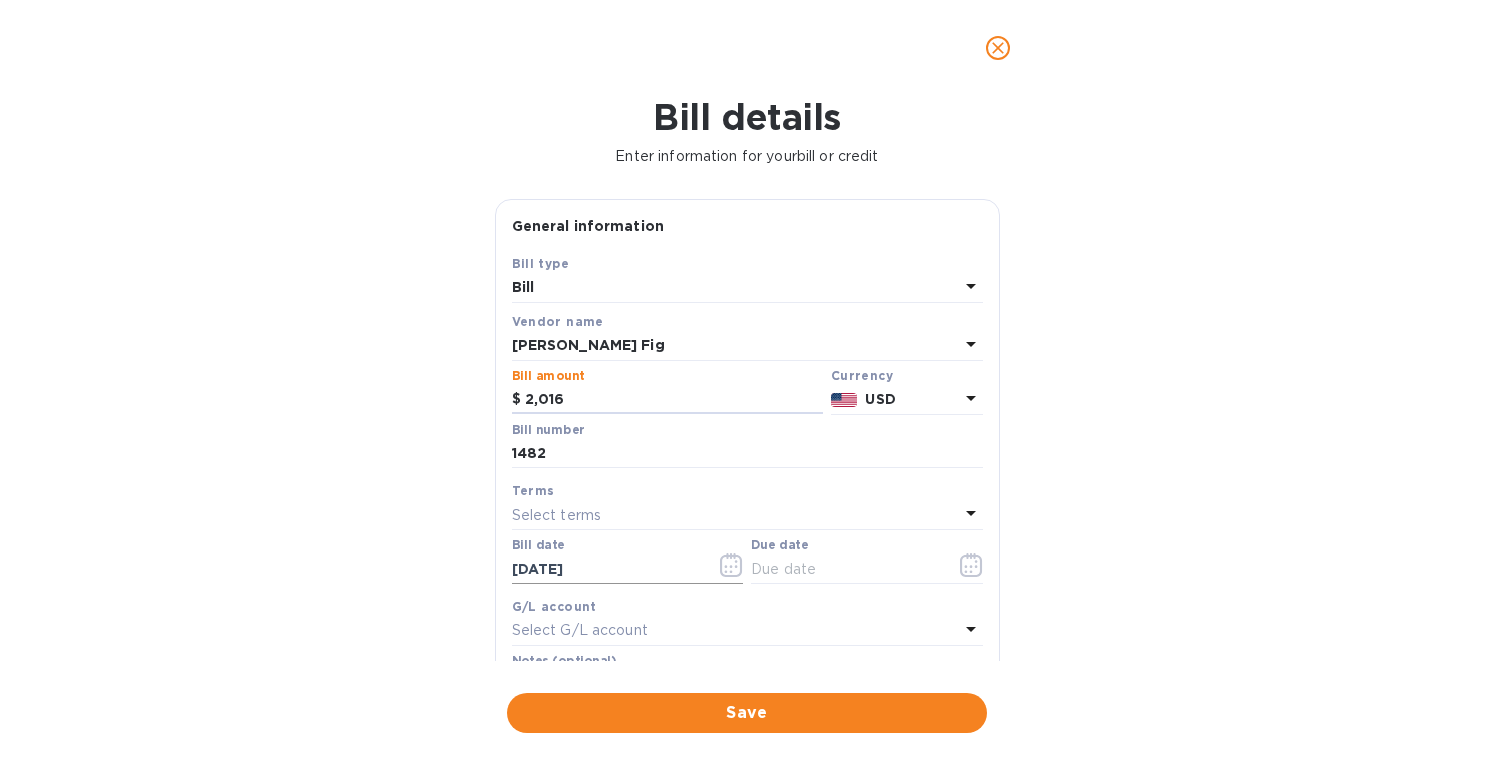 type on "2,016" 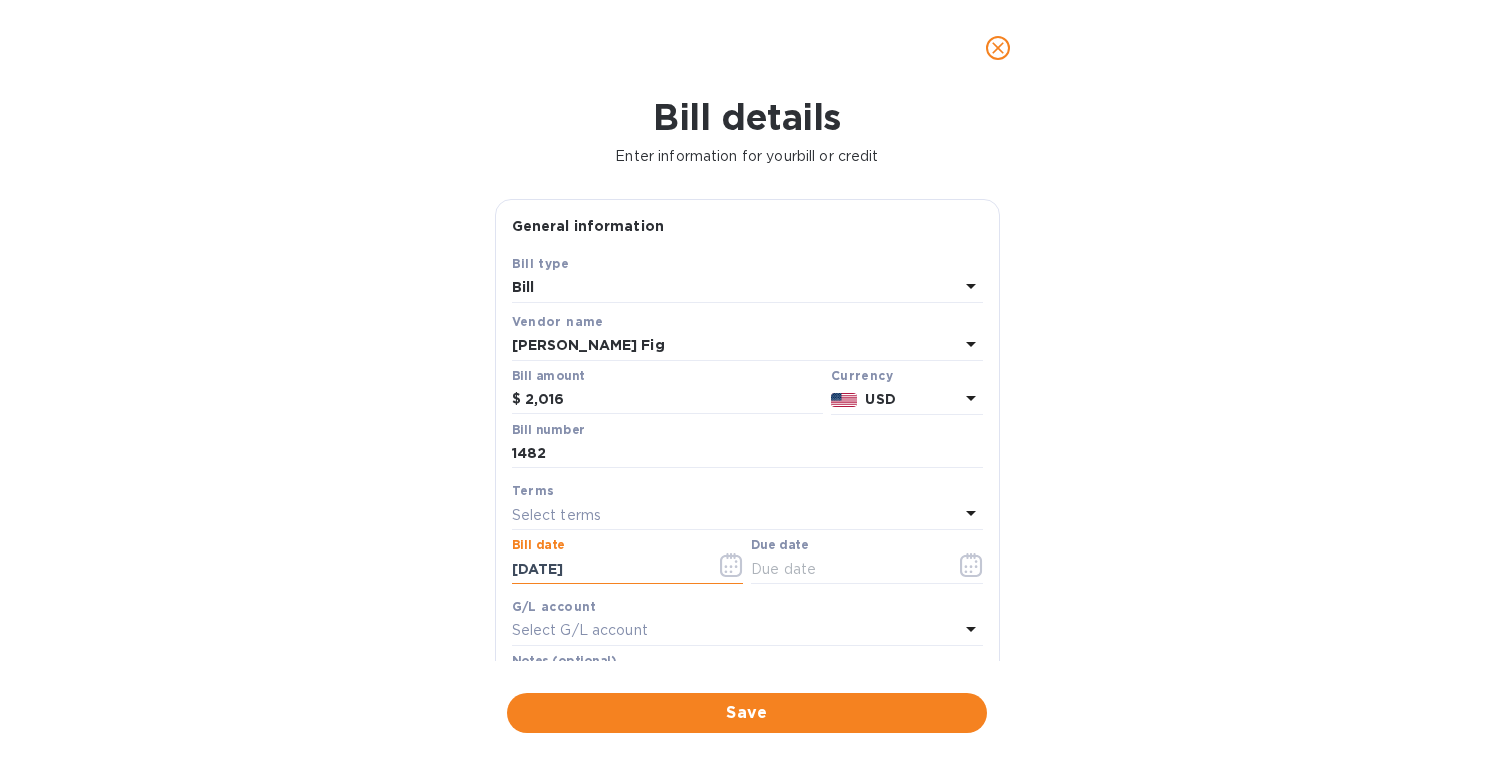 drag, startPoint x: 550, startPoint y: 564, endPoint x: 322, endPoint y: 579, distance: 228.49289 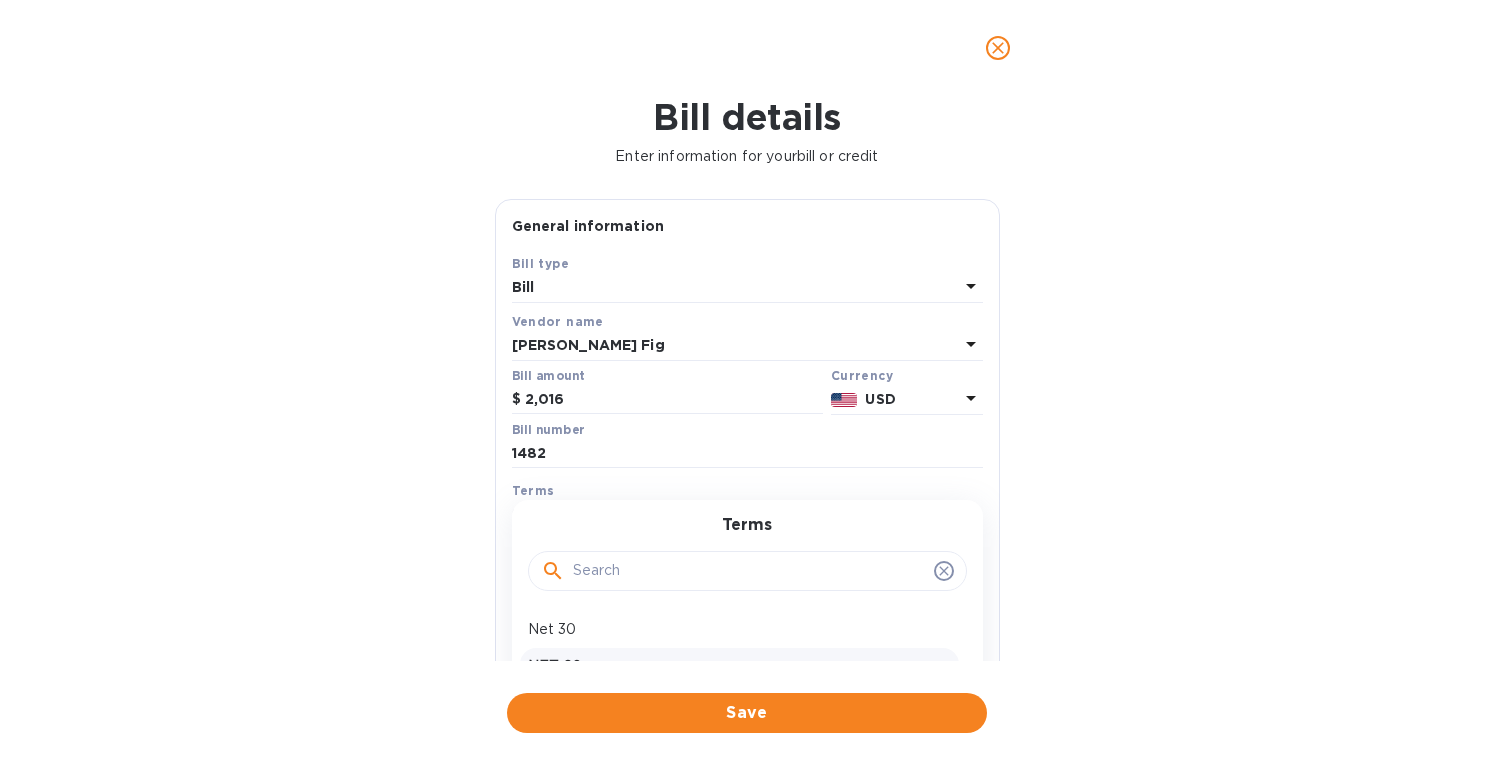 click on "NET 60" at bounding box center (739, 666) 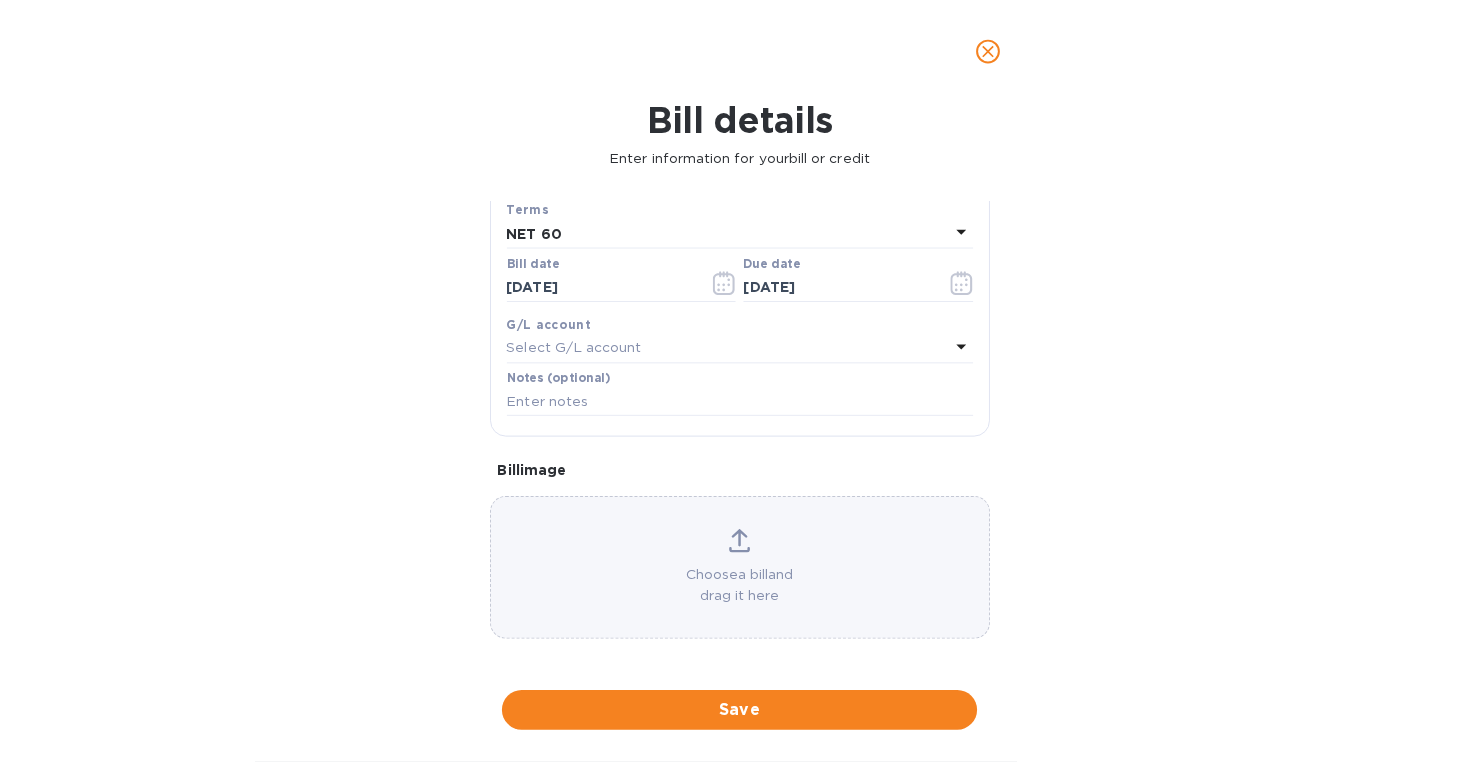 scroll, scrollTop: 286, scrollLeft: 0, axis: vertical 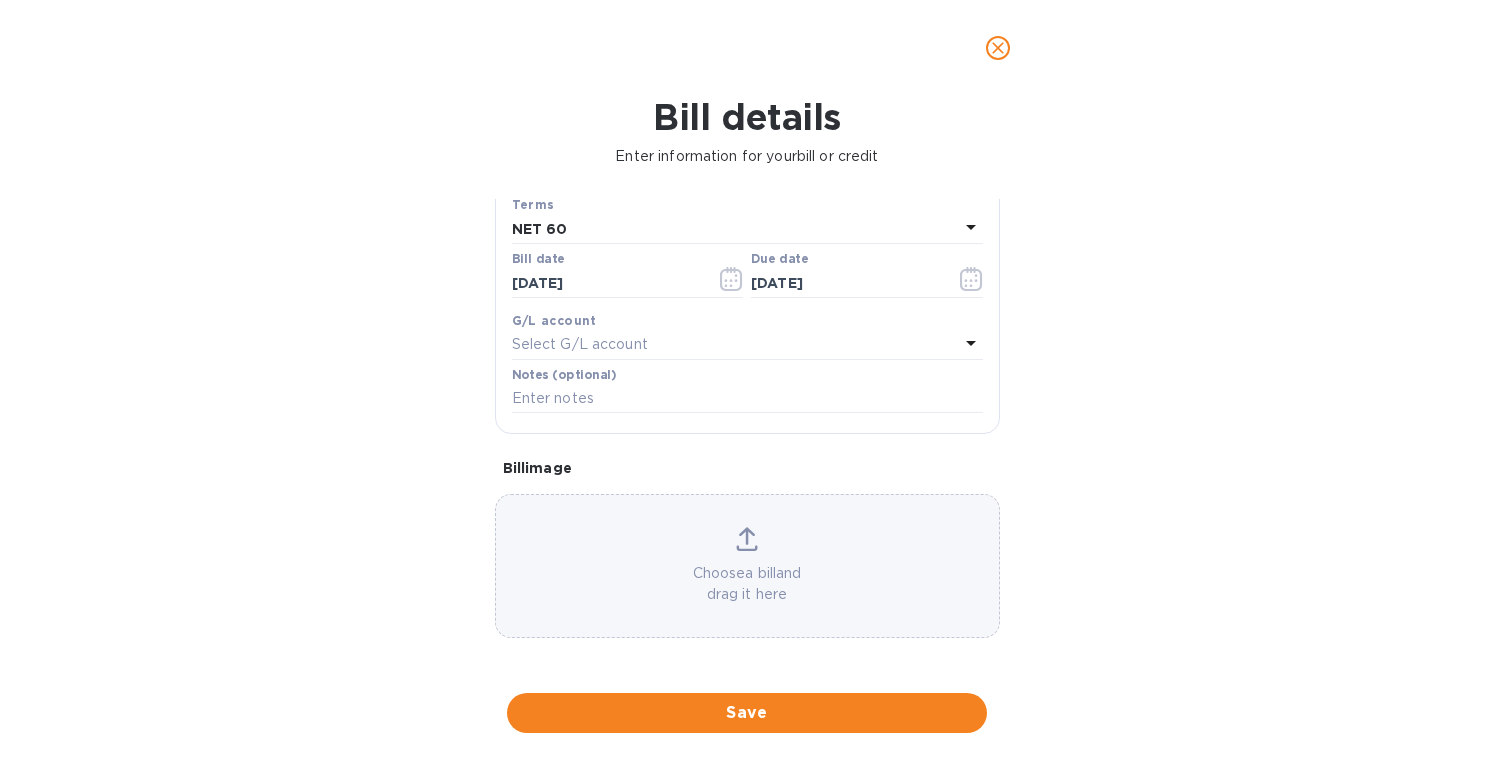click 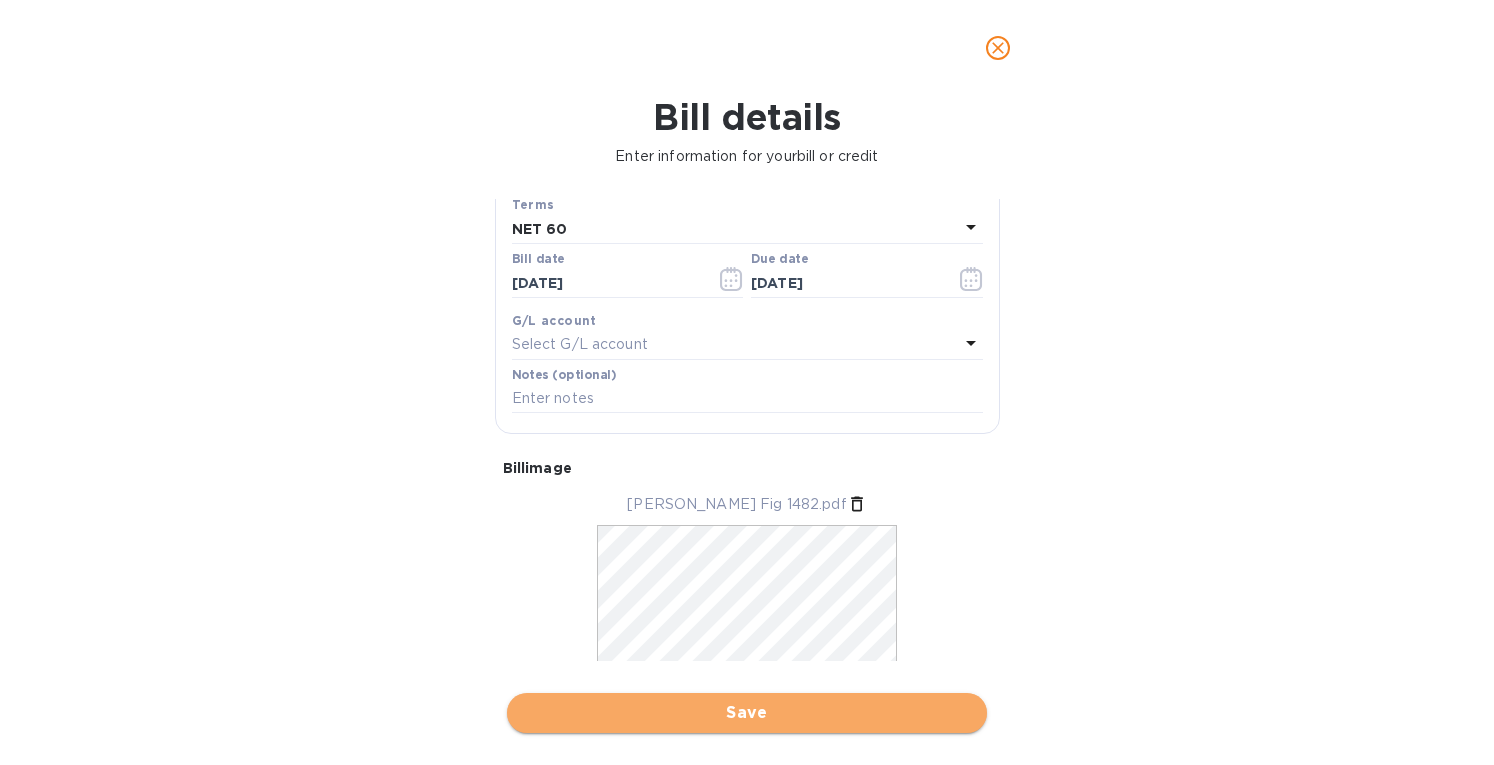 click on "Save" at bounding box center [747, 713] 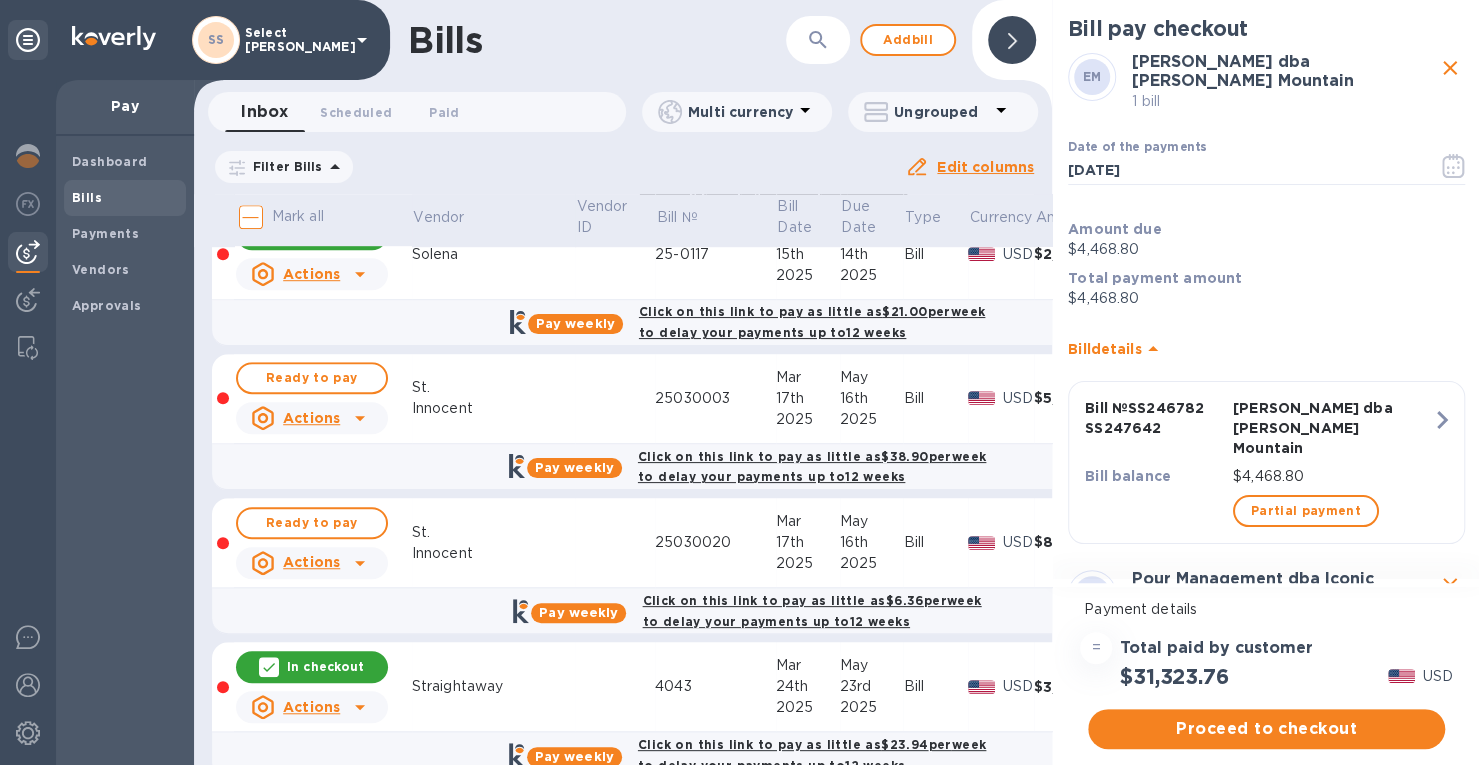 scroll, scrollTop: 1000, scrollLeft: 0, axis: vertical 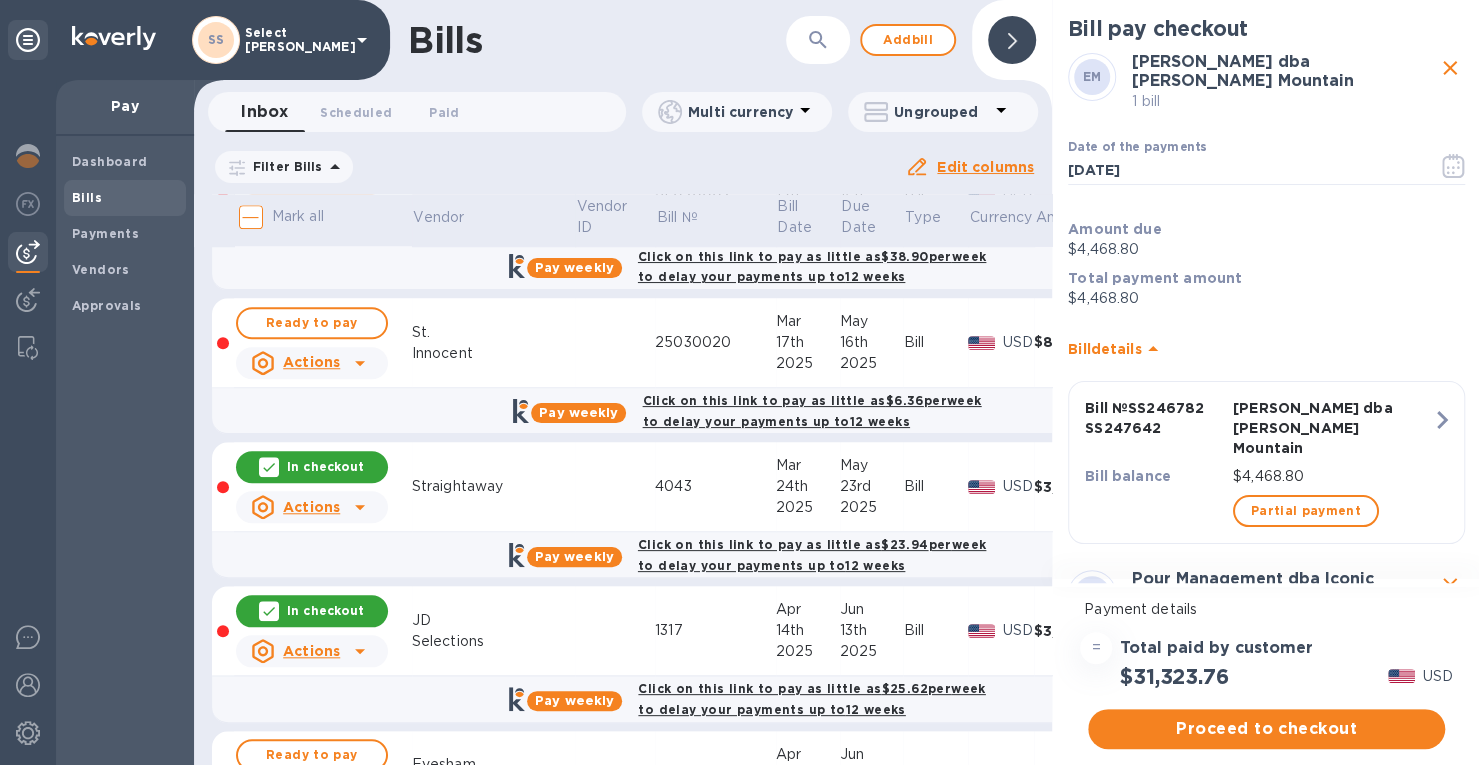 click on "In checkout" at bounding box center [325, 466] 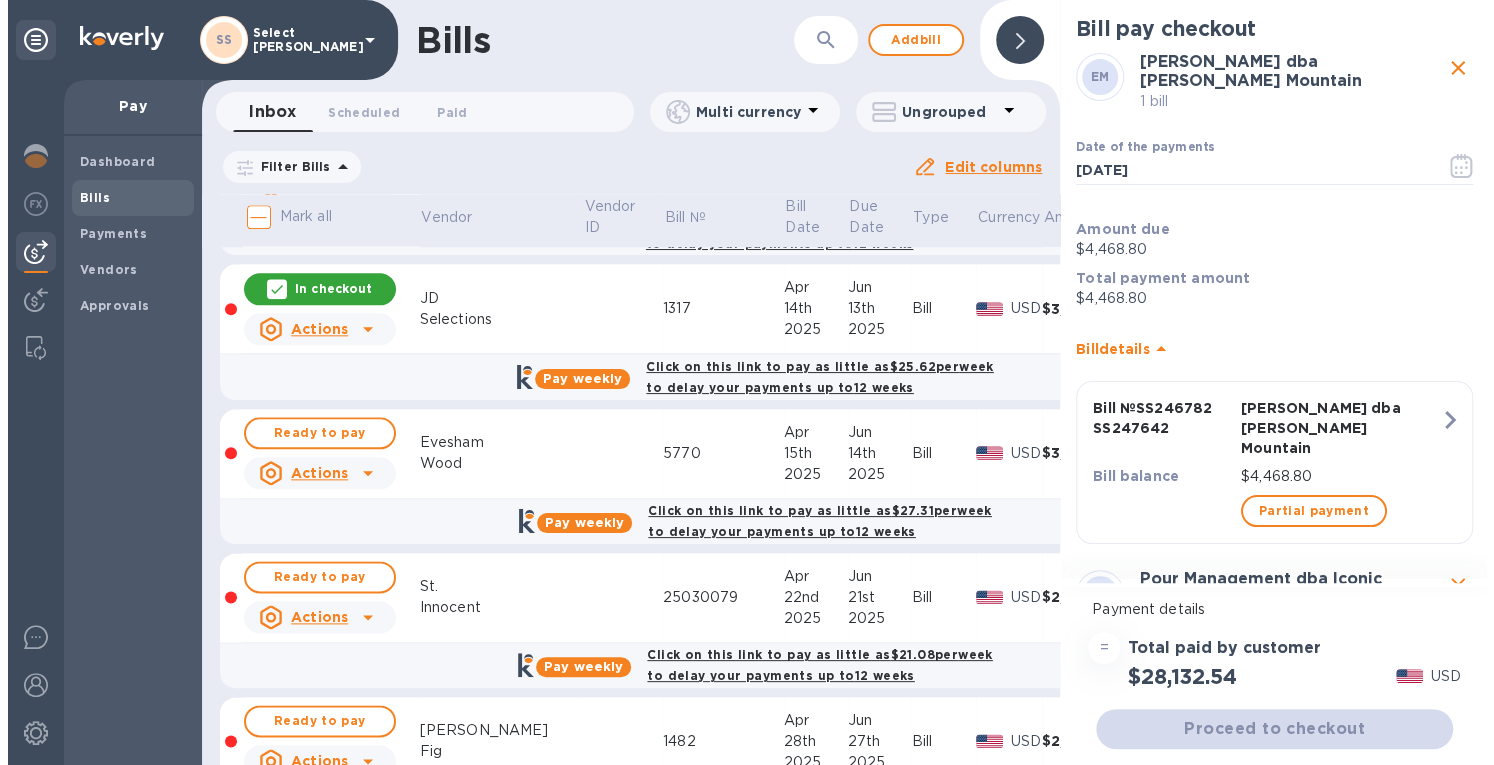 scroll, scrollTop: 1400, scrollLeft: 0, axis: vertical 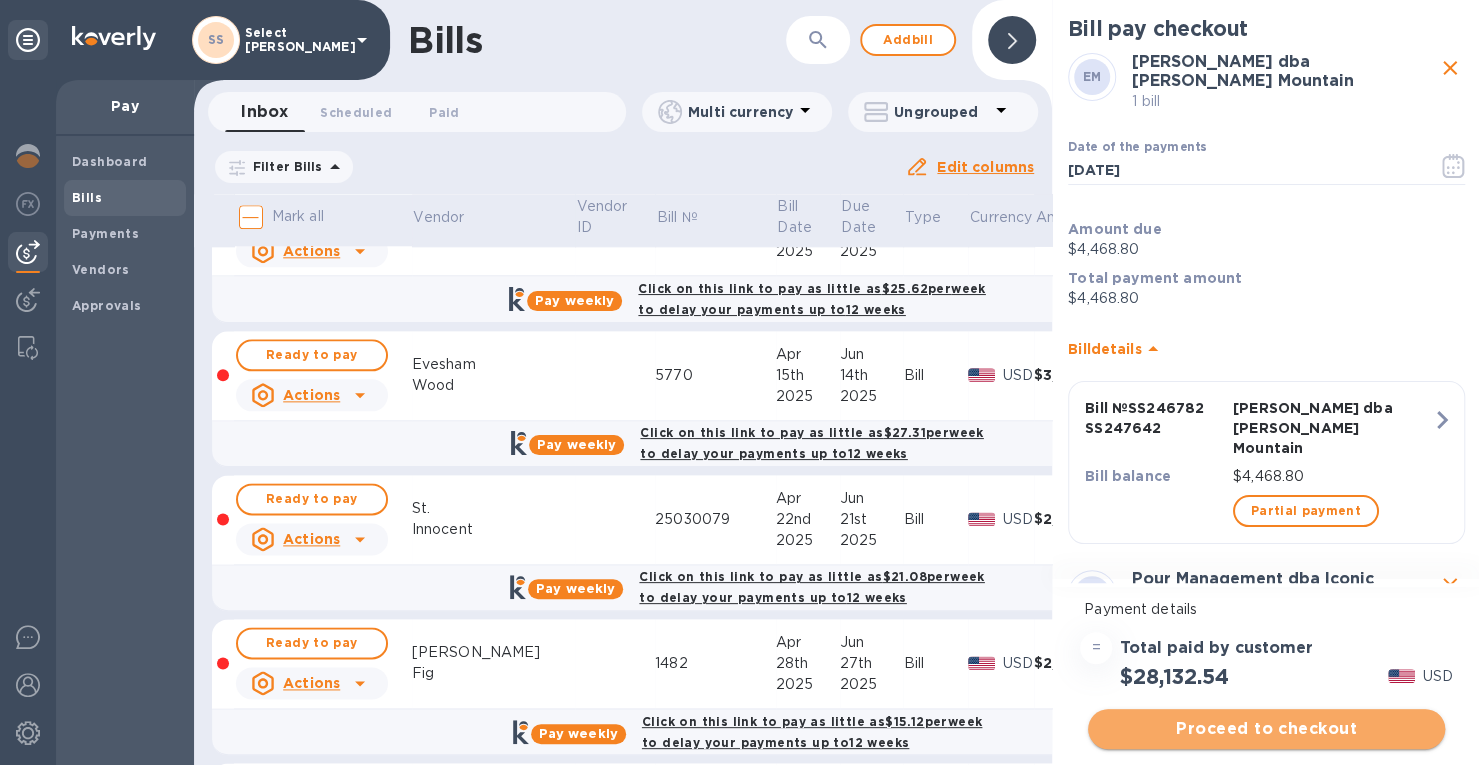 click on "Proceed to checkout" at bounding box center (1266, 729) 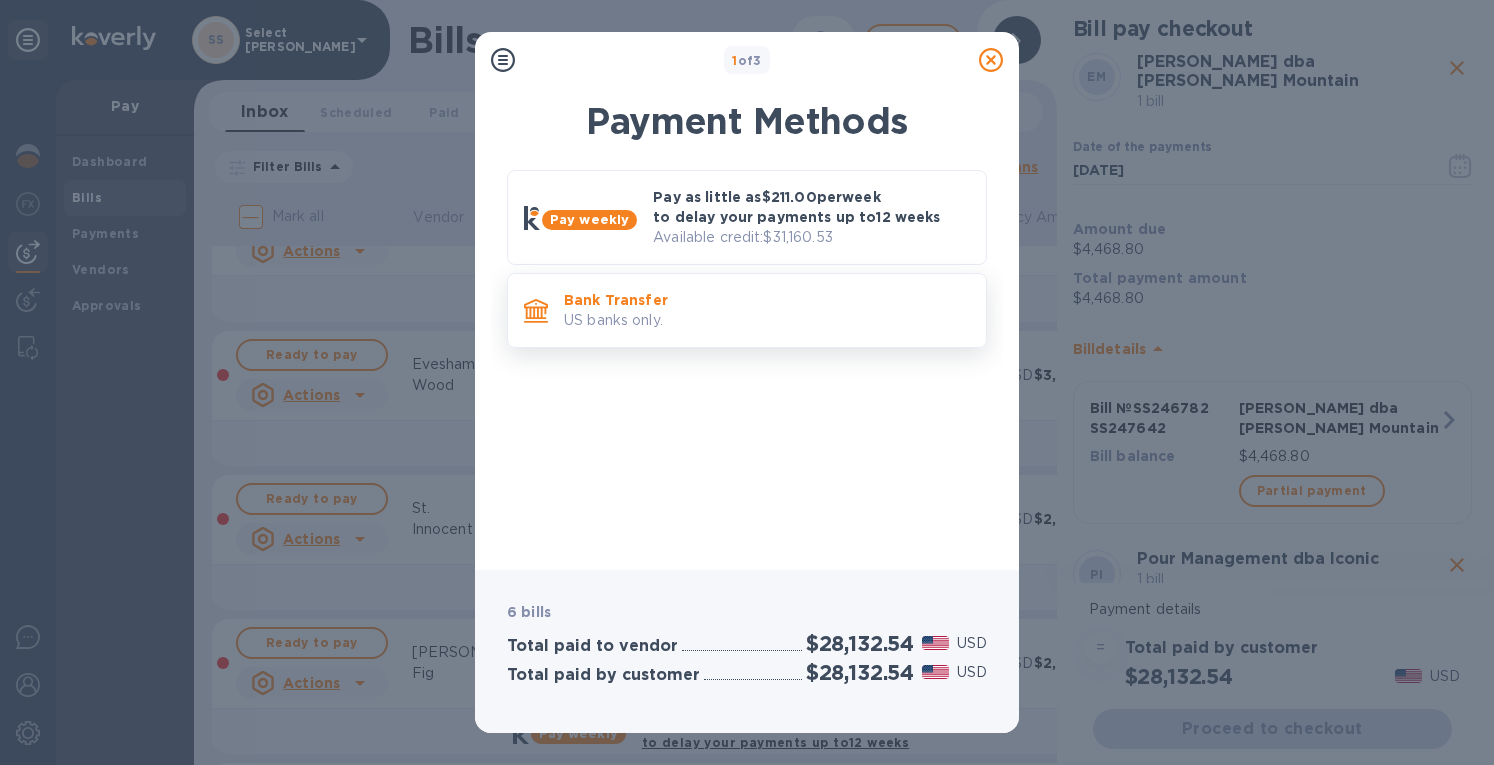 click on "Bank Transfer" at bounding box center [767, 300] 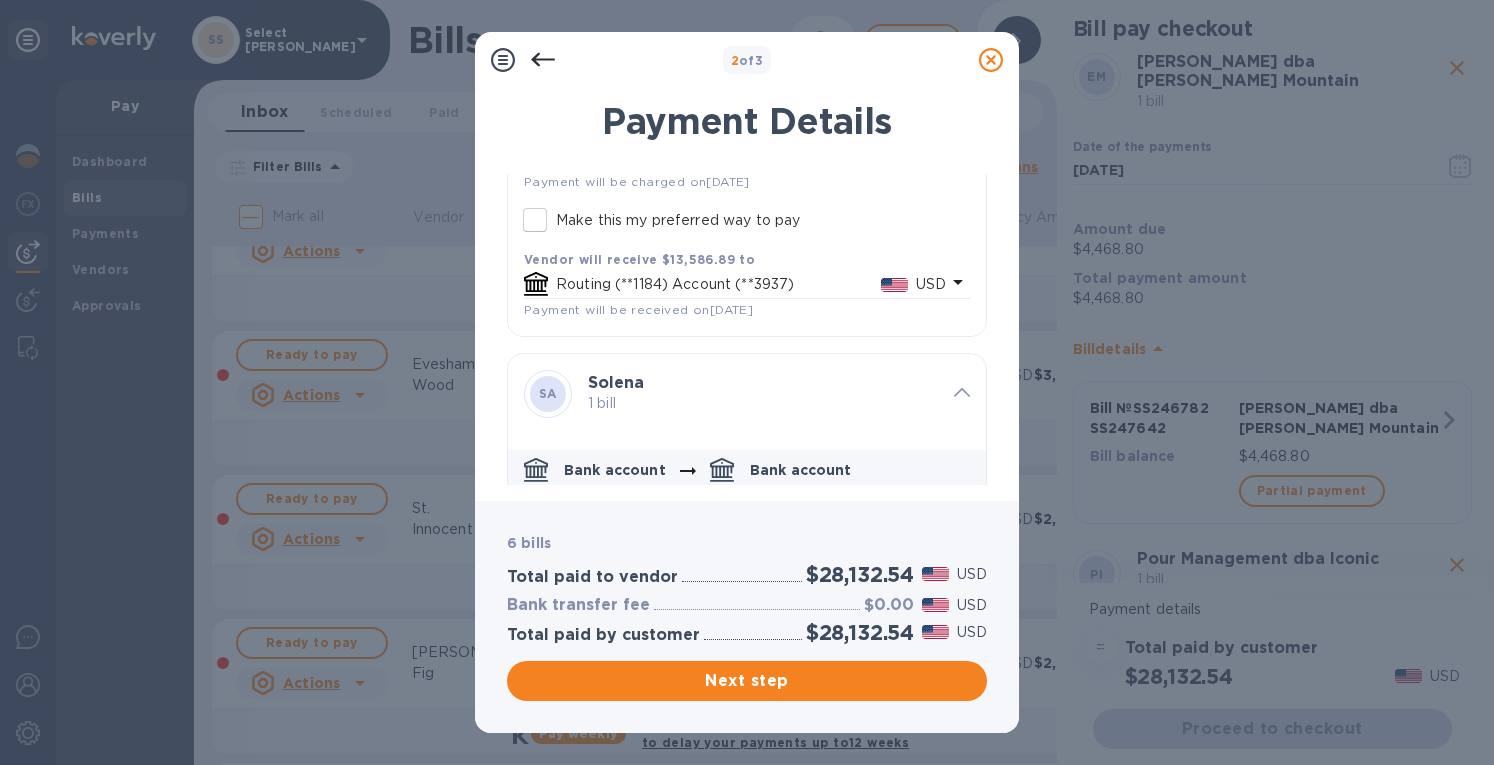 scroll, scrollTop: 1200, scrollLeft: 0, axis: vertical 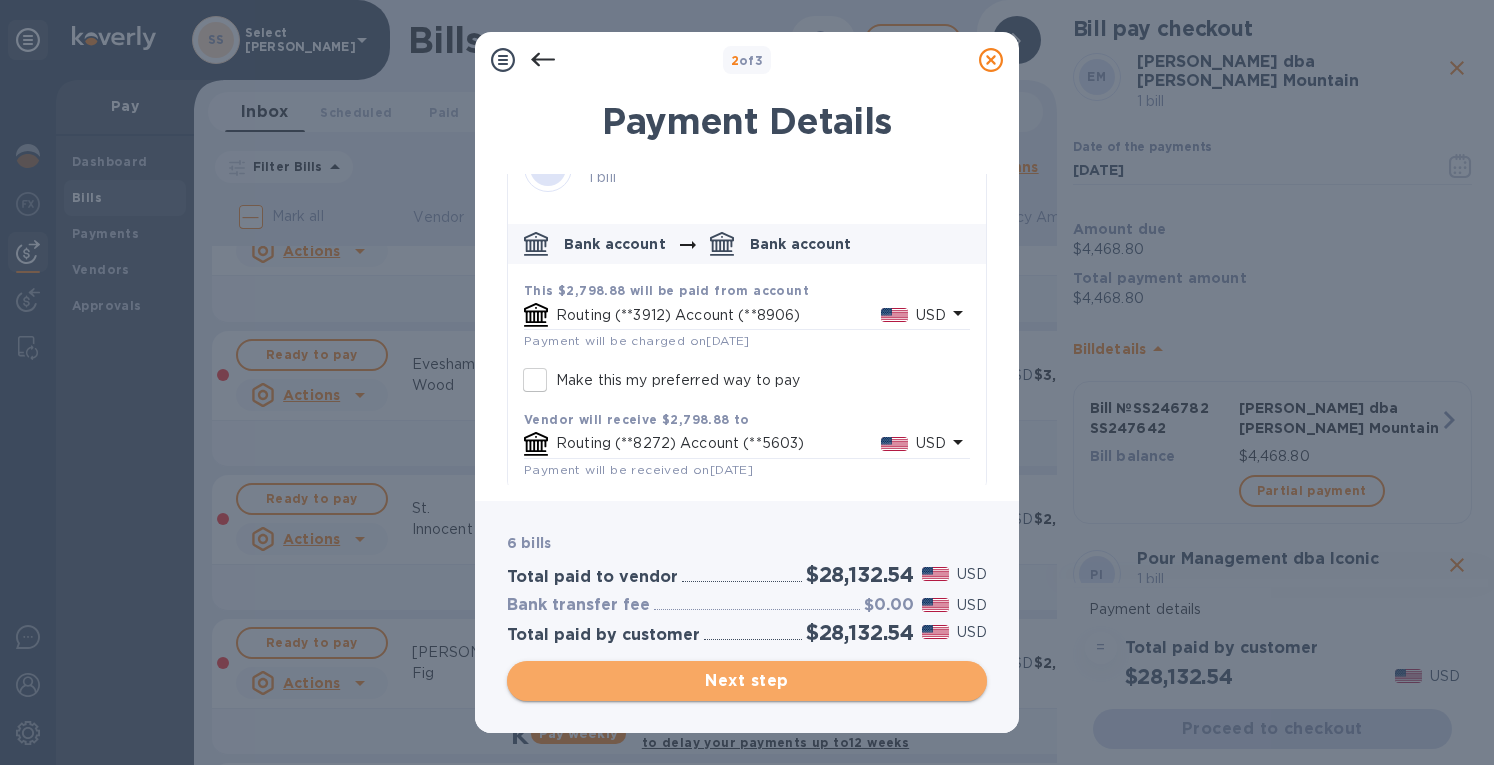 click on "Next step" at bounding box center [747, 681] 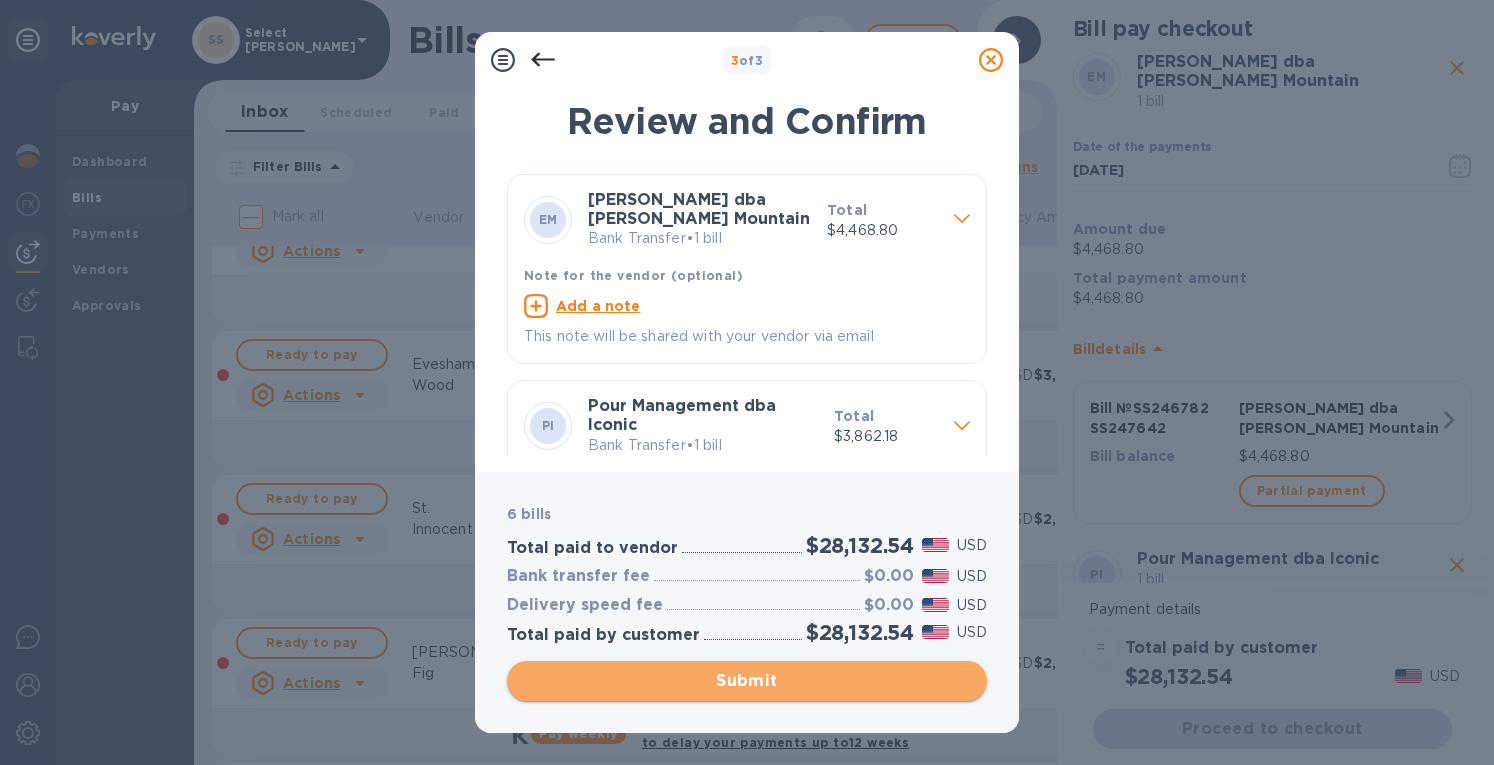 click on "Submit" at bounding box center [747, 681] 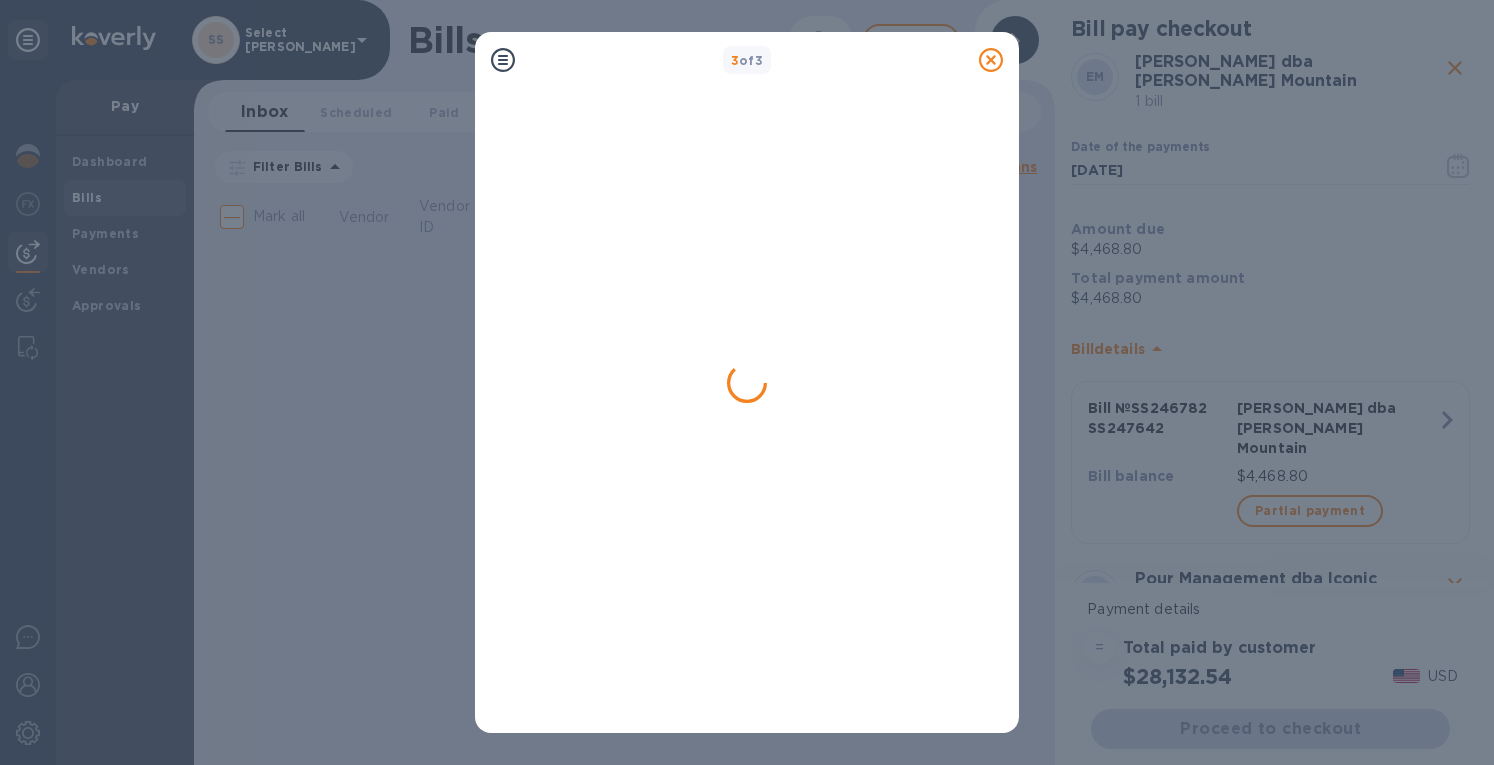 scroll, scrollTop: 0, scrollLeft: 0, axis: both 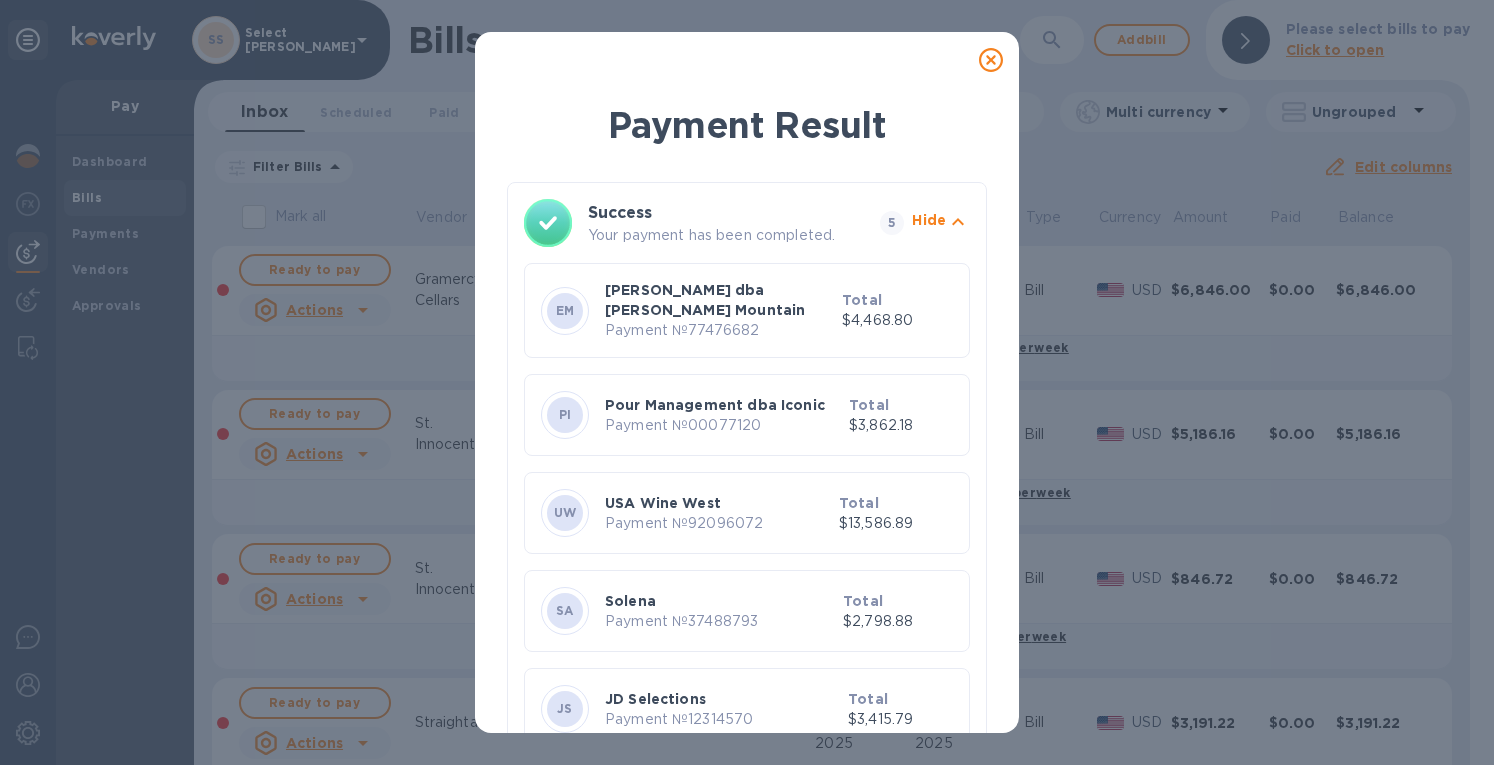 click 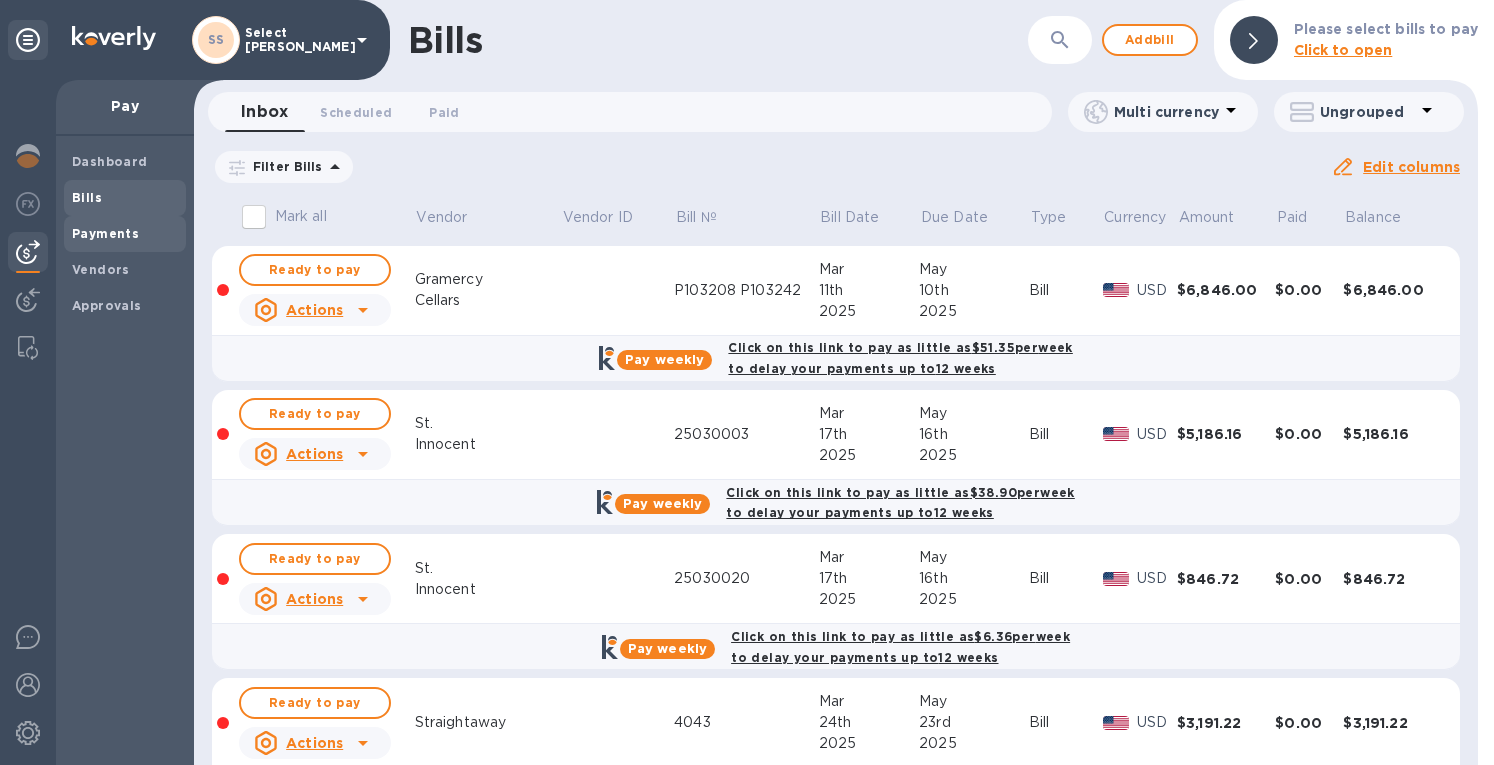 click on "Payments" at bounding box center [105, 233] 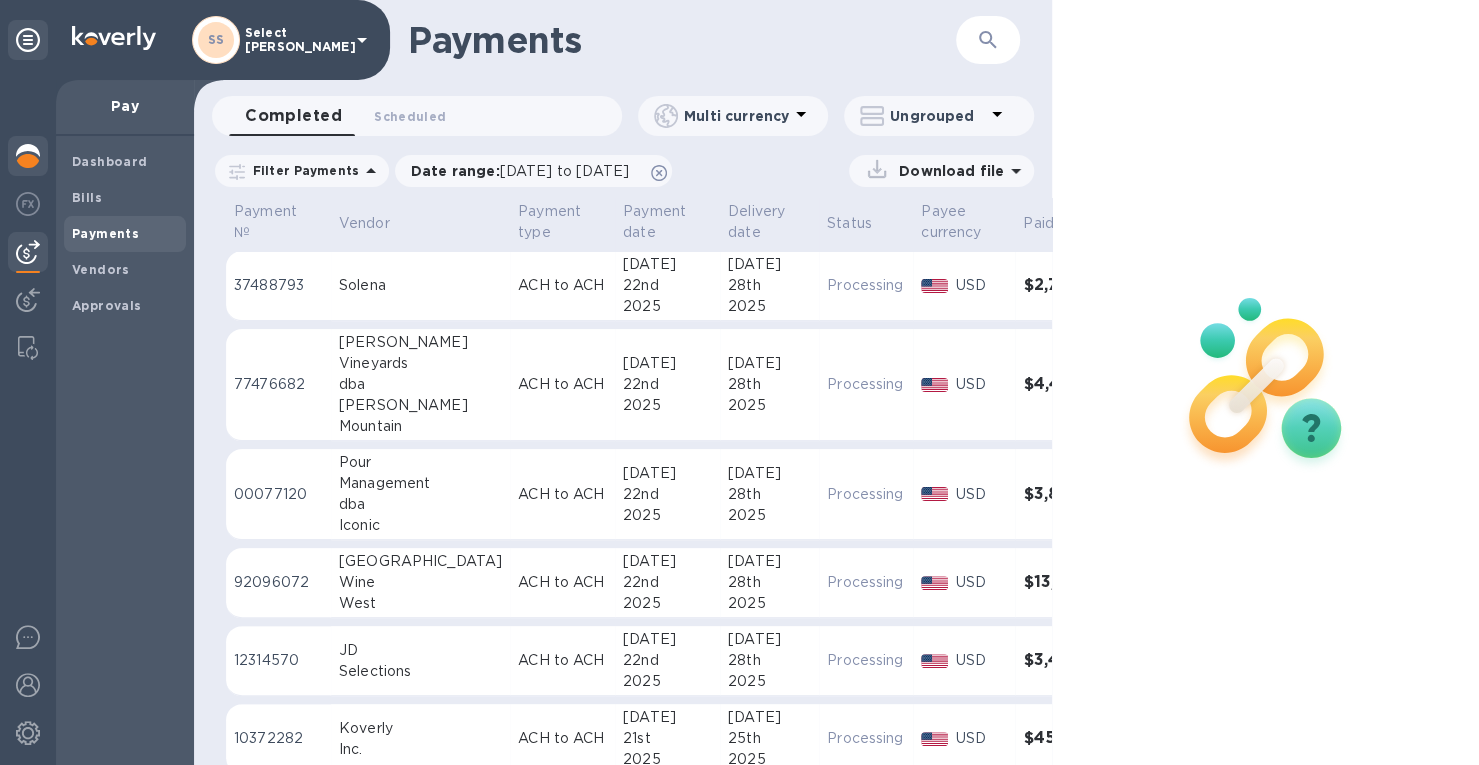click at bounding box center (28, 156) 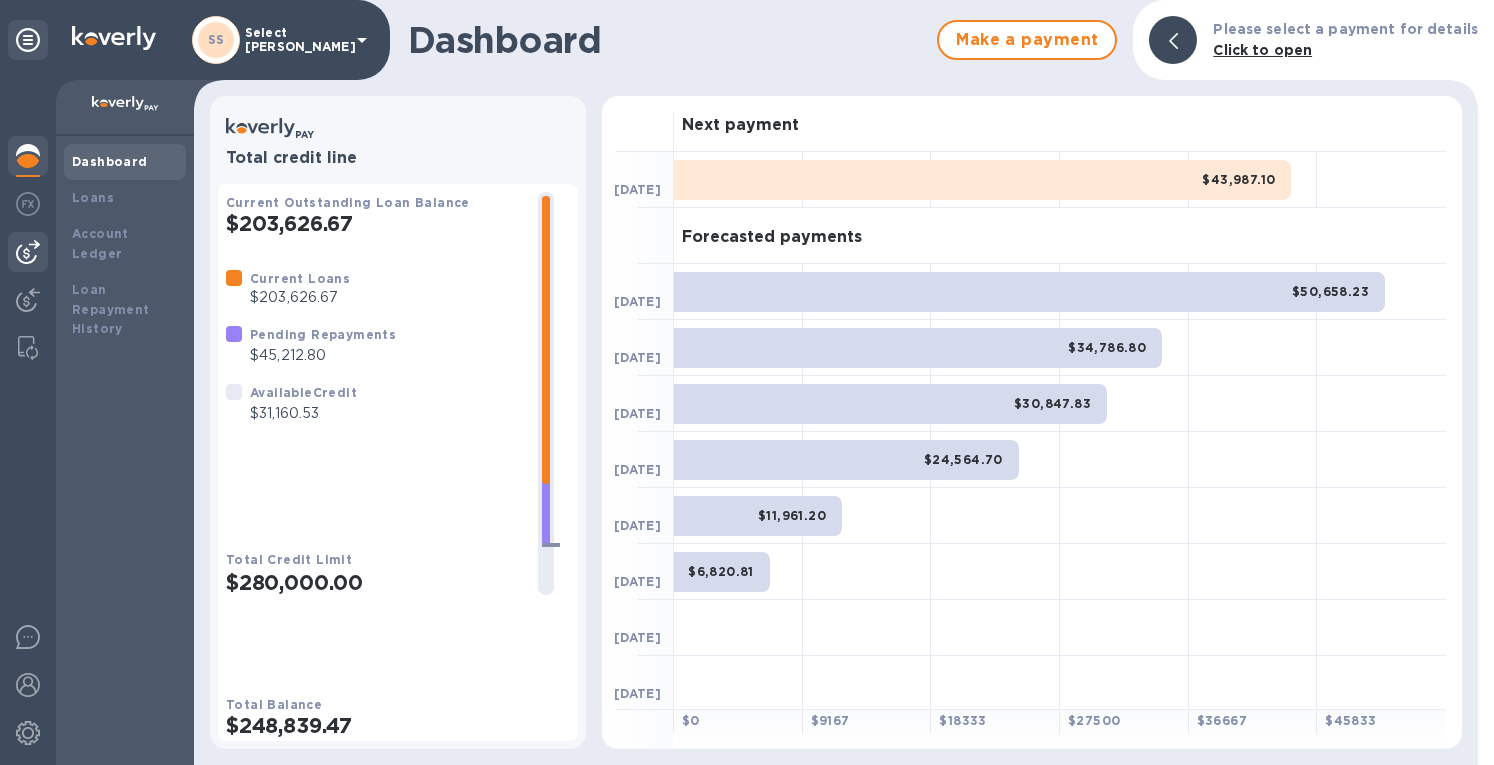 click at bounding box center (28, 252) 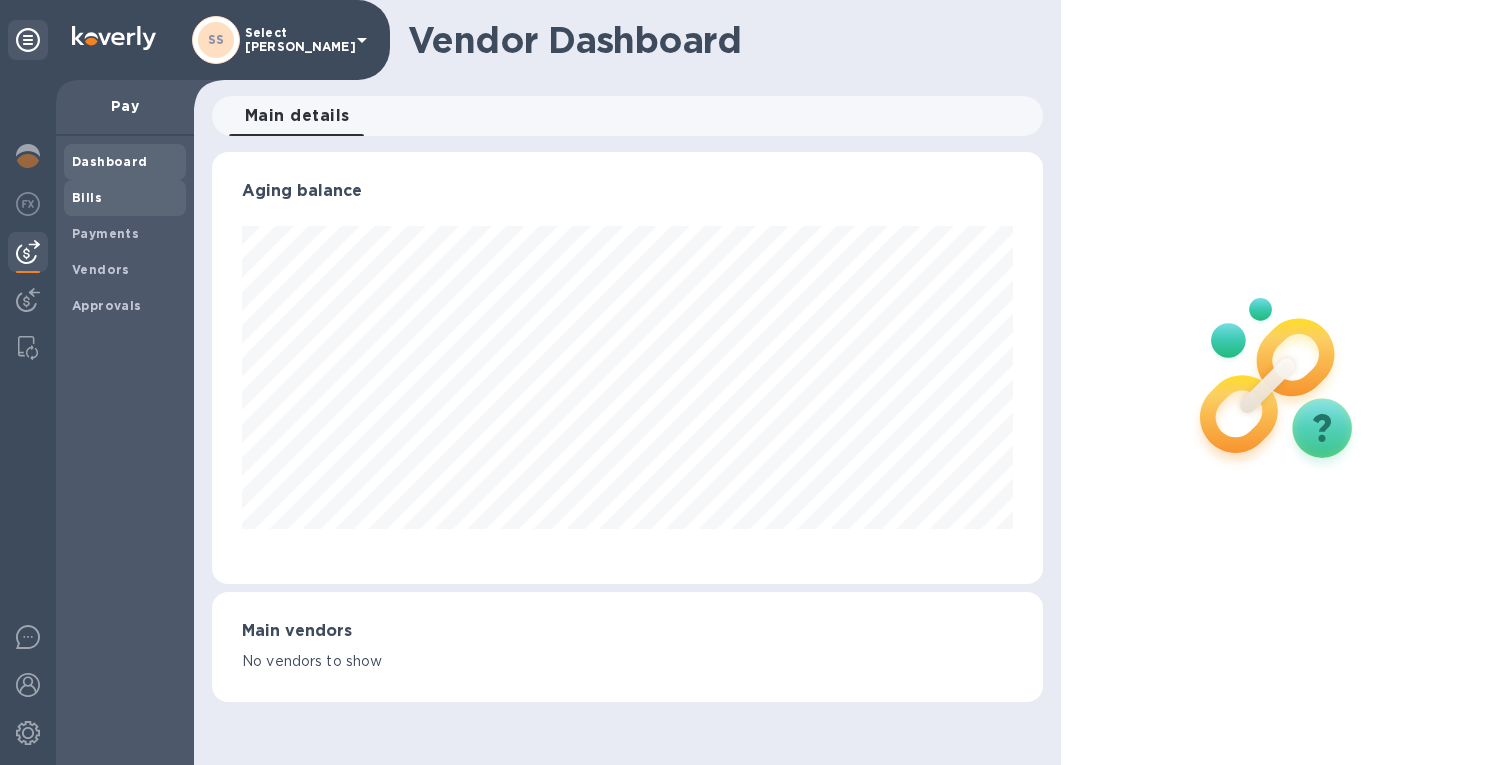 scroll, scrollTop: 432, scrollLeft: 822, axis: both 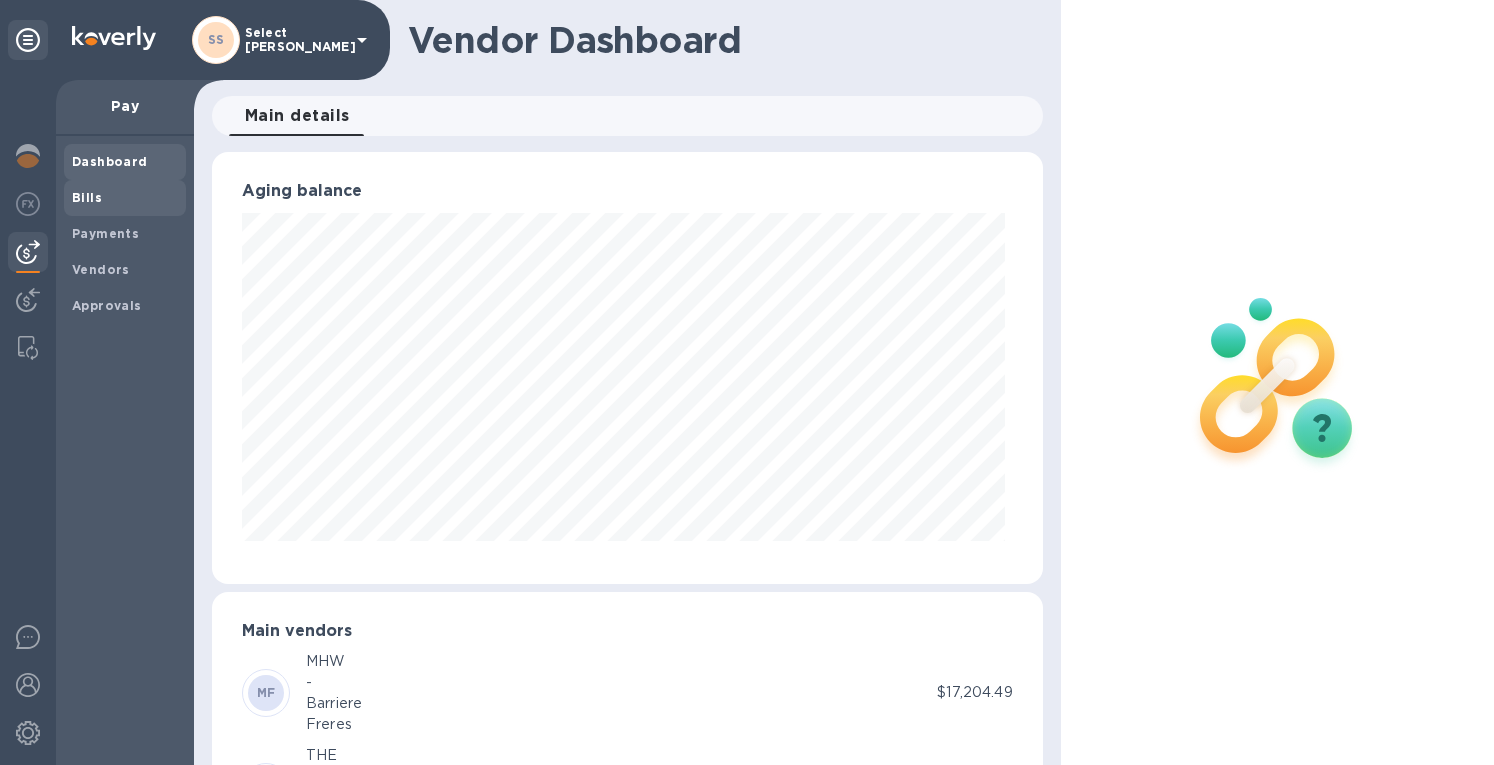 click on "Bills" at bounding box center [125, 198] 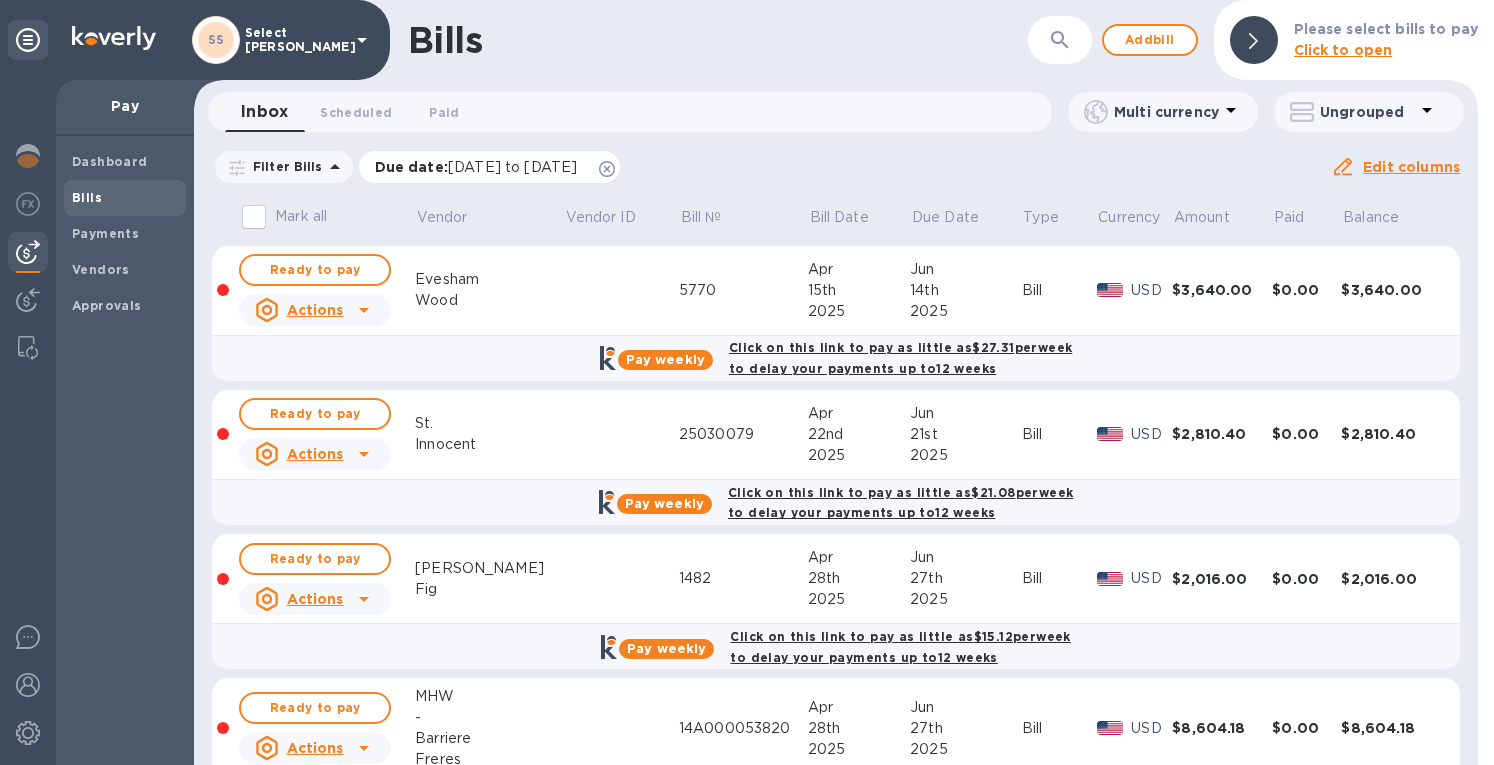click 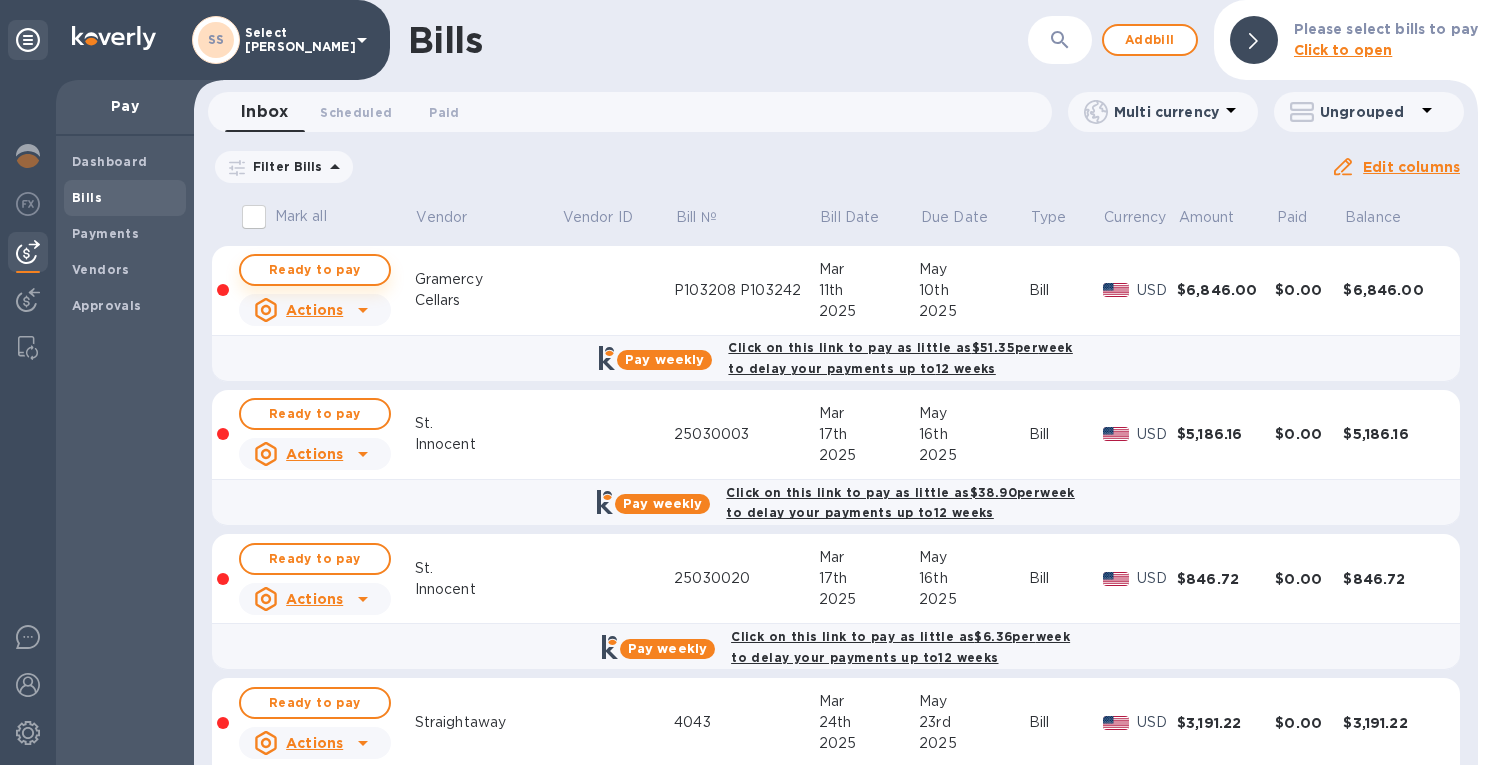 click on "Ready to pay" at bounding box center [315, 270] 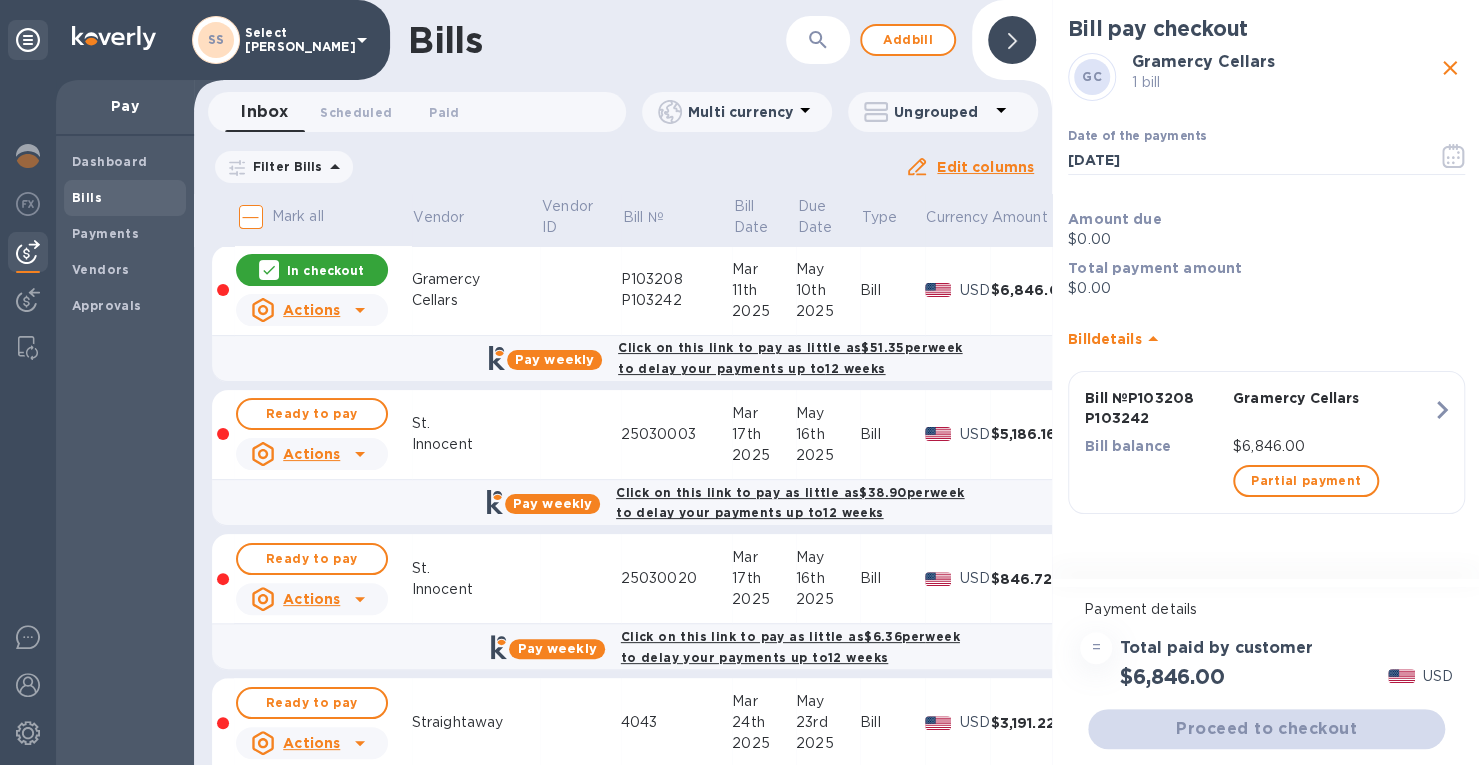 click on "In checkout" at bounding box center (325, 270) 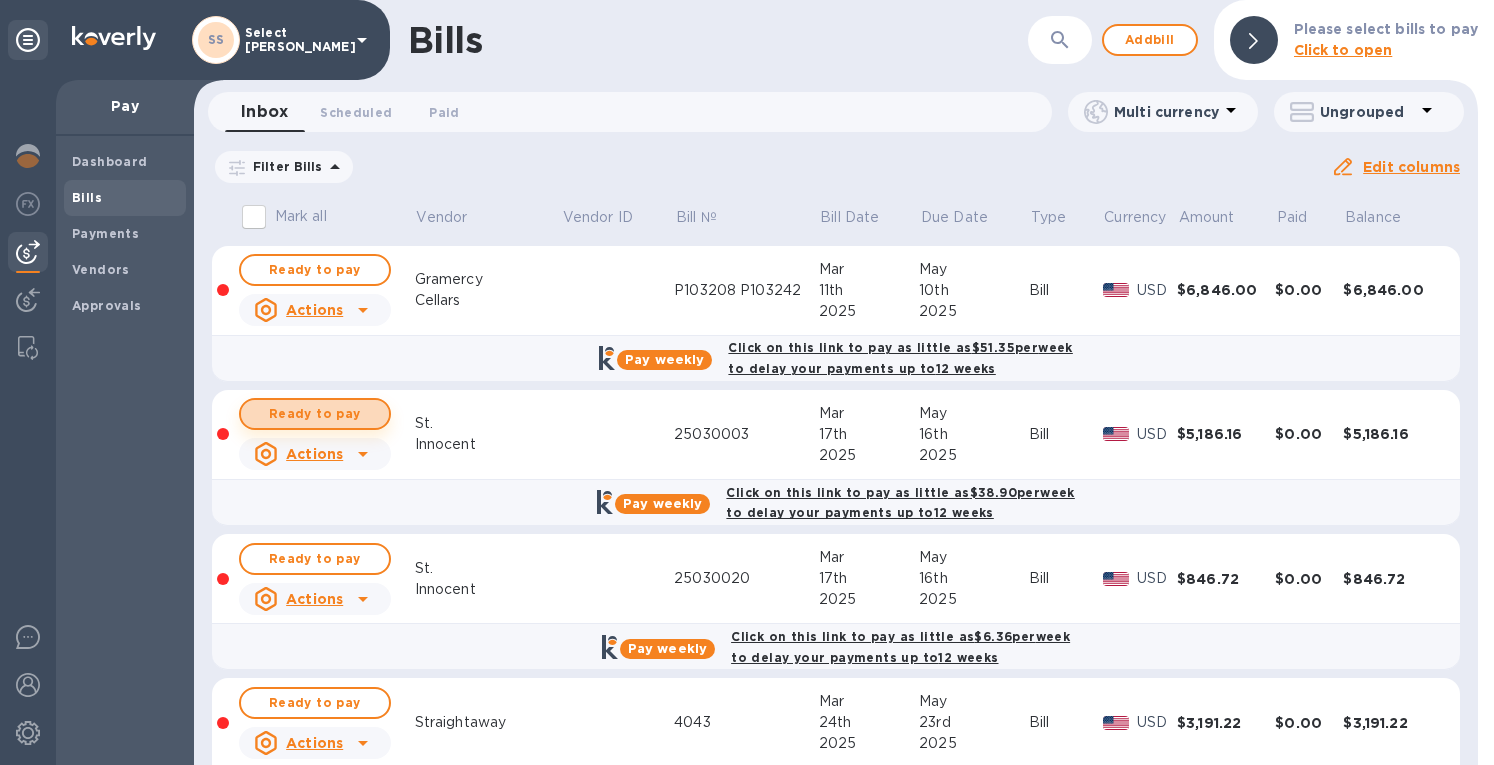 click on "Ready to pay" at bounding box center (315, 414) 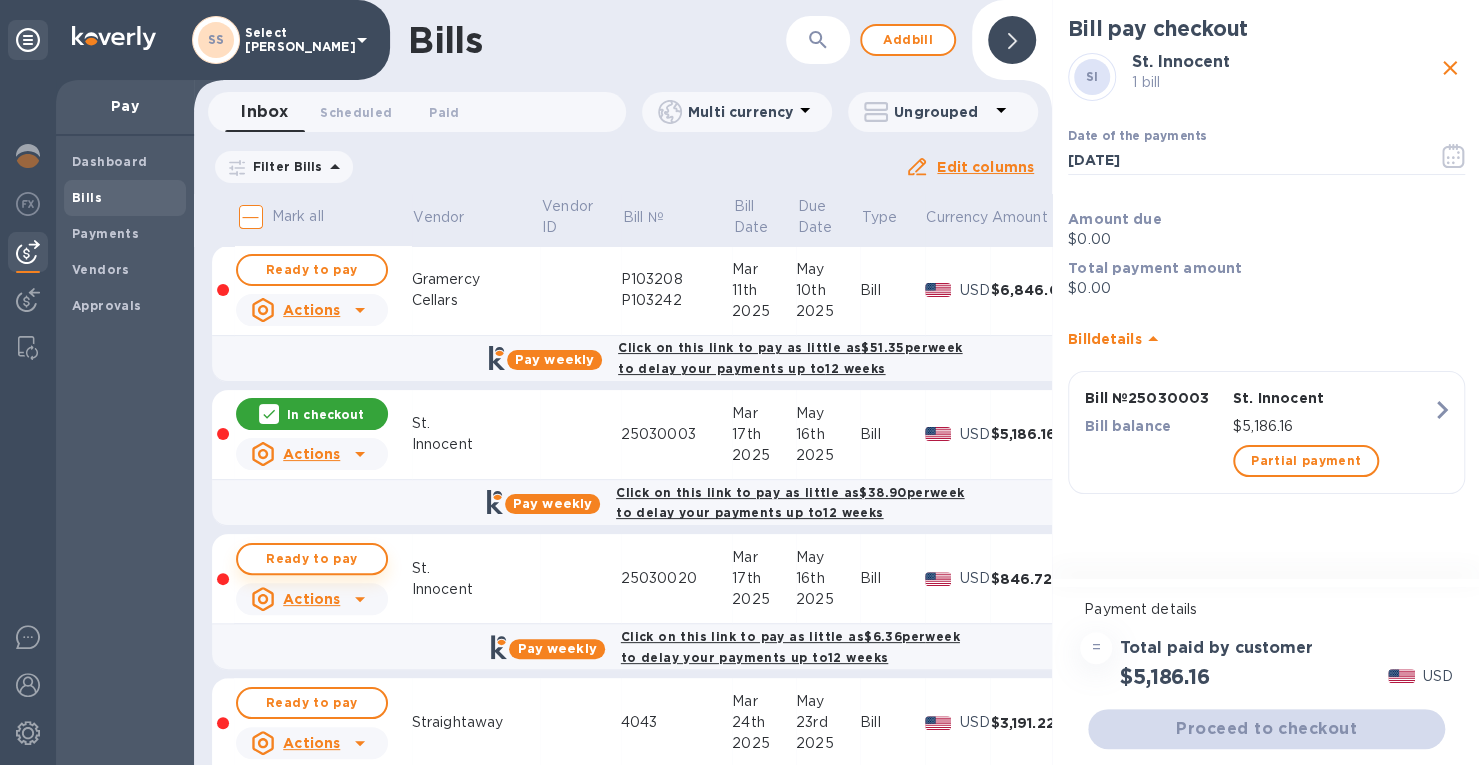 click on "Ready to pay" at bounding box center [312, 559] 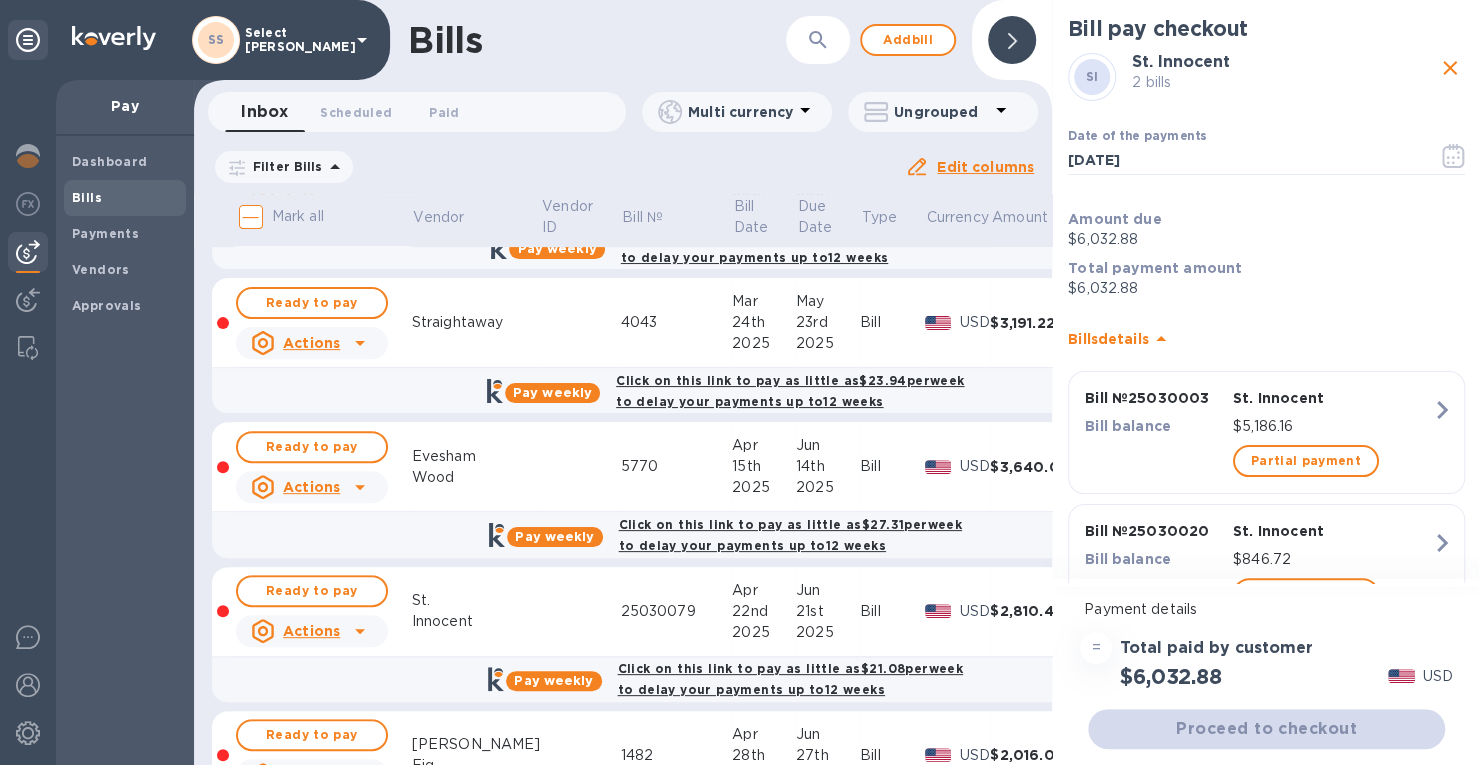 scroll, scrollTop: 600, scrollLeft: 0, axis: vertical 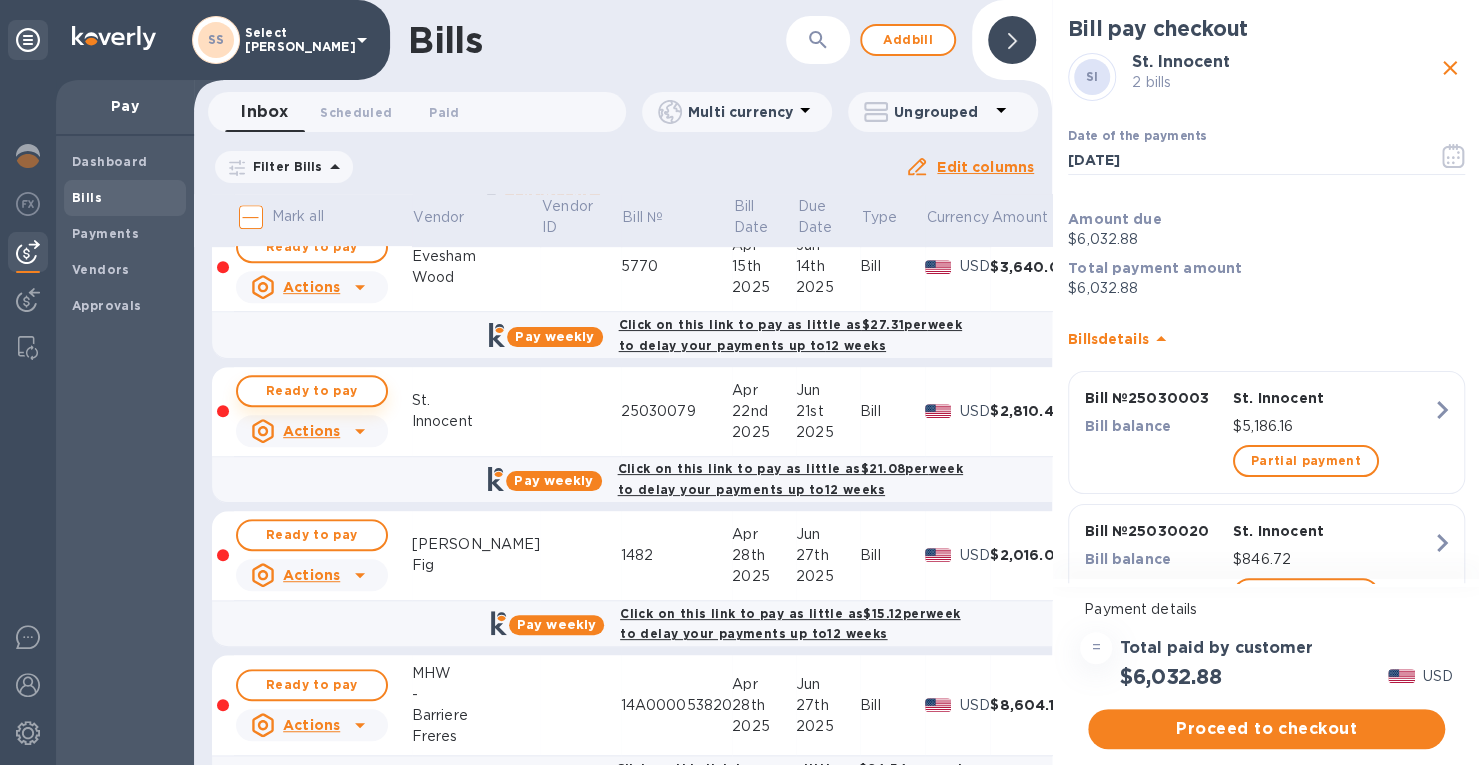 click on "Ready to pay" at bounding box center (312, 391) 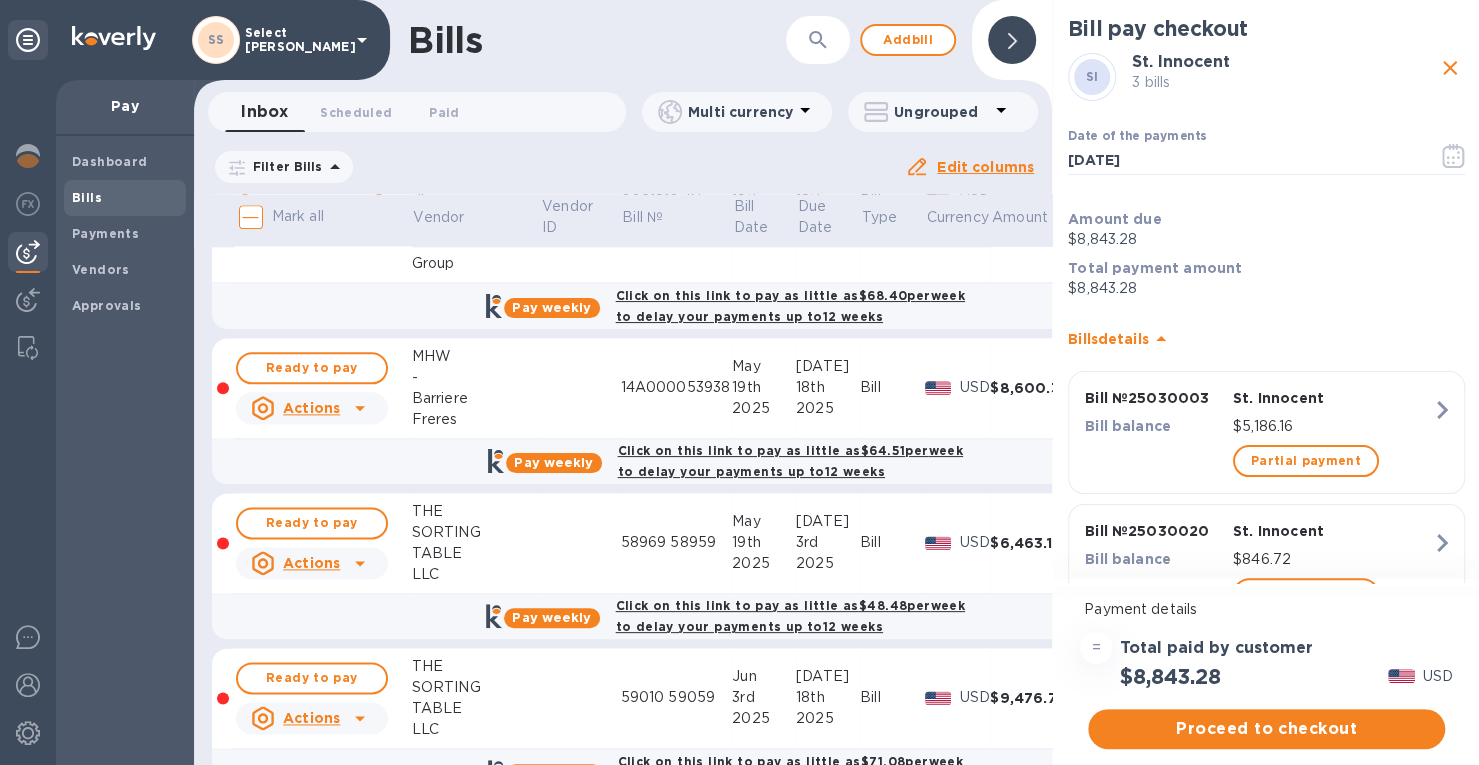 scroll, scrollTop: 1492, scrollLeft: 0, axis: vertical 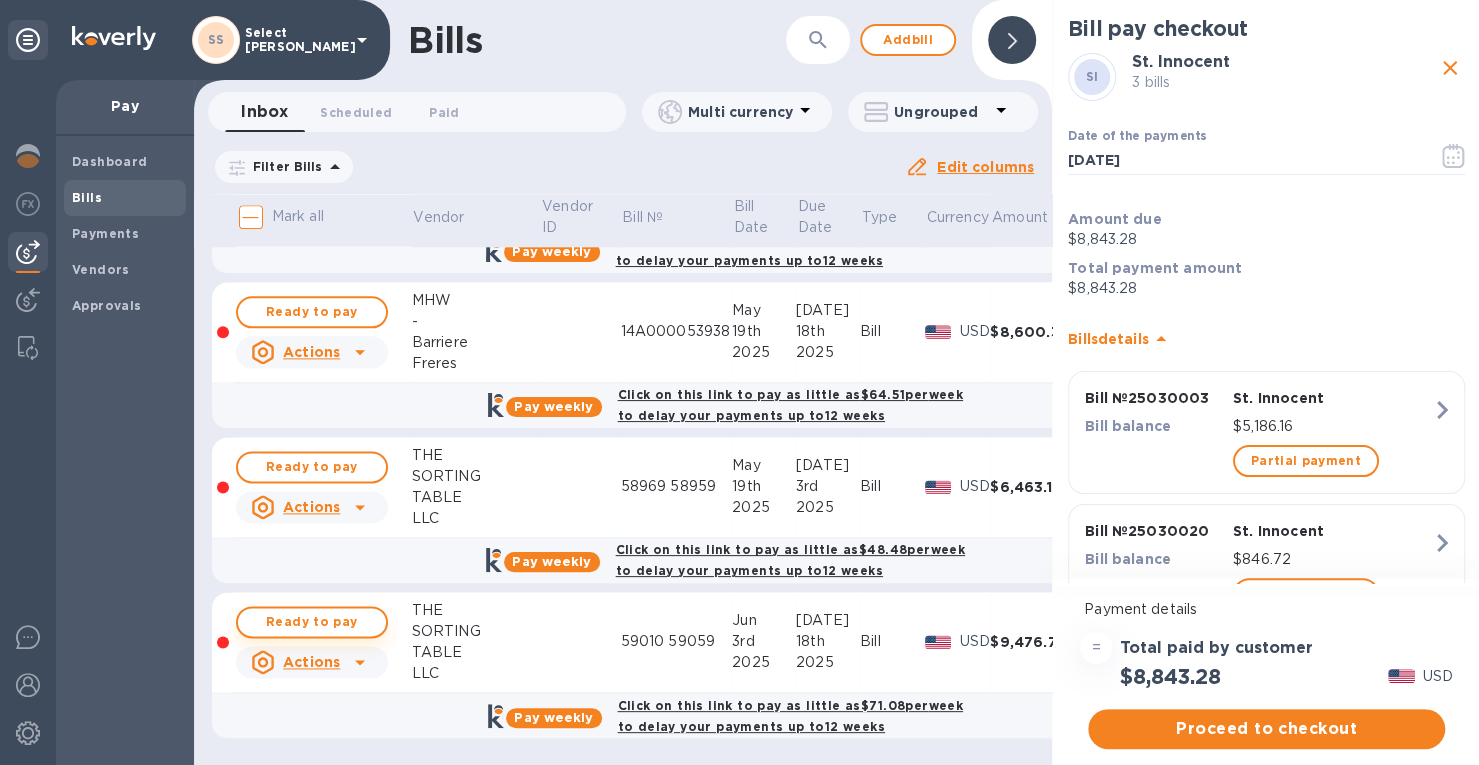 click on "Ready to pay" at bounding box center (312, 622) 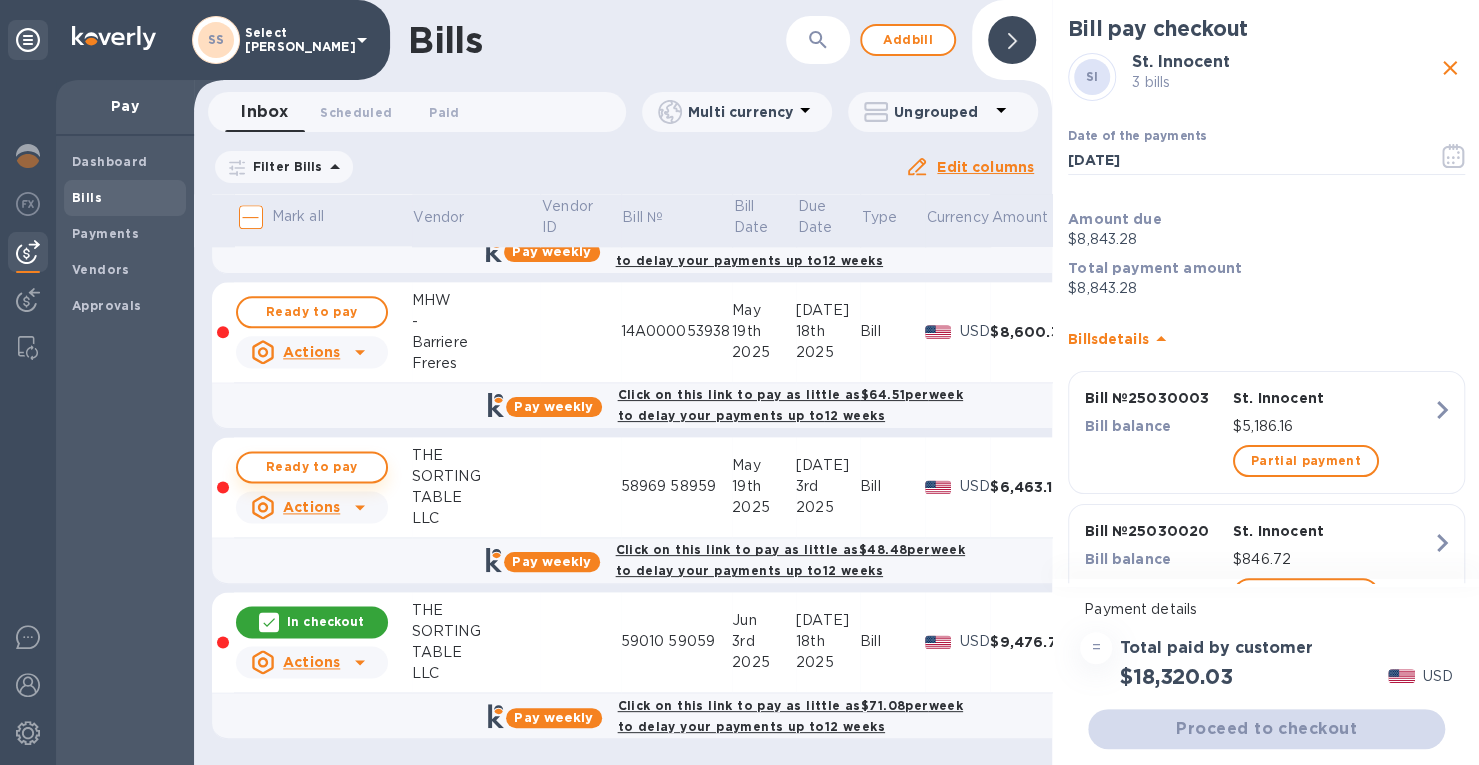 click on "Ready to pay" at bounding box center (312, 467) 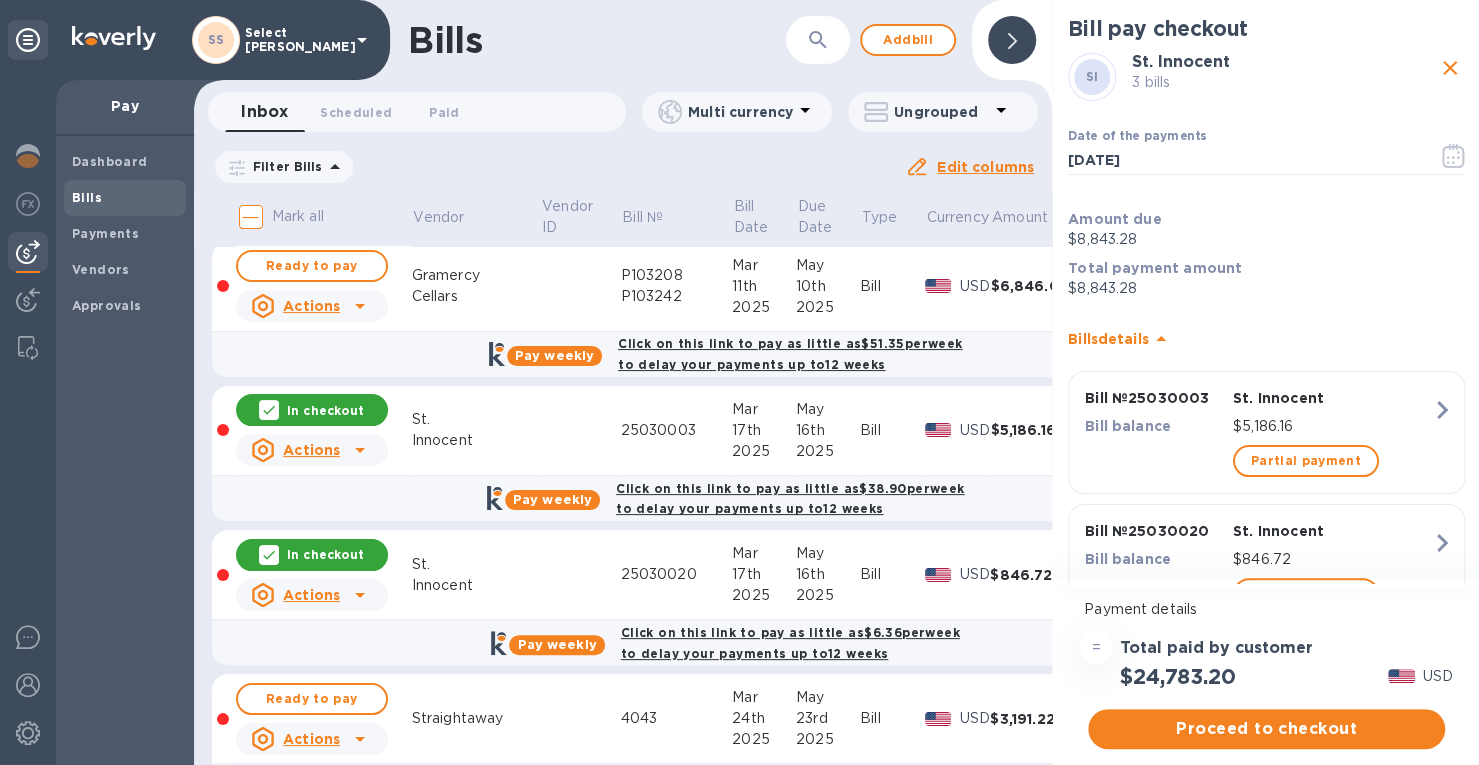 scroll, scrollTop: 0, scrollLeft: 0, axis: both 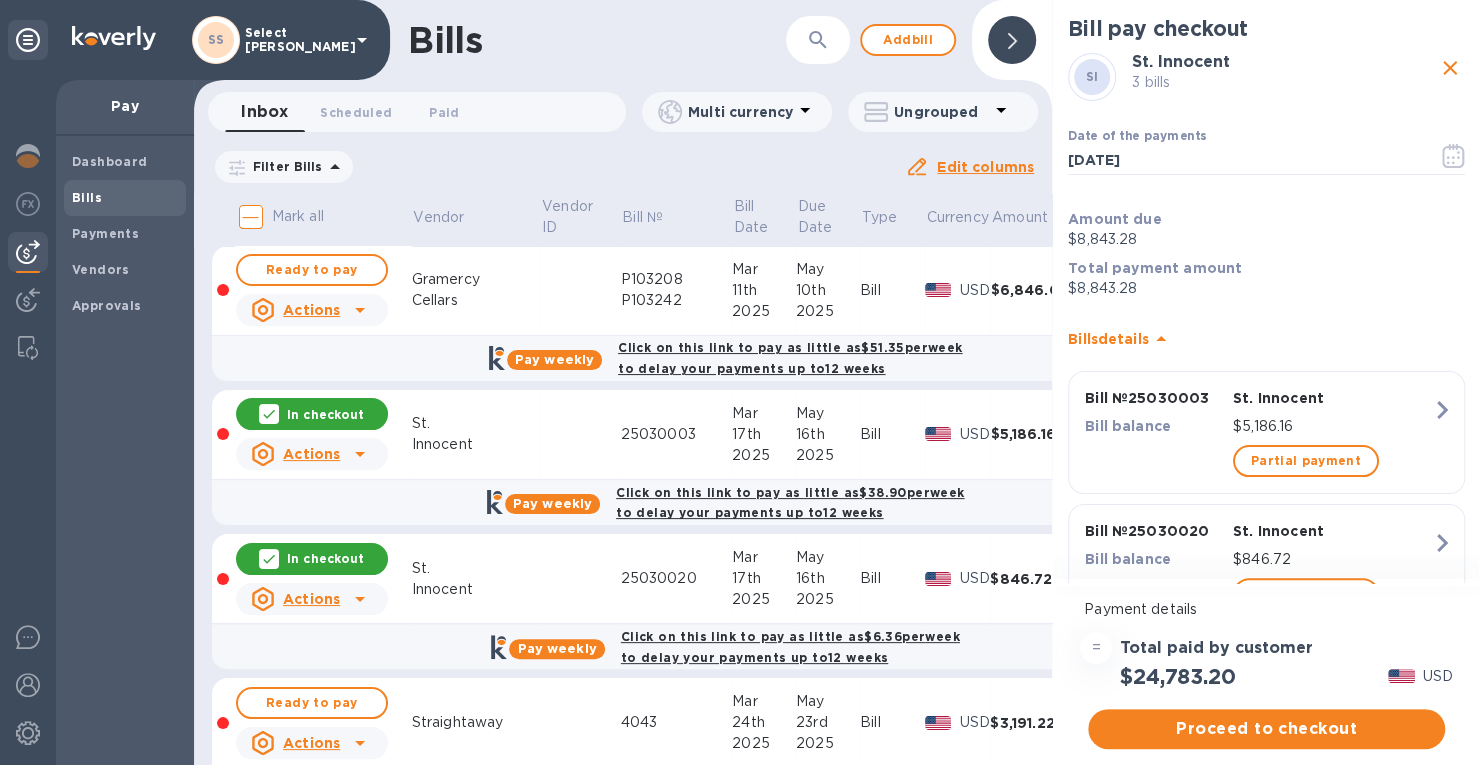 click on "In checkout" at bounding box center (325, 414) 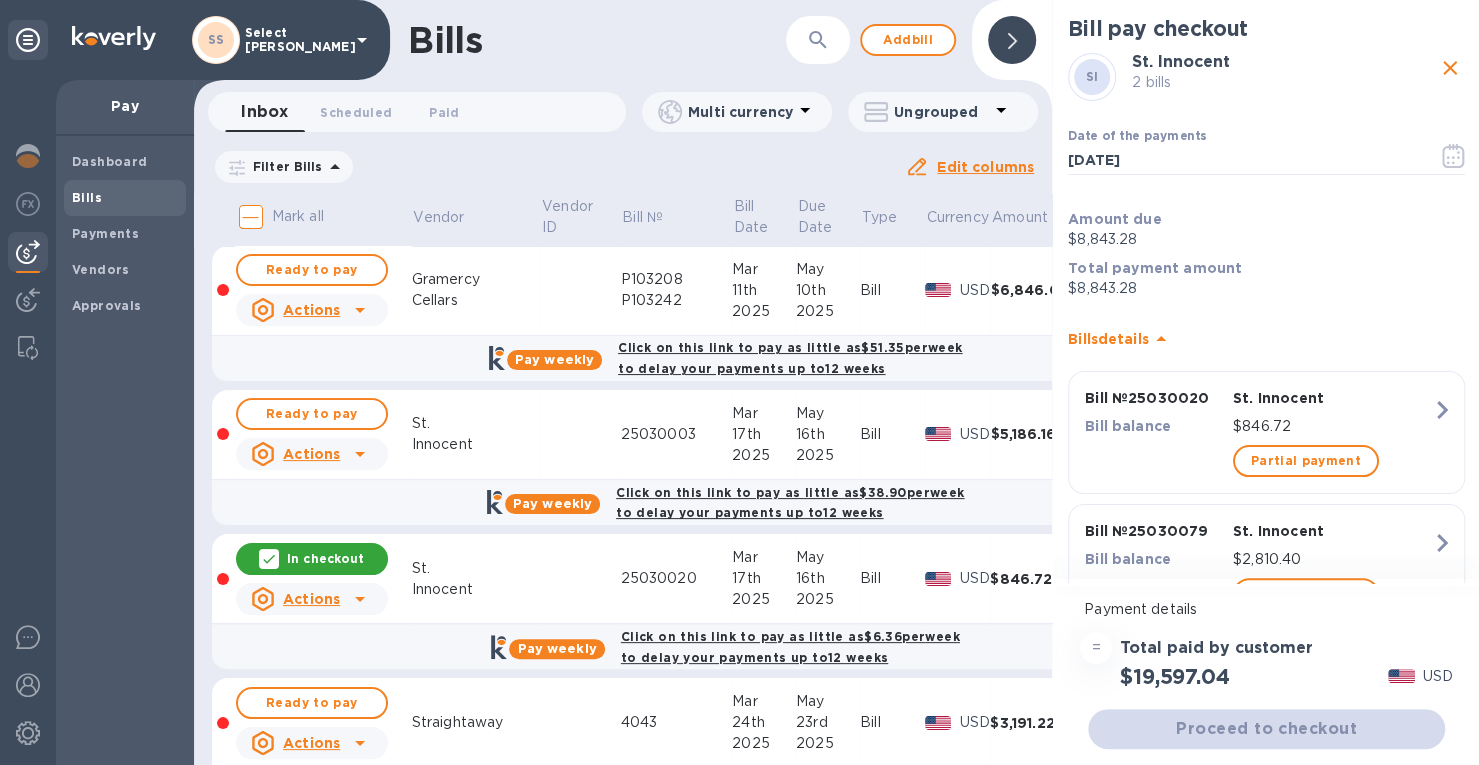click on "In checkout" at bounding box center (325, 558) 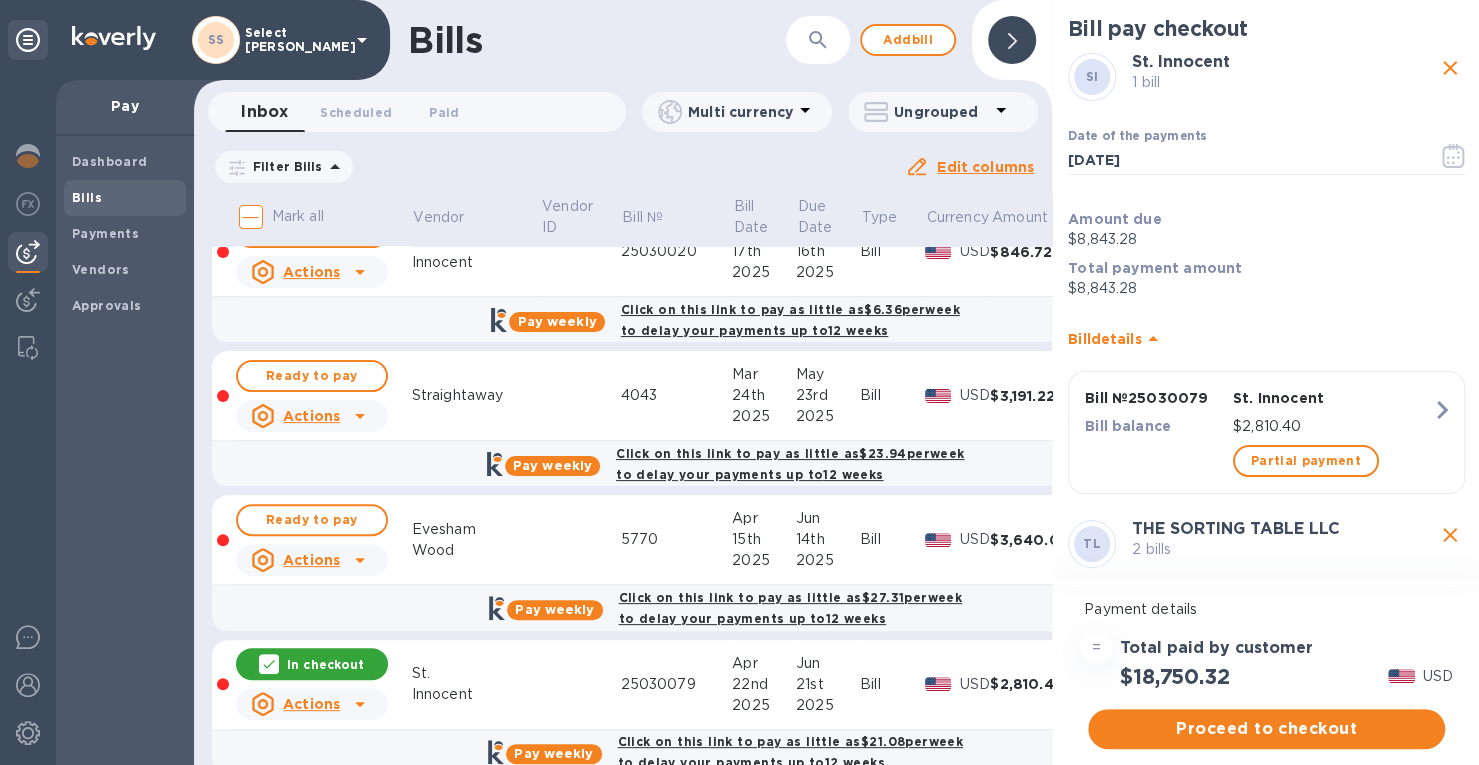 scroll, scrollTop: 600, scrollLeft: 0, axis: vertical 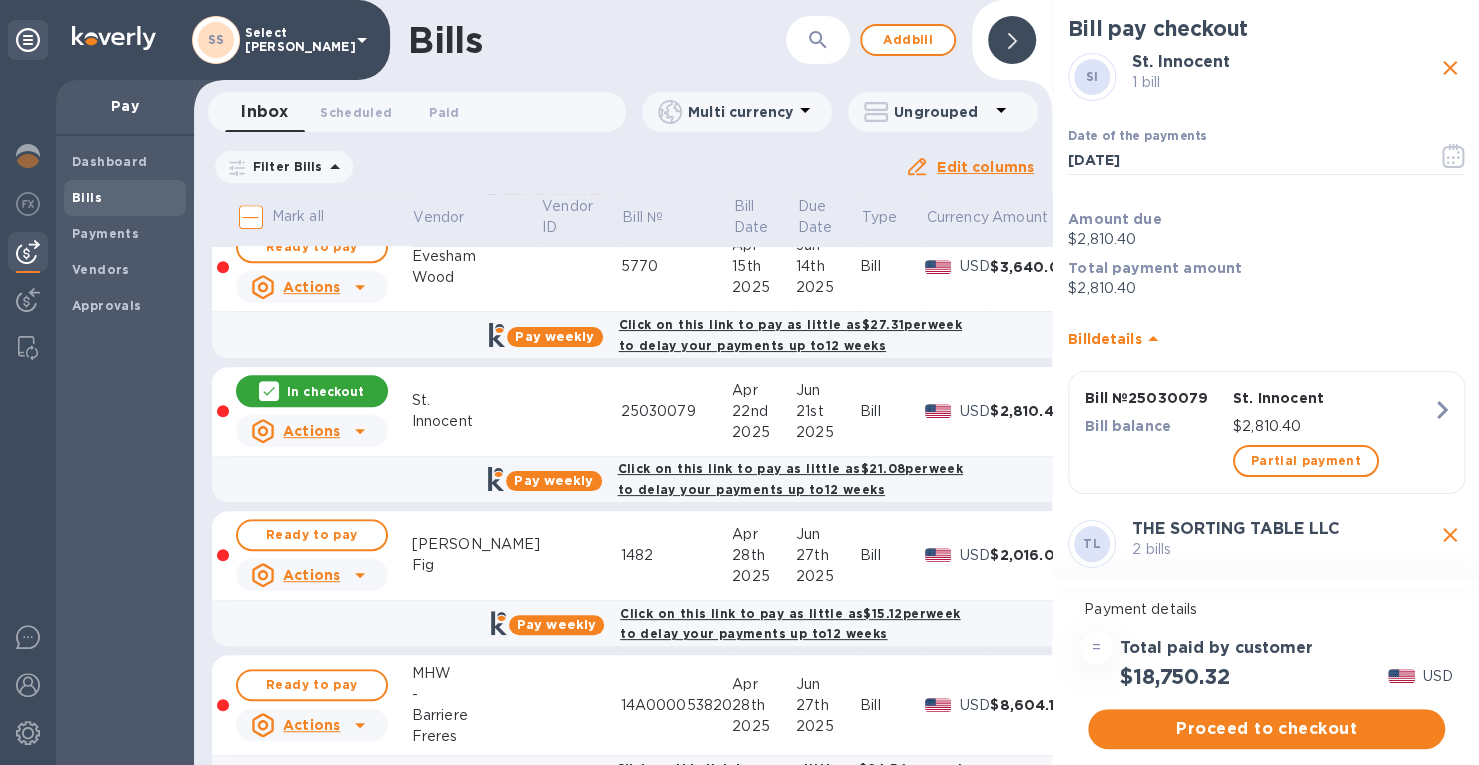 drag, startPoint x: 320, startPoint y: 374, endPoint x: 391, endPoint y: 385, distance: 71.84706 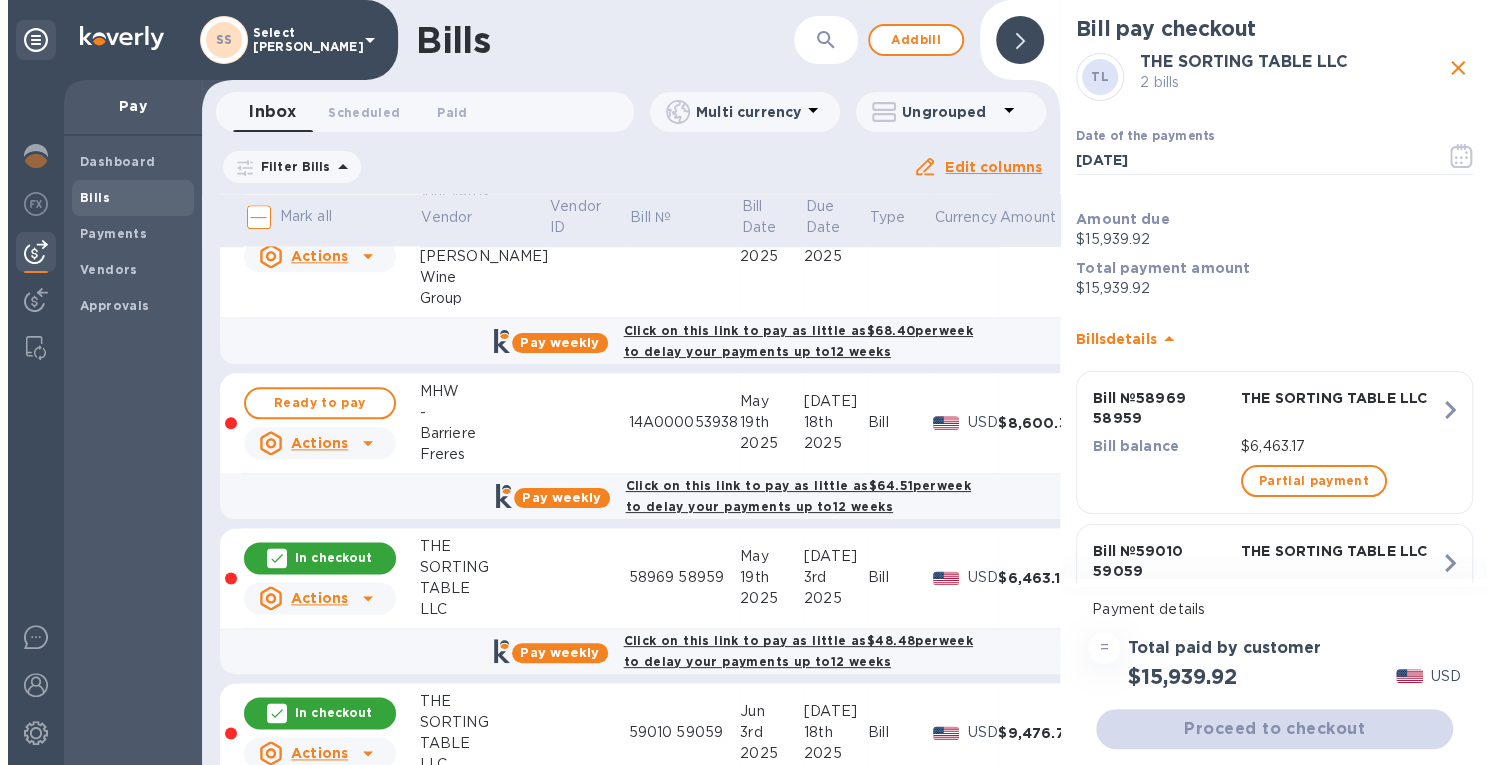 scroll, scrollTop: 1492, scrollLeft: 0, axis: vertical 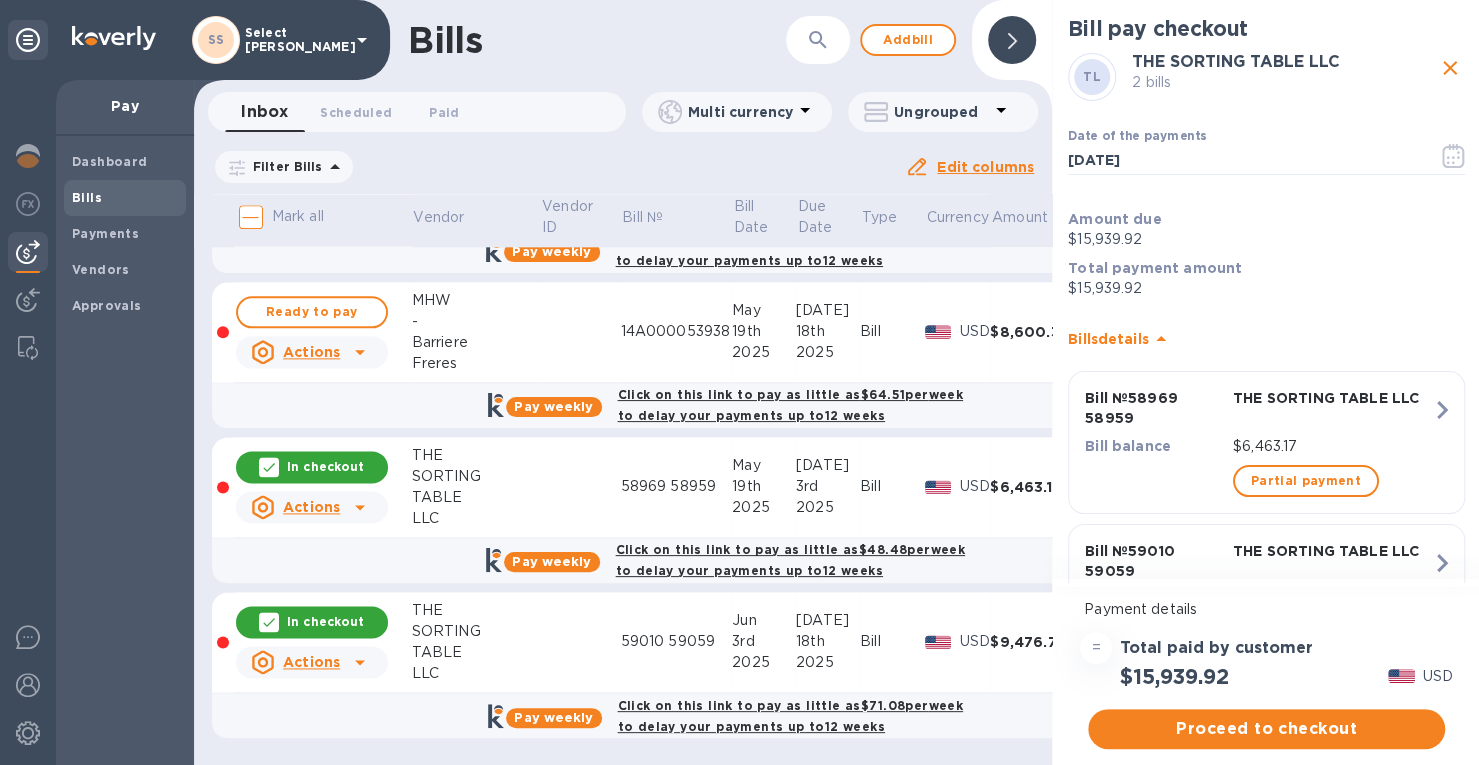 click on "In checkout" at bounding box center (325, 466) 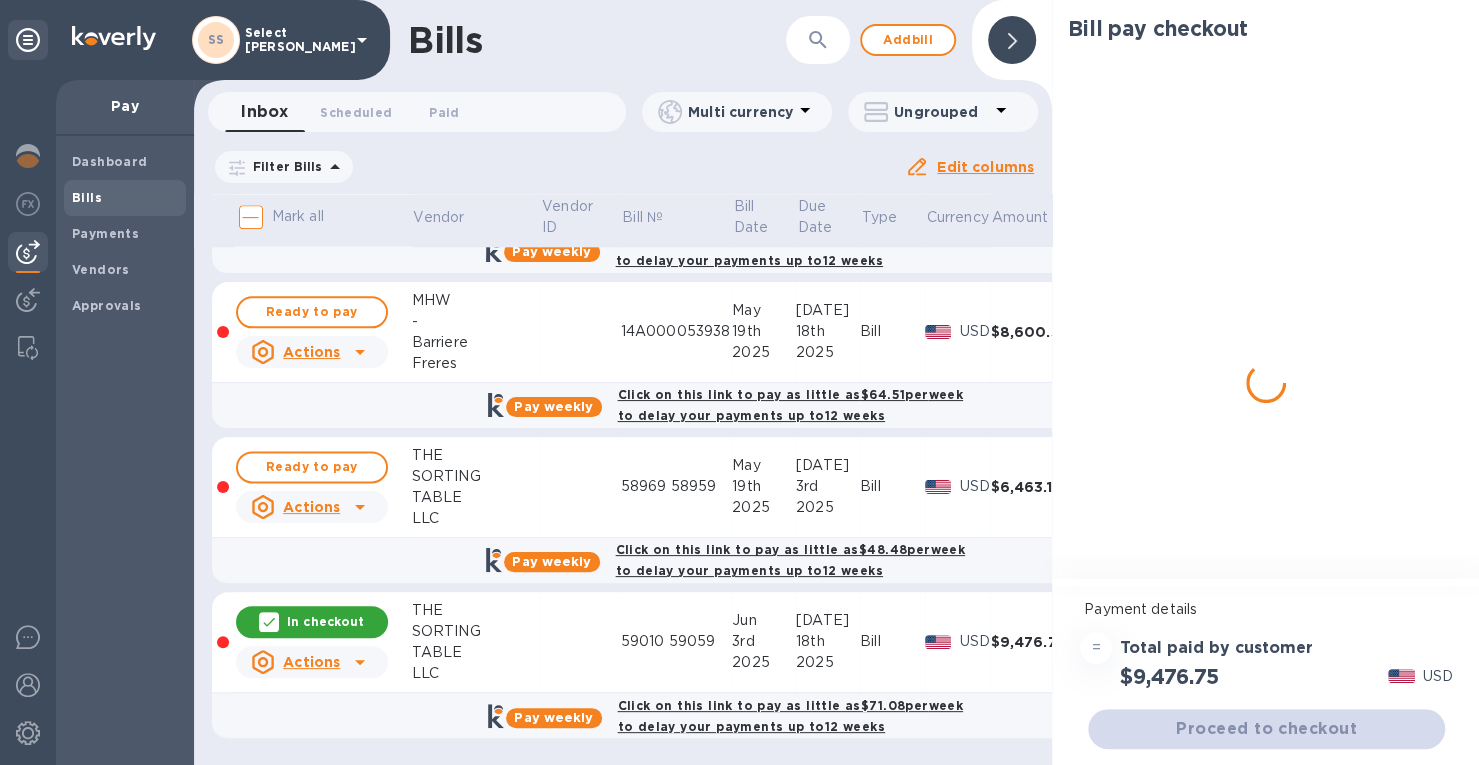 click on "In checkout" at bounding box center [325, 621] 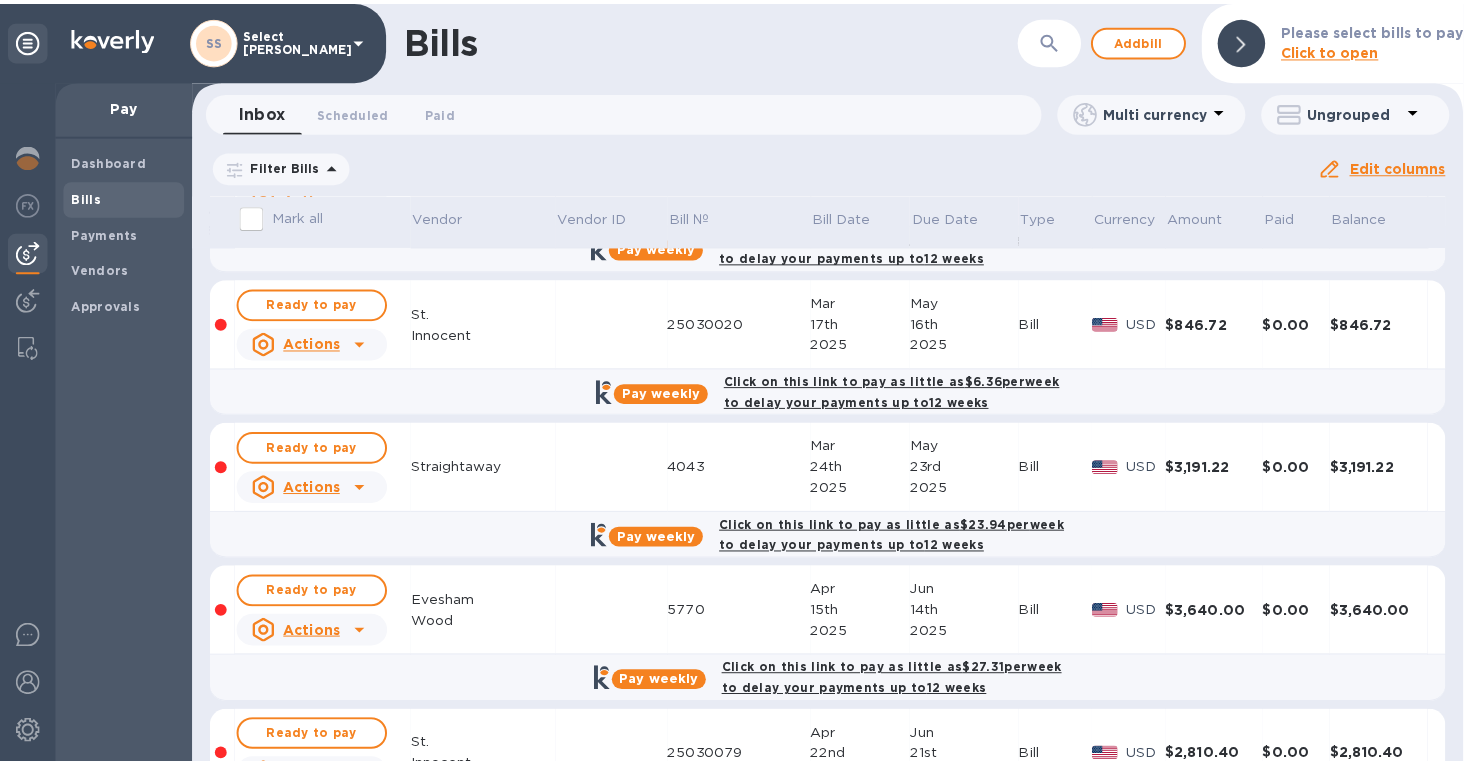 scroll, scrollTop: 0, scrollLeft: 0, axis: both 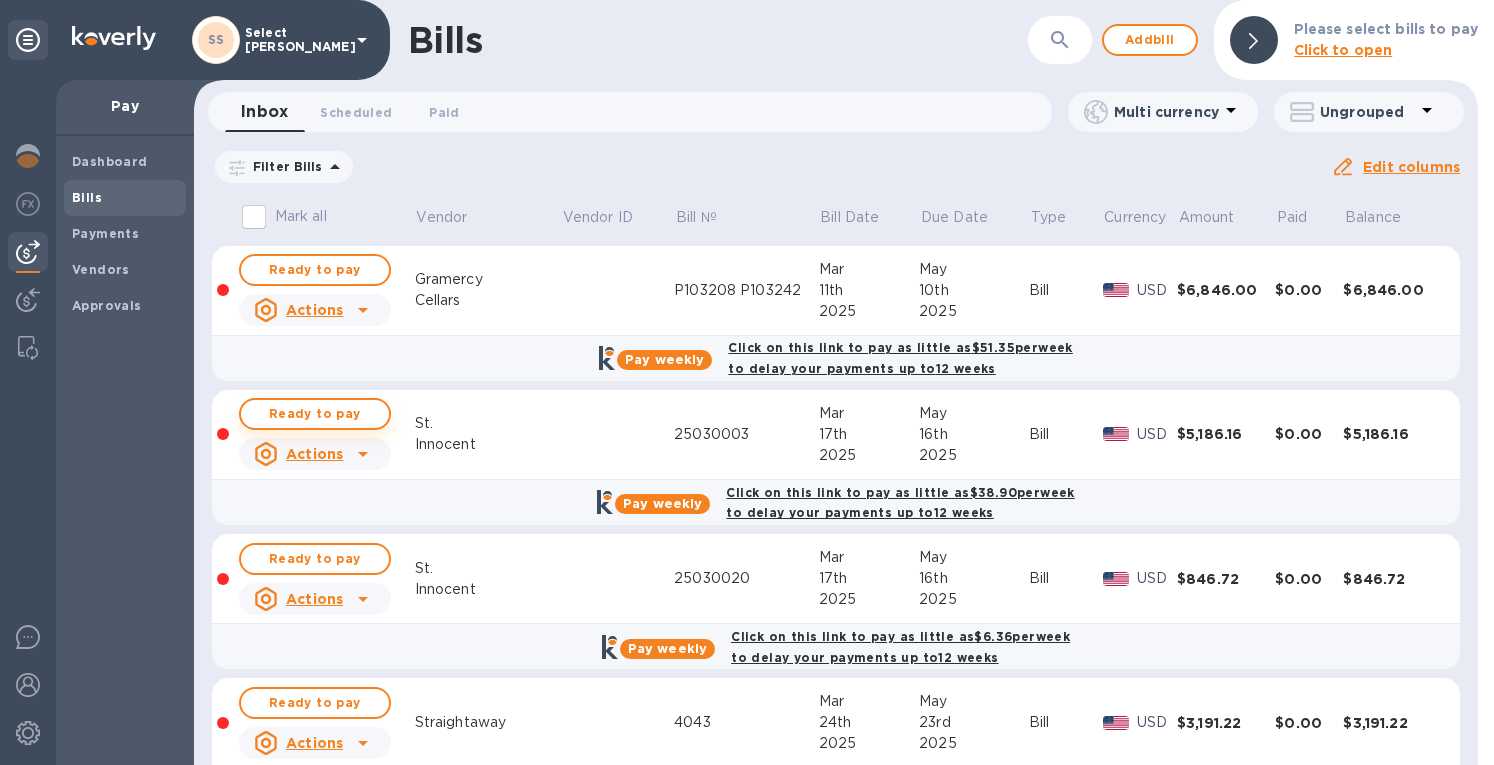 click on "Ready to pay" at bounding box center (315, 414) 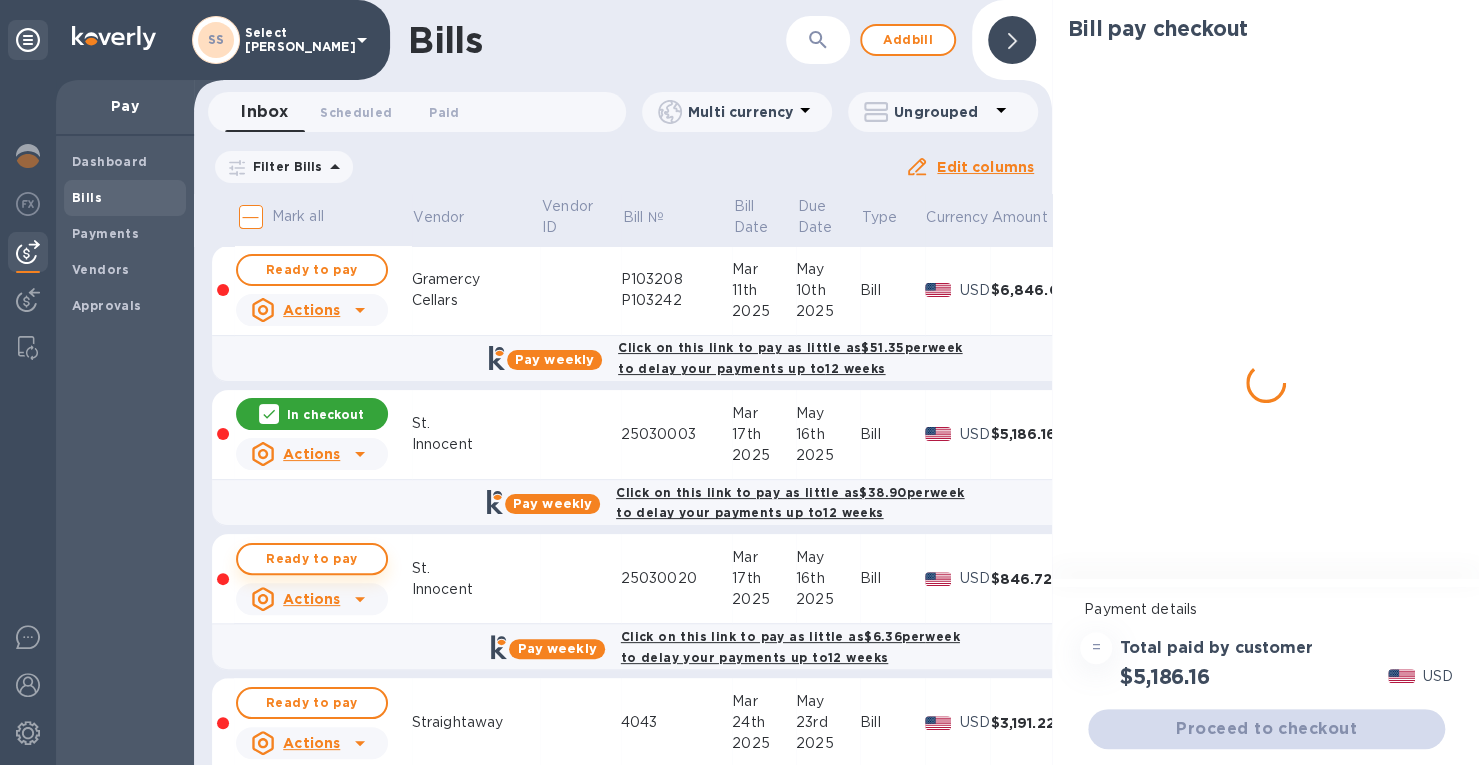 click on "Ready to pay" at bounding box center [312, 559] 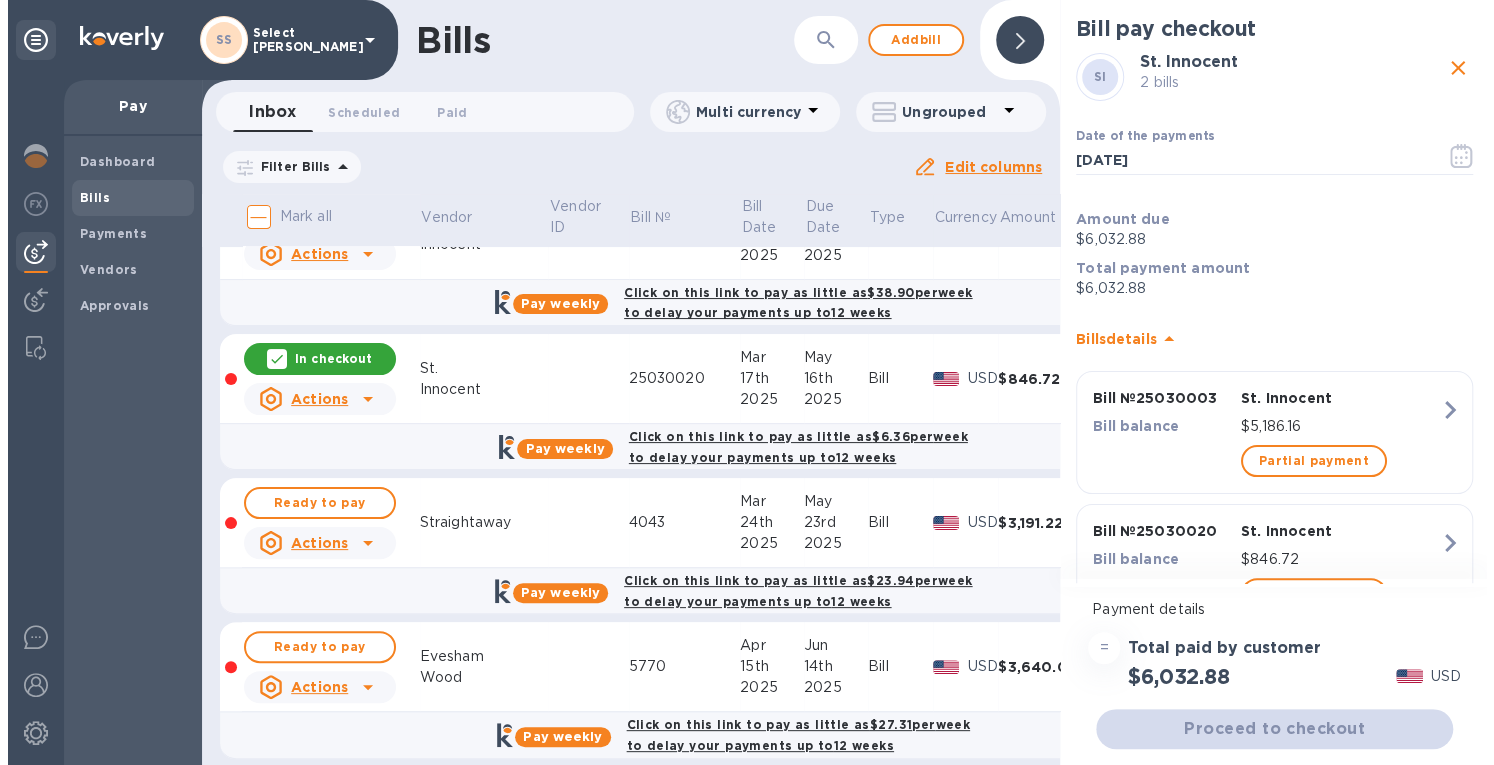 scroll, scrollTop: 400, scrollLeft: 0, axis: vertical 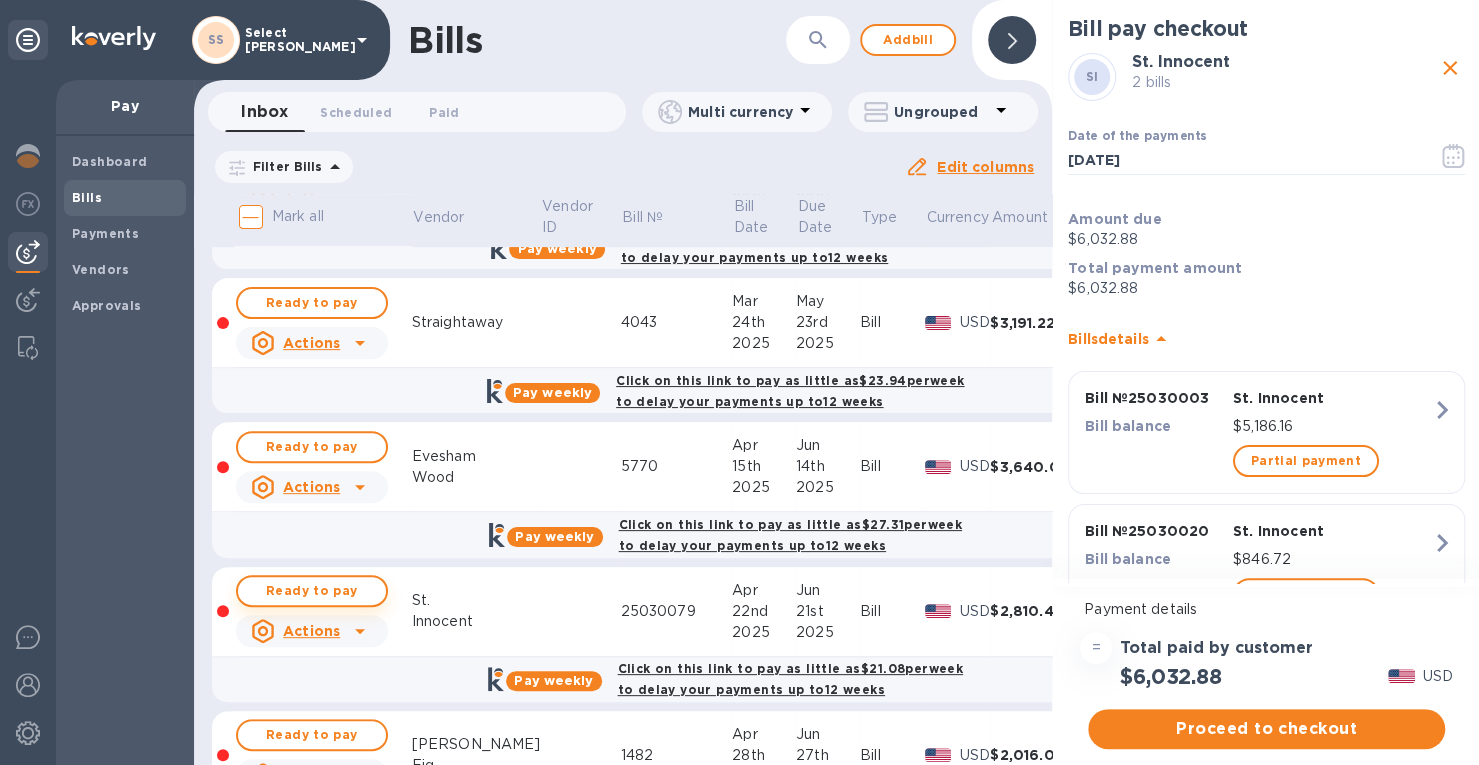 click on "Ready to pay" at bounding box center (312, 591) 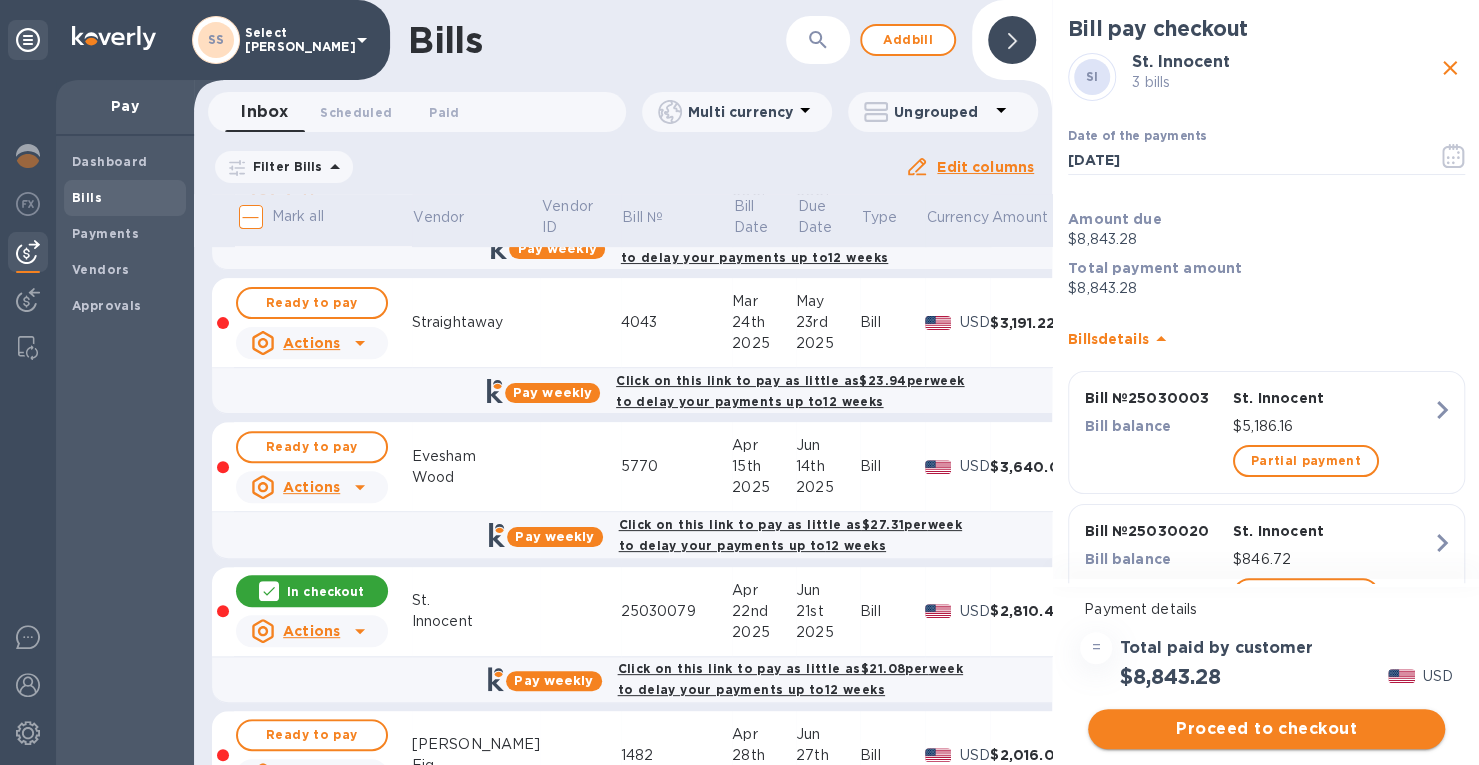 click on "Proceed to checkout" at bounding box center (1266, 729) 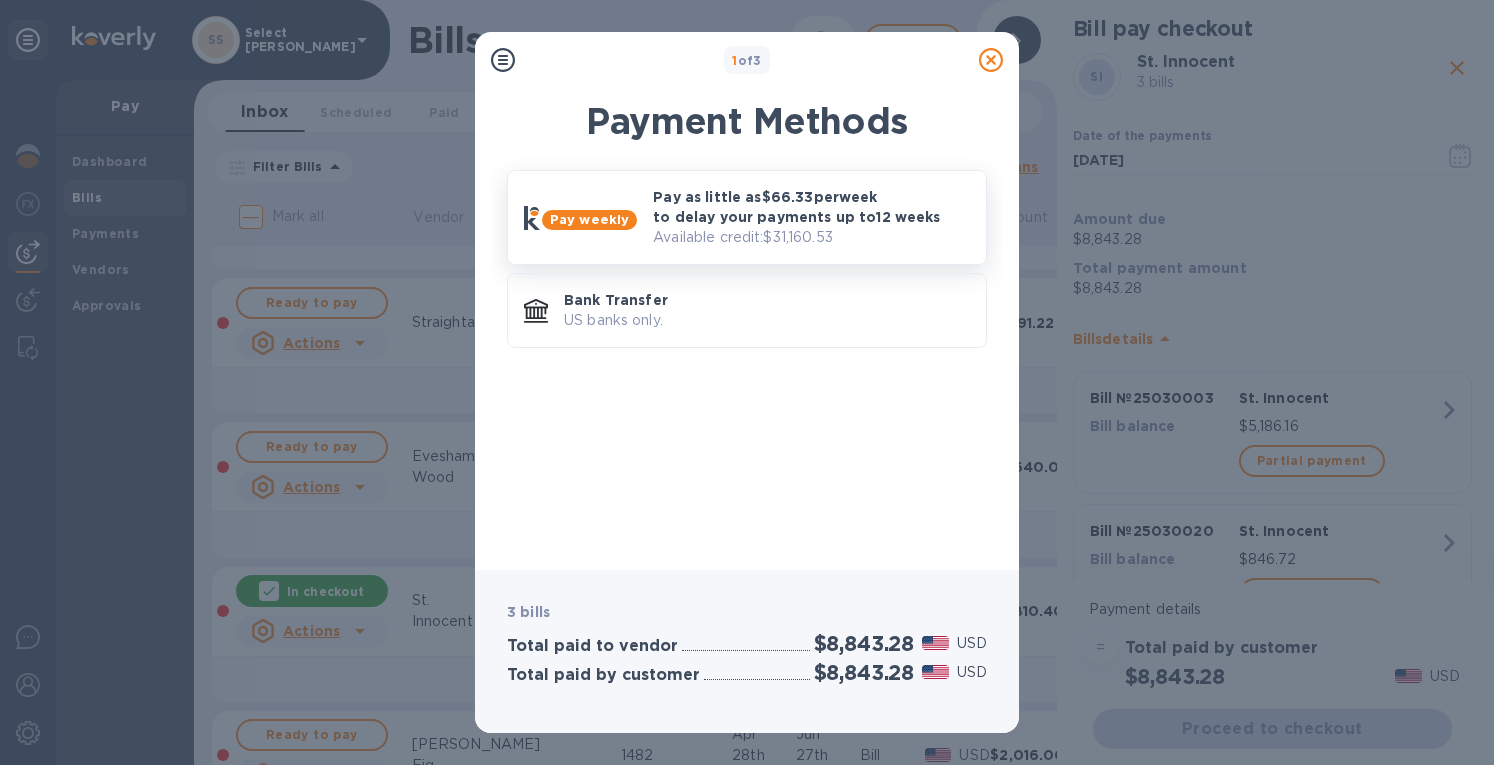 click on "Available credit:  $31,160.53" at bounding box center (811, 237) 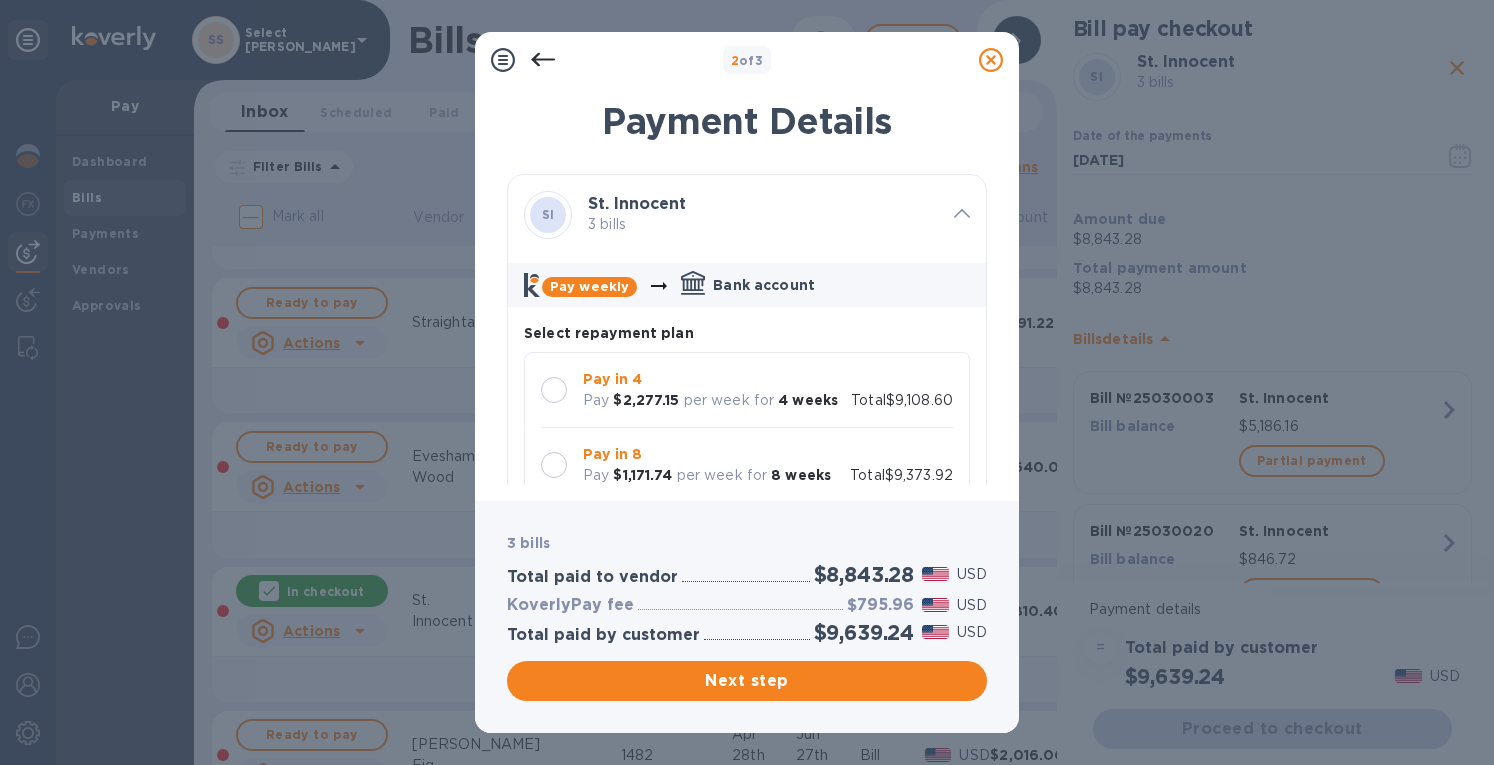 click on "Pay in 4 Pay $2,277.15 per week for 4 weeks" at bounding box center (710, 390) 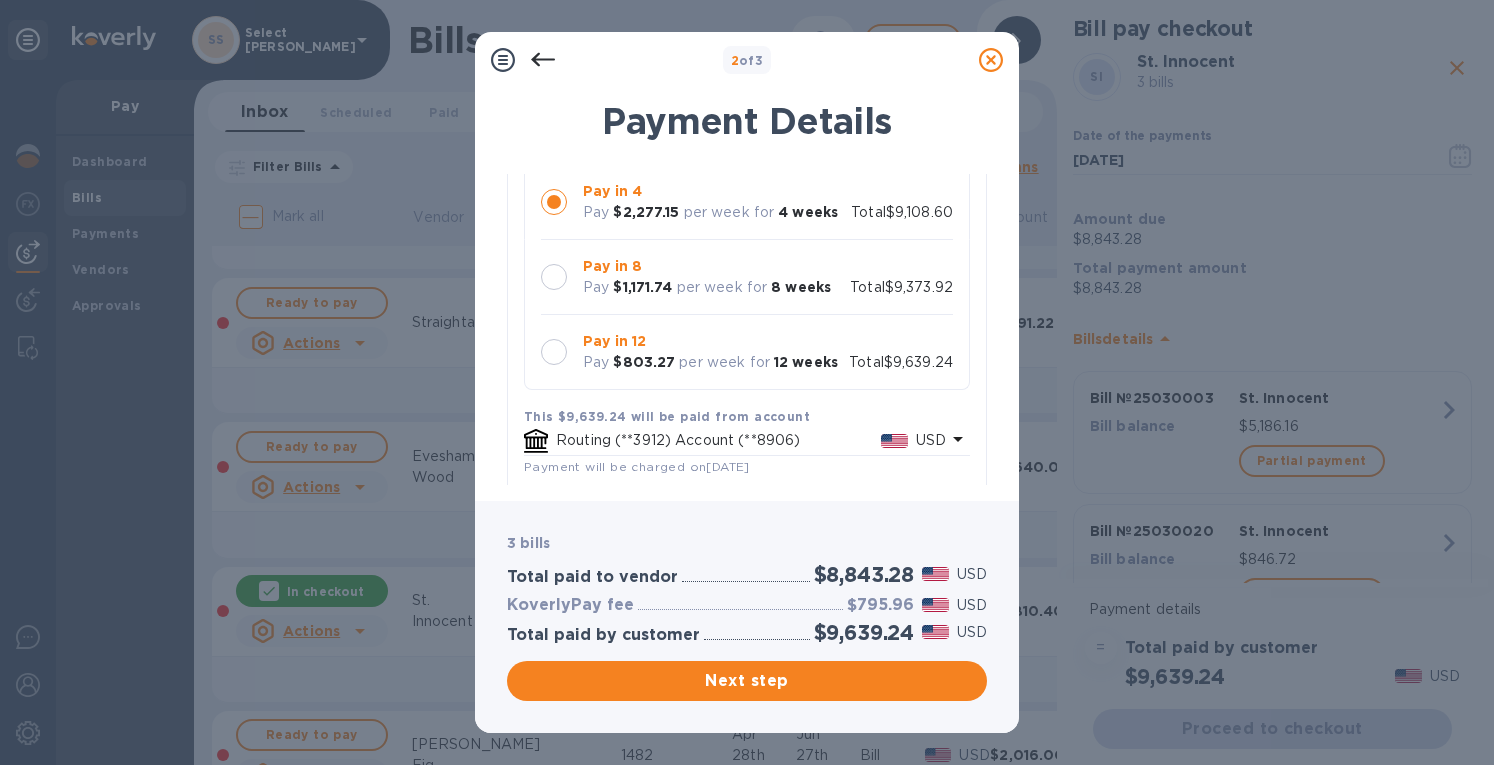 scroll, scrollTop: 382, scrollLeft: 0, axis: vertical 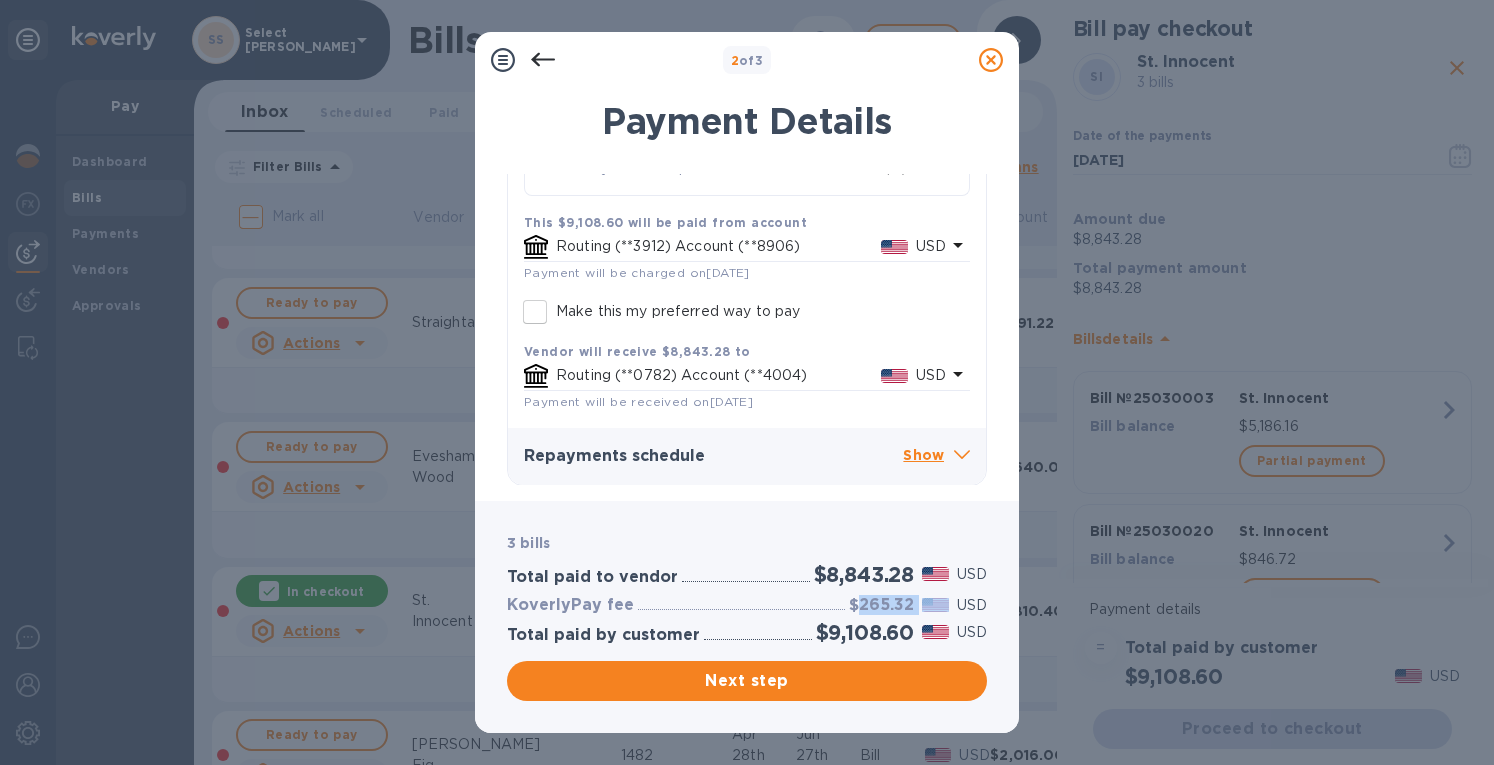 drag, startPoint x: 858, startPoint y: 607, endPoint x: 924, endPoint y: 610, distance: 66.068146 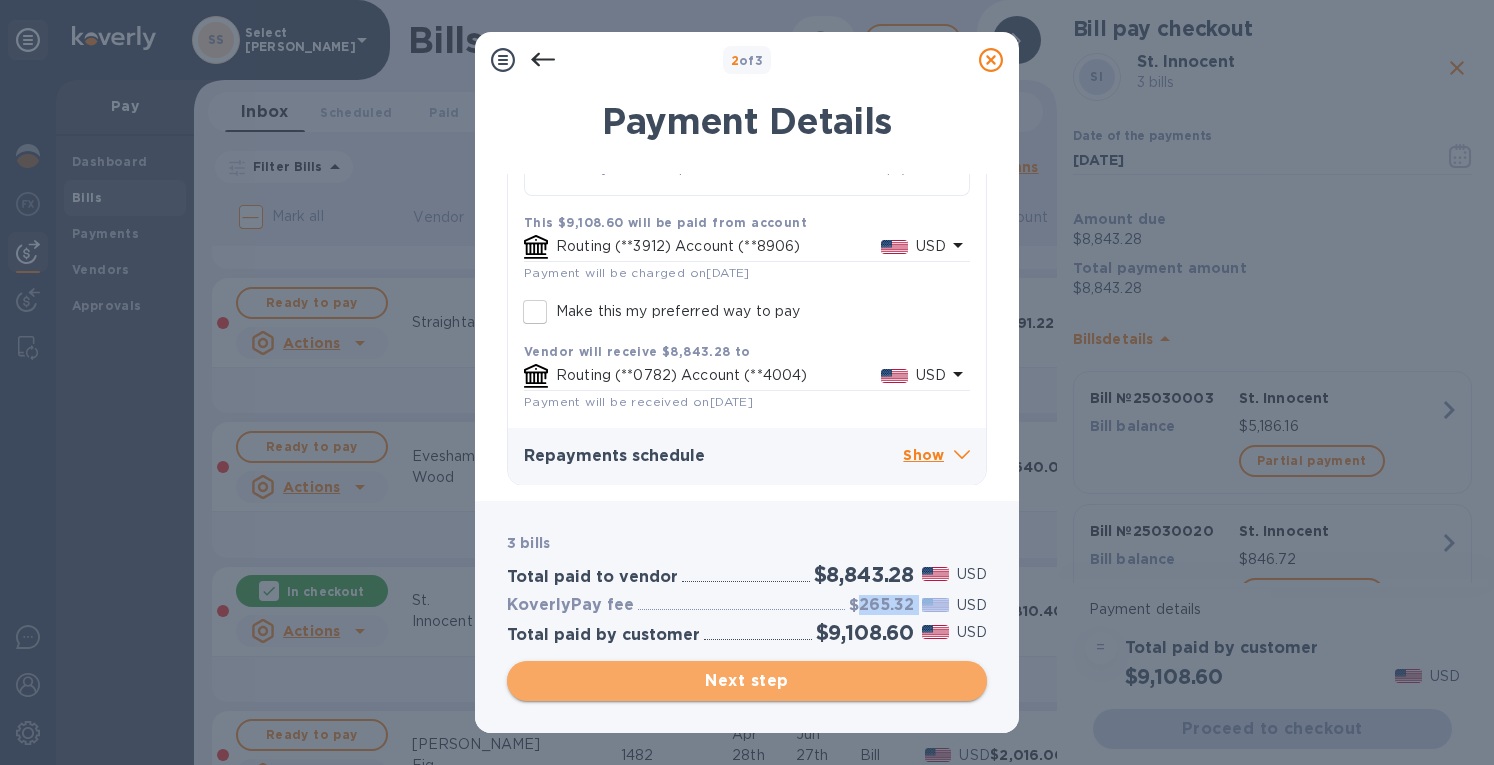 drag, startPoint x: 707, startPoint y: 691, endPoint x: 722, endPoint y: 617, distance: 75.50497 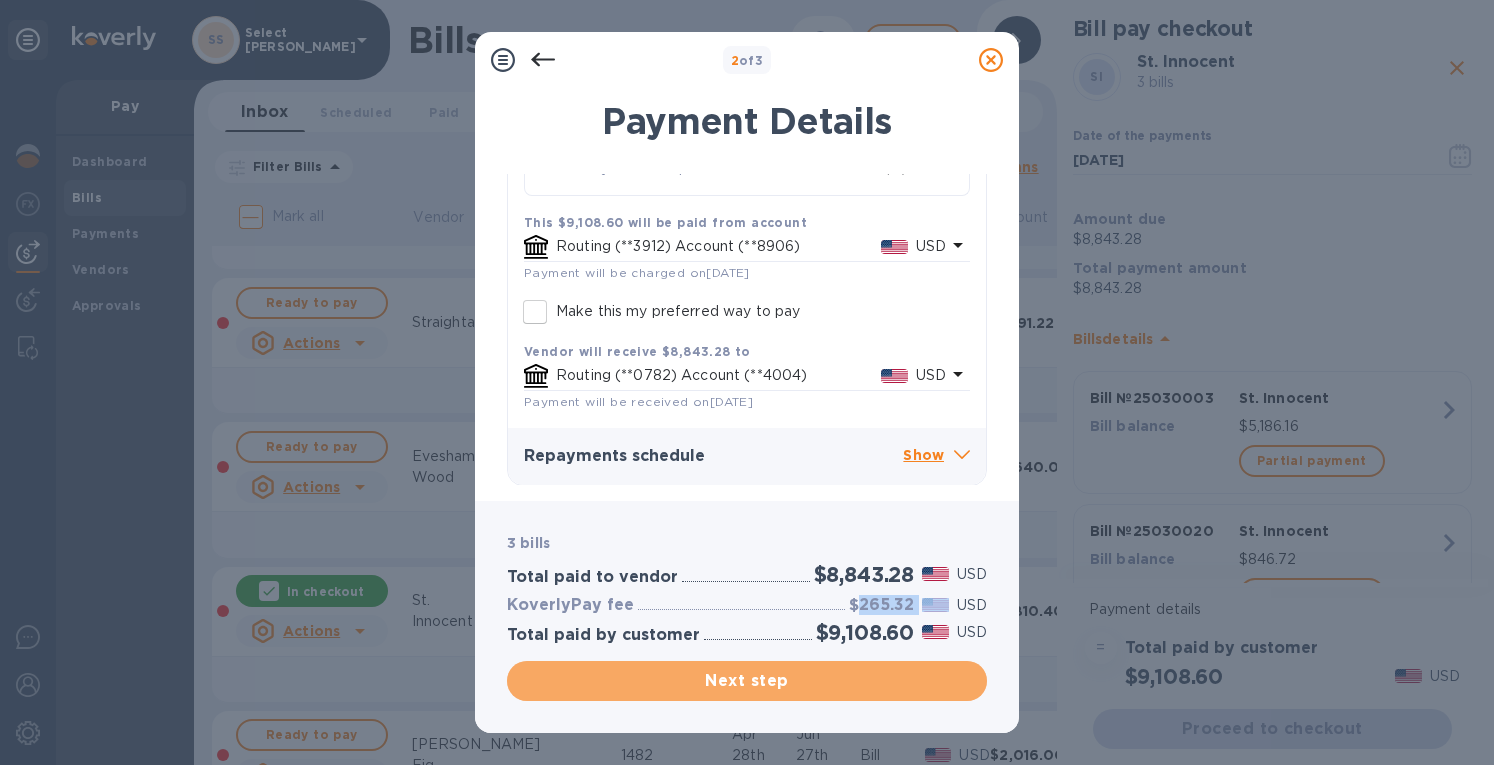 click on "Next step" at bounding box center [747, 681] 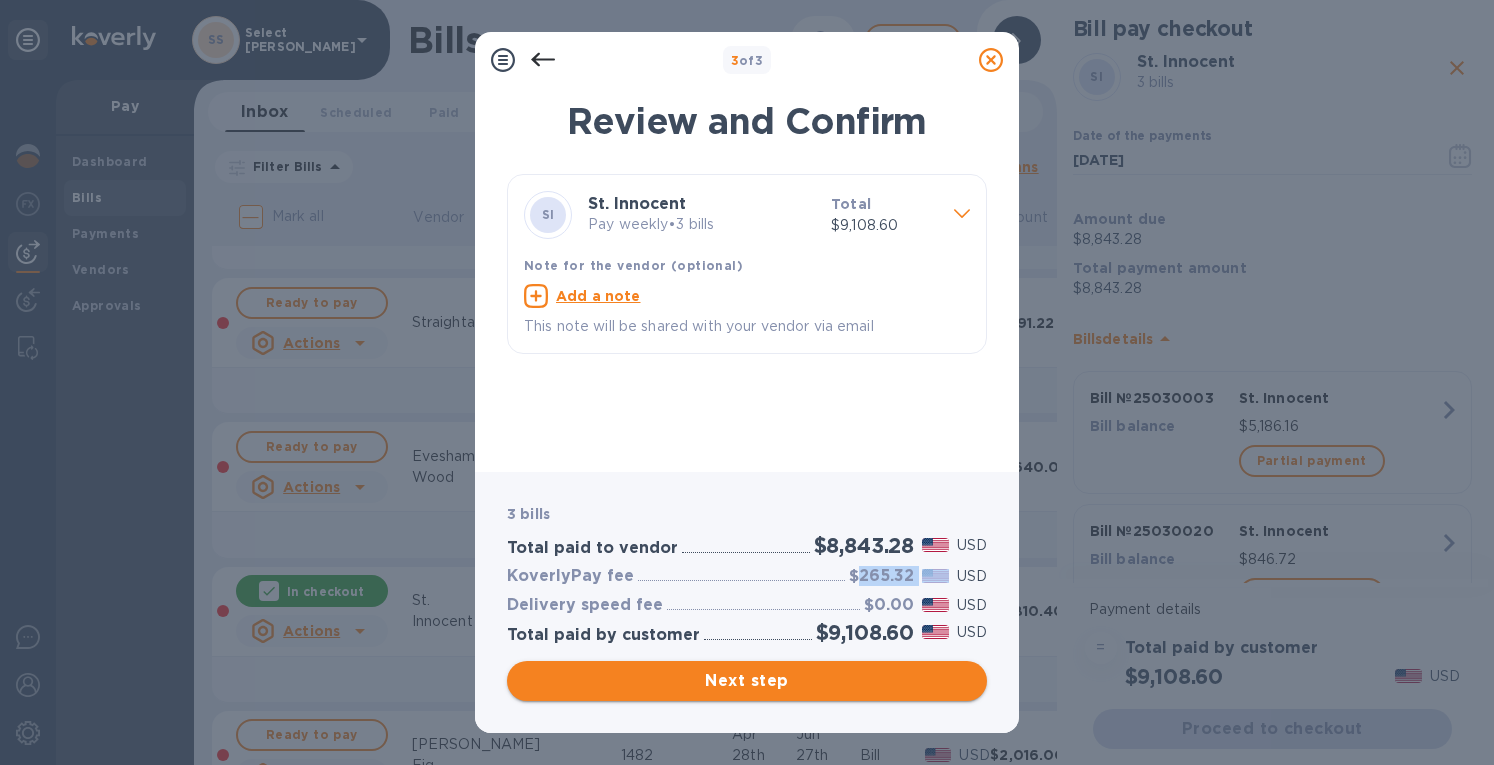 click on "Next step" at bounding box center (747, 681) 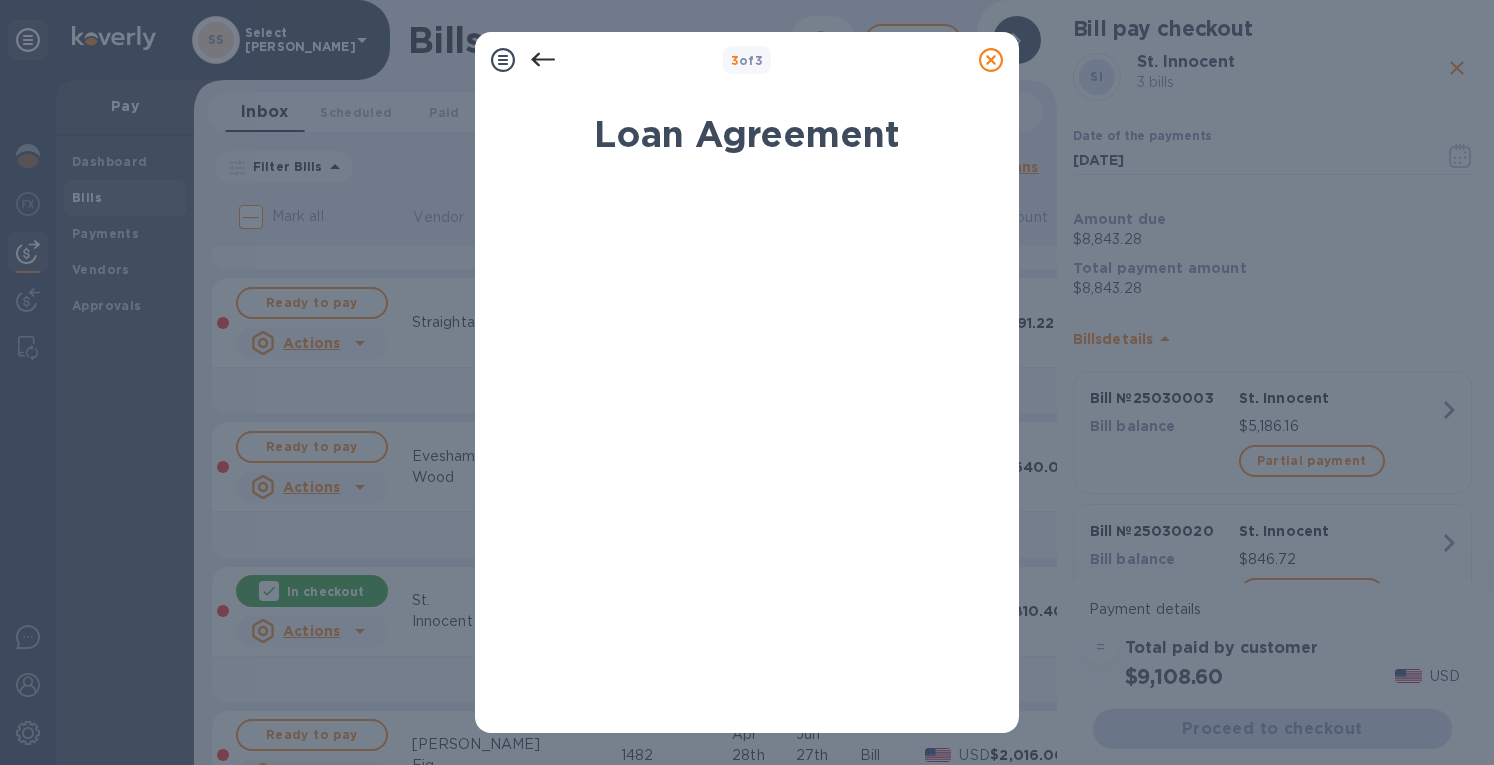 scroll, scrollTop: 352, scrollLeft: 0, axis: vertical 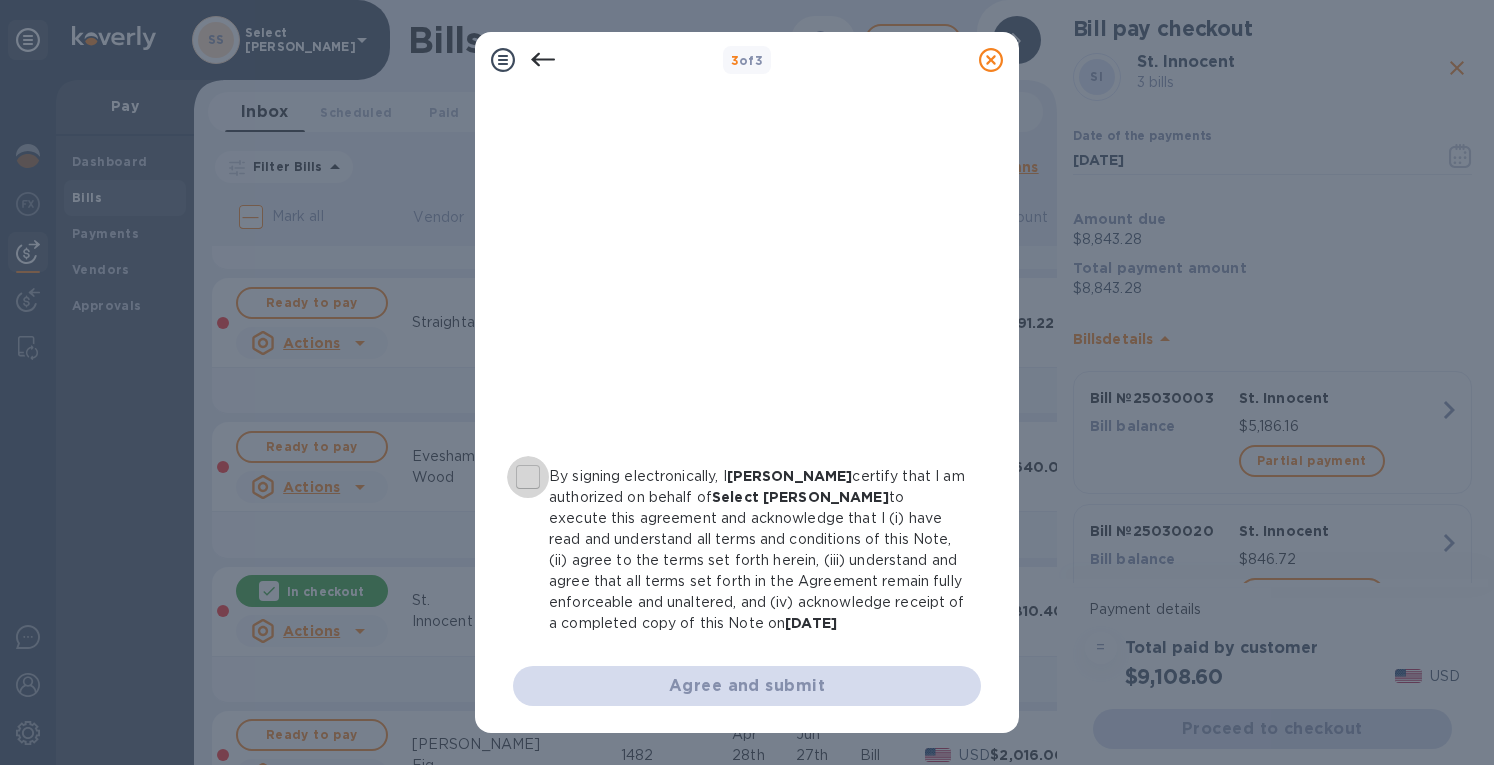 drag, startPoint x: 506, startPoint y: 463, endPoint x: 526, endPoint y: 469, distance: 20.880613 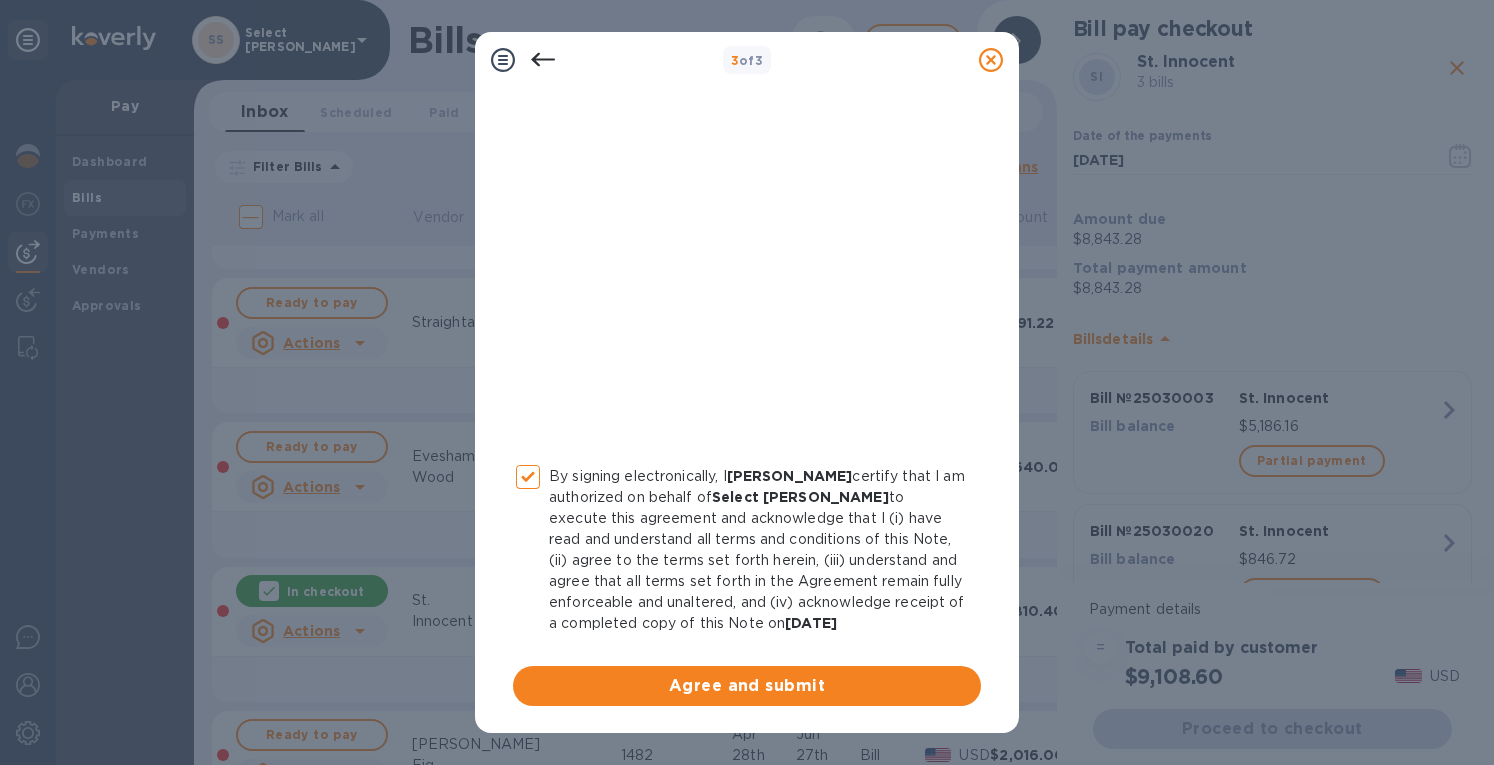 click on "Agree and submit" at bounding box center [747, 686] 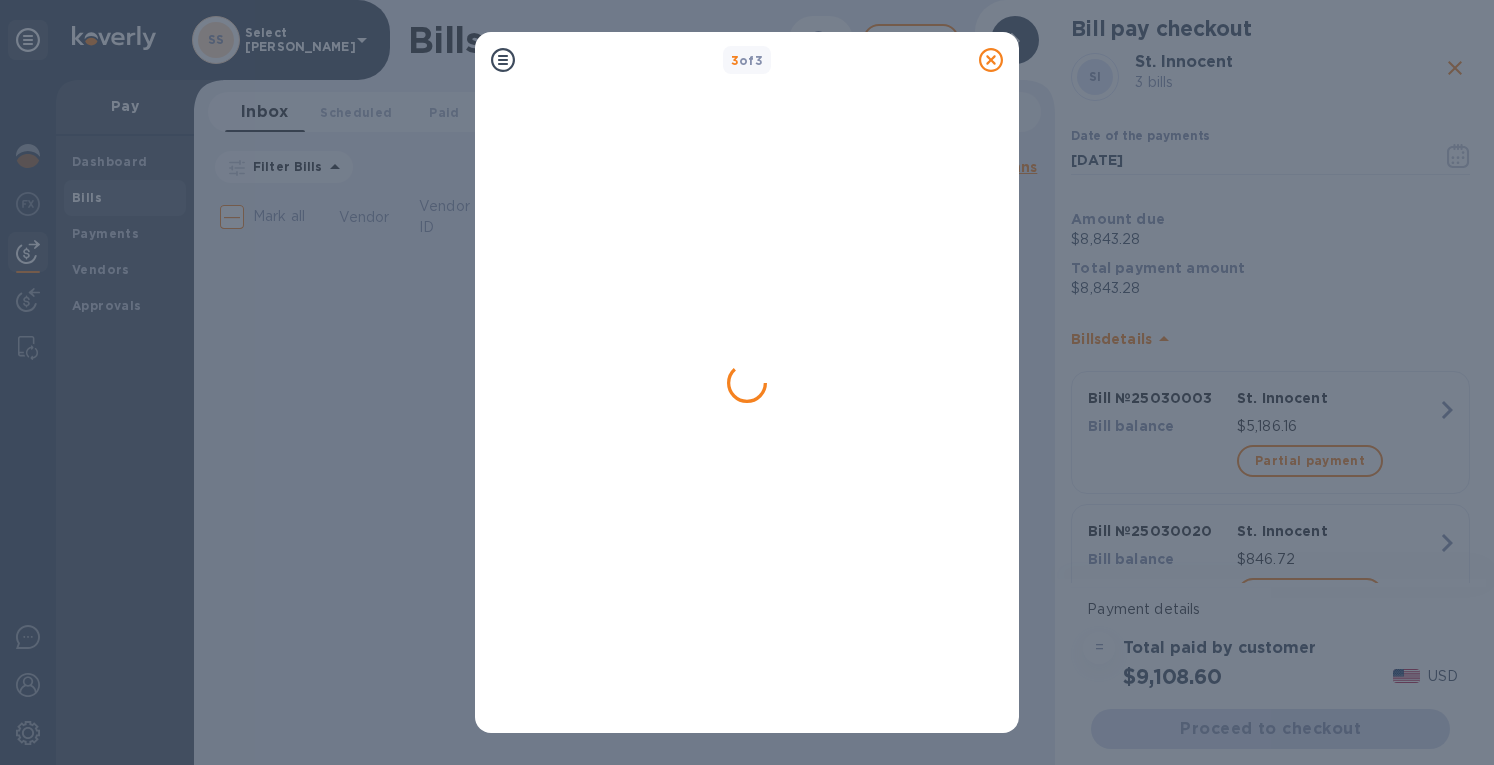 scroll, scrollTop: 0, scrollLeft: 0, axis: both 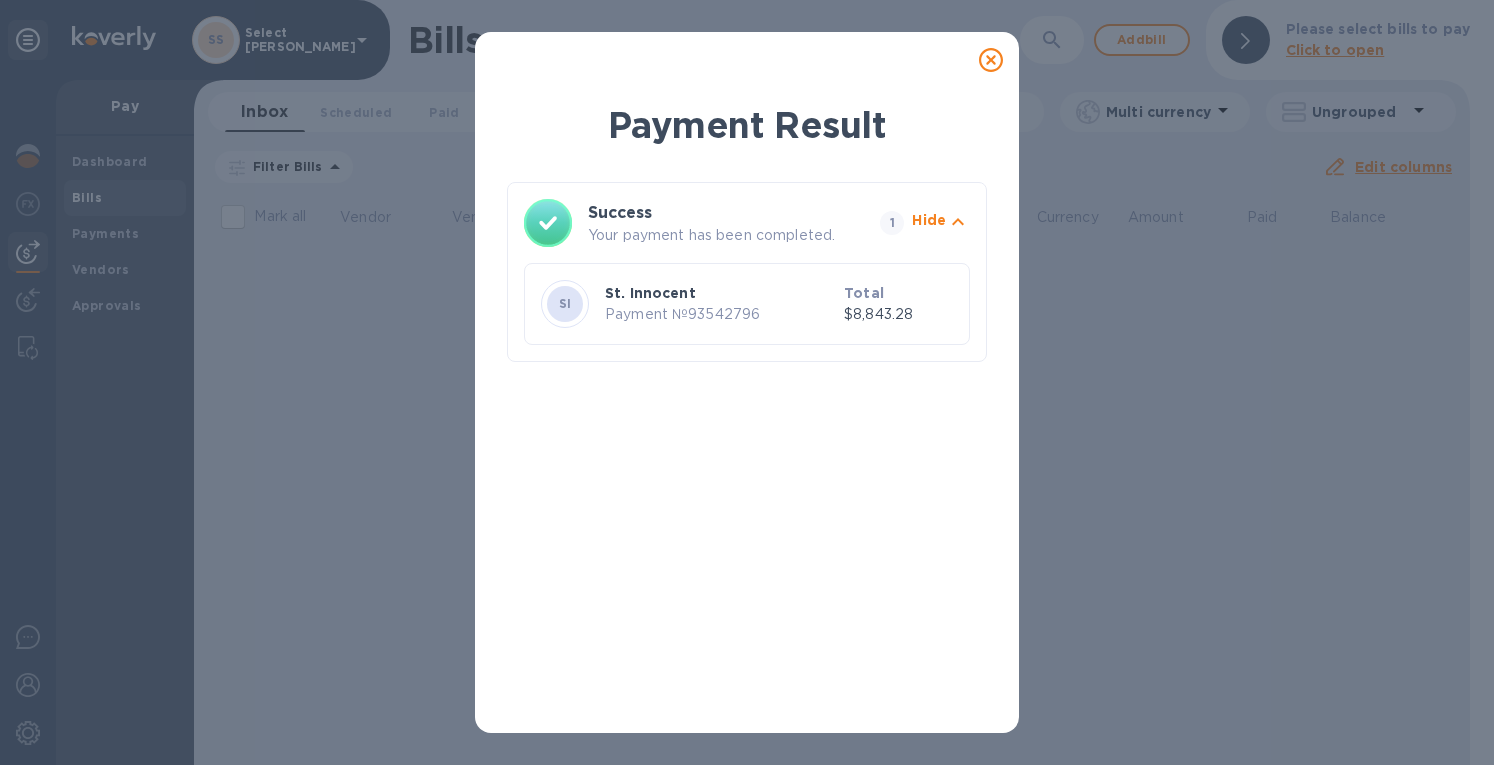click 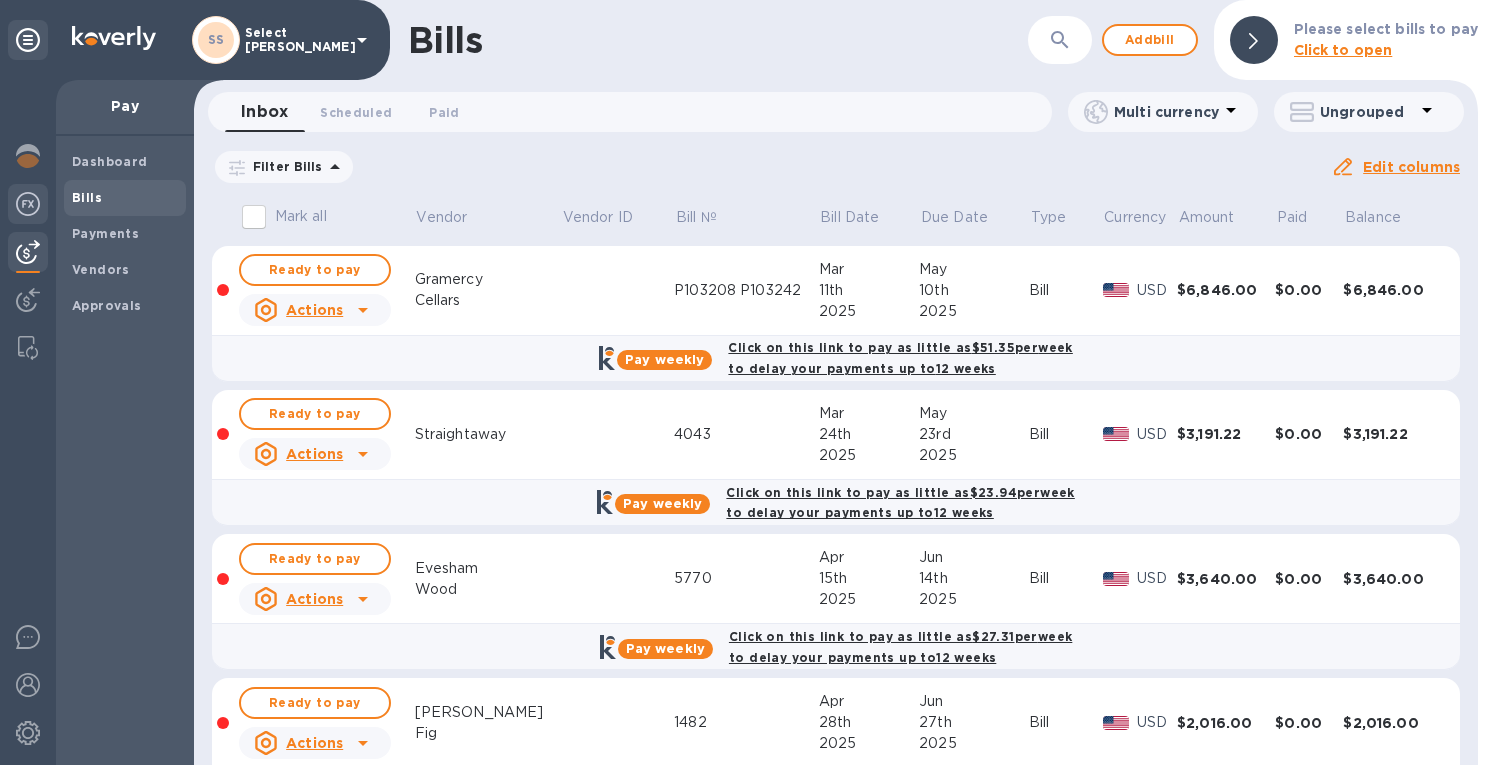 click at bounding box center [28, 204] 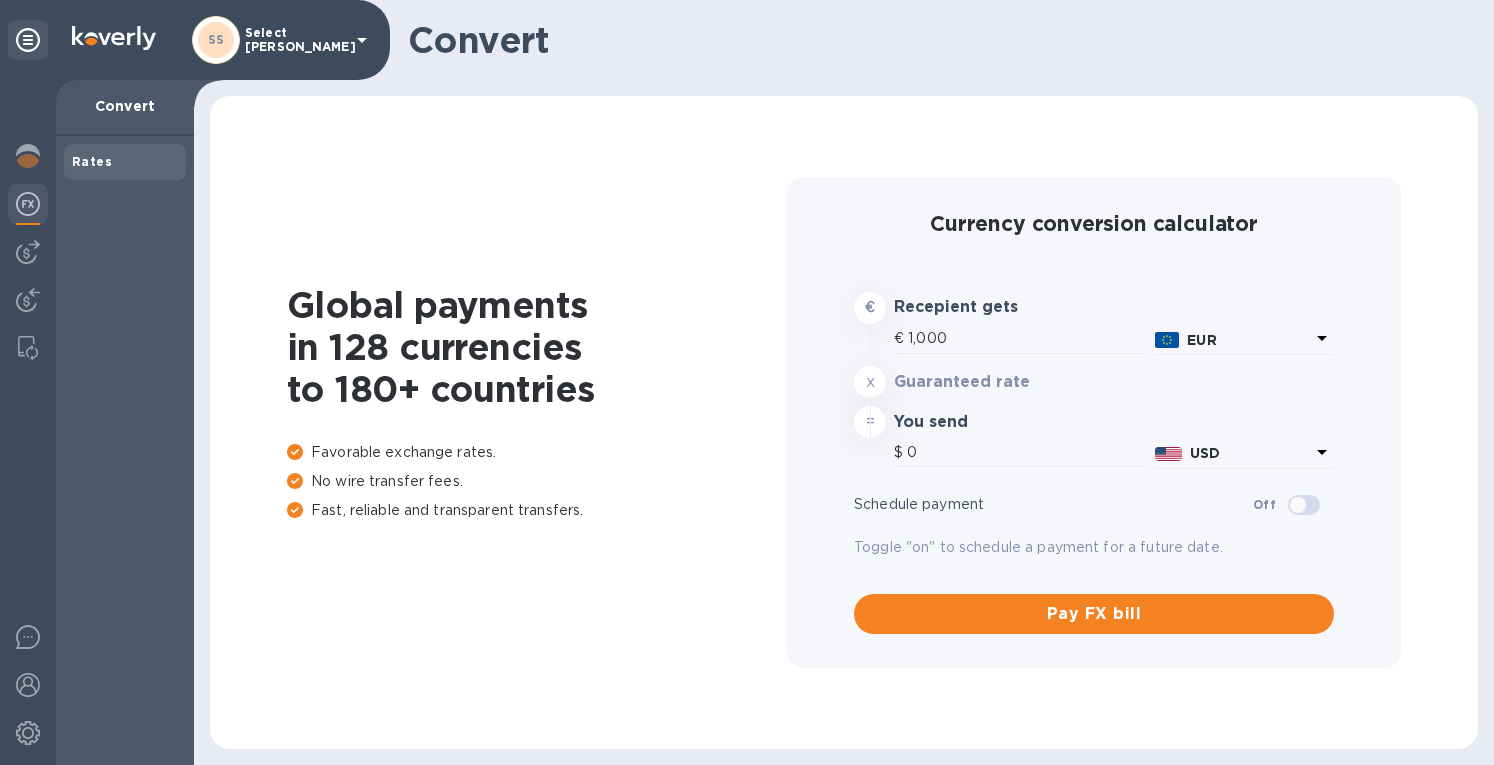 type on "1,182.1" 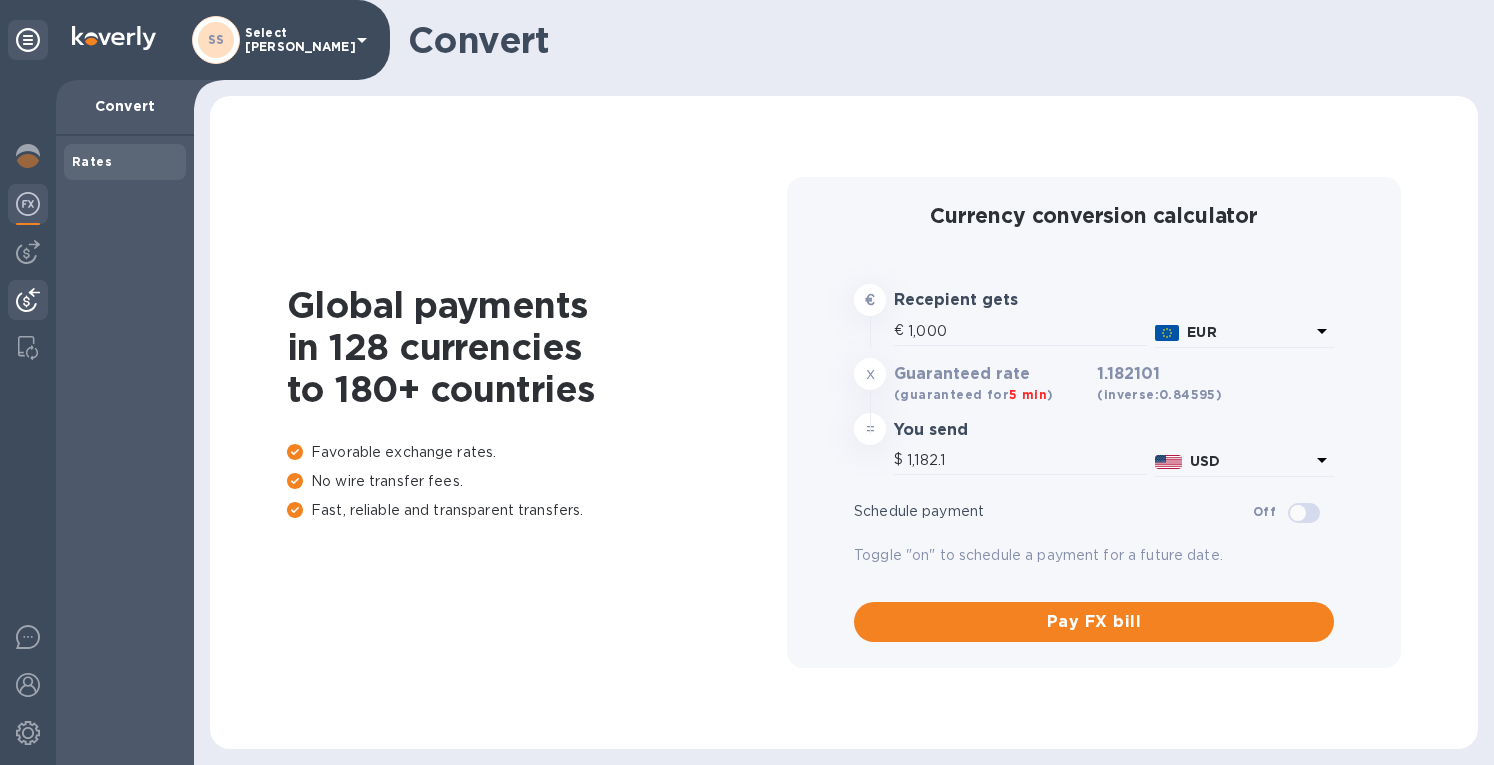 click at bounding box center (28, 300) 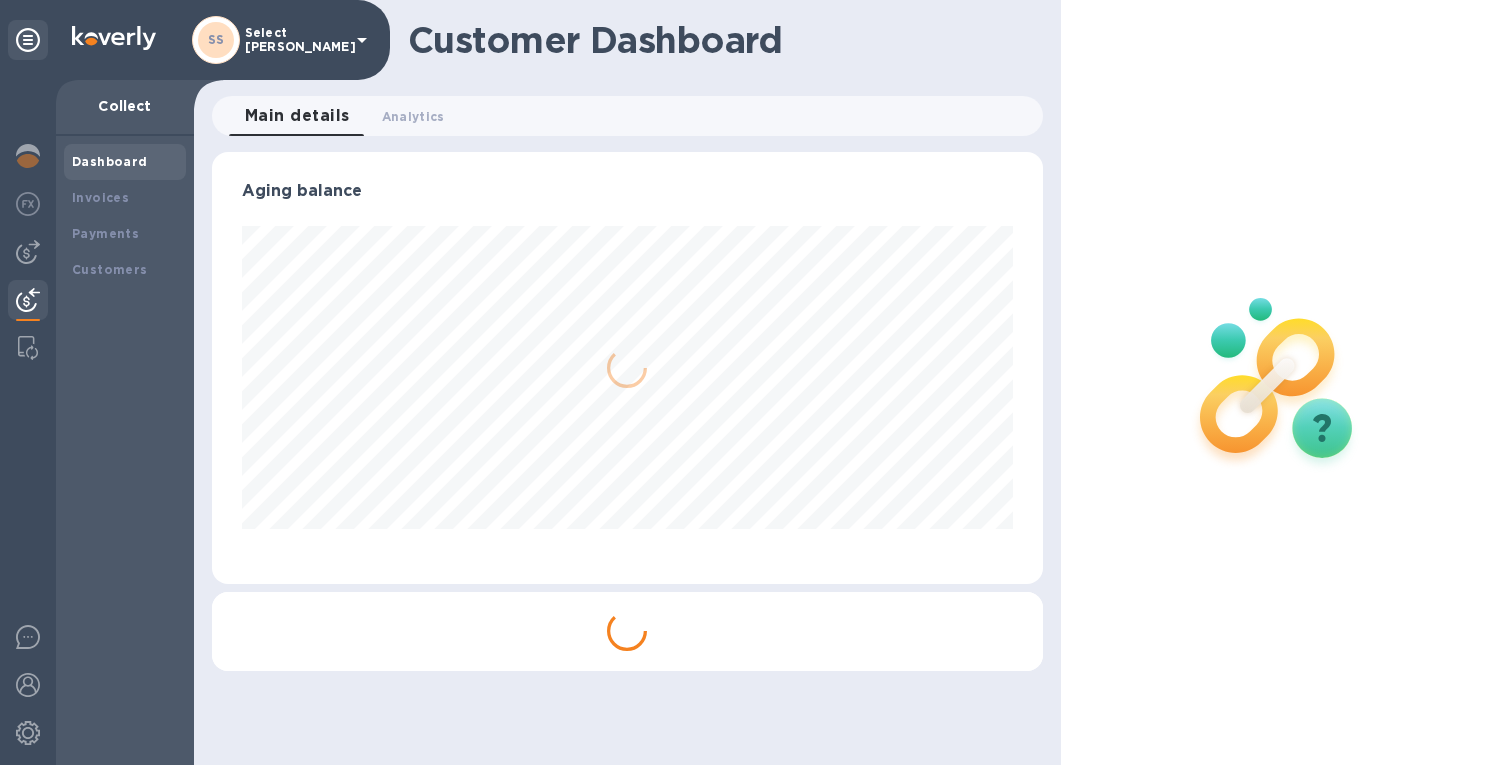 scroll, scrollTop: 999568, scrollLeft: 999169, axis: both 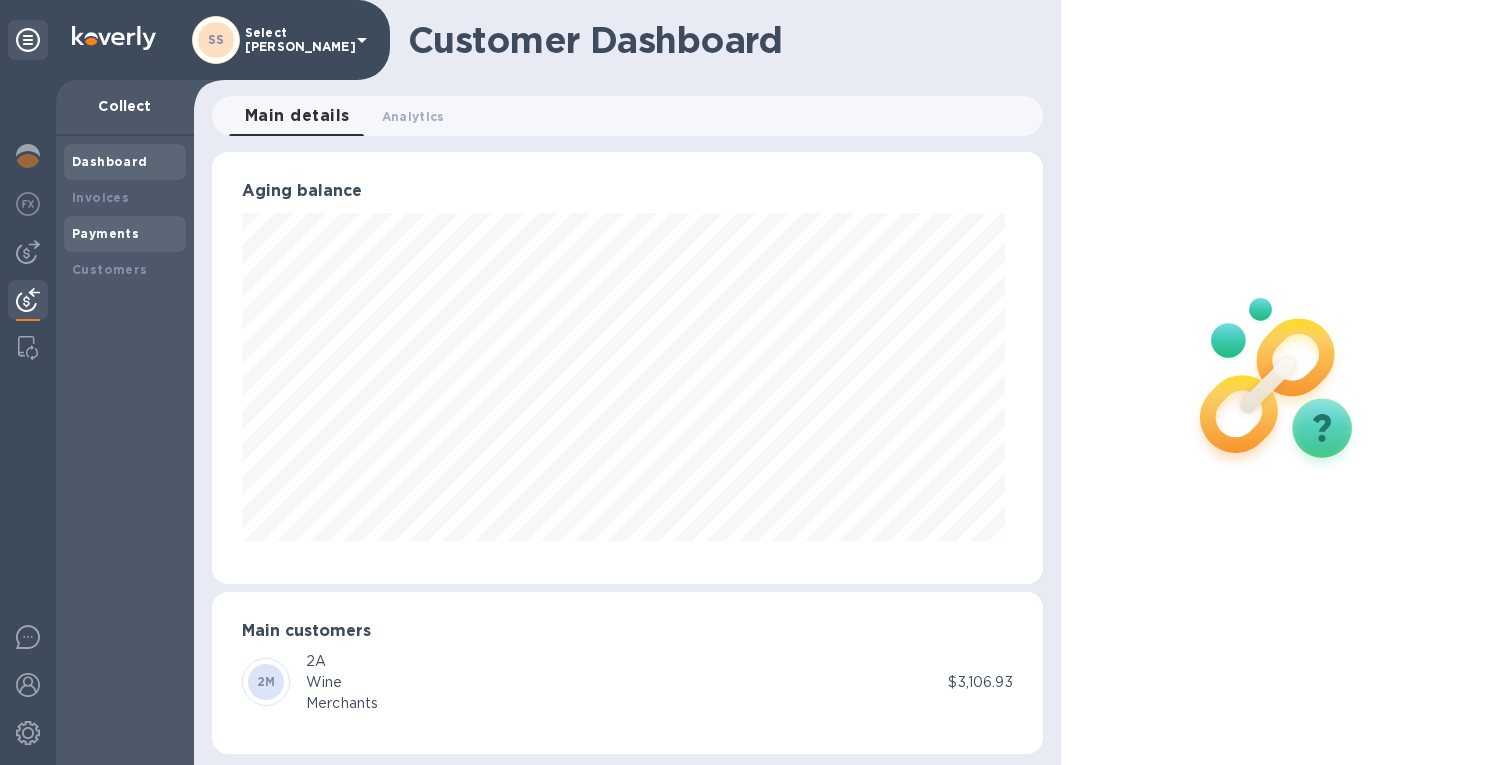 click on "Payments" at bounding box center [105, 233] 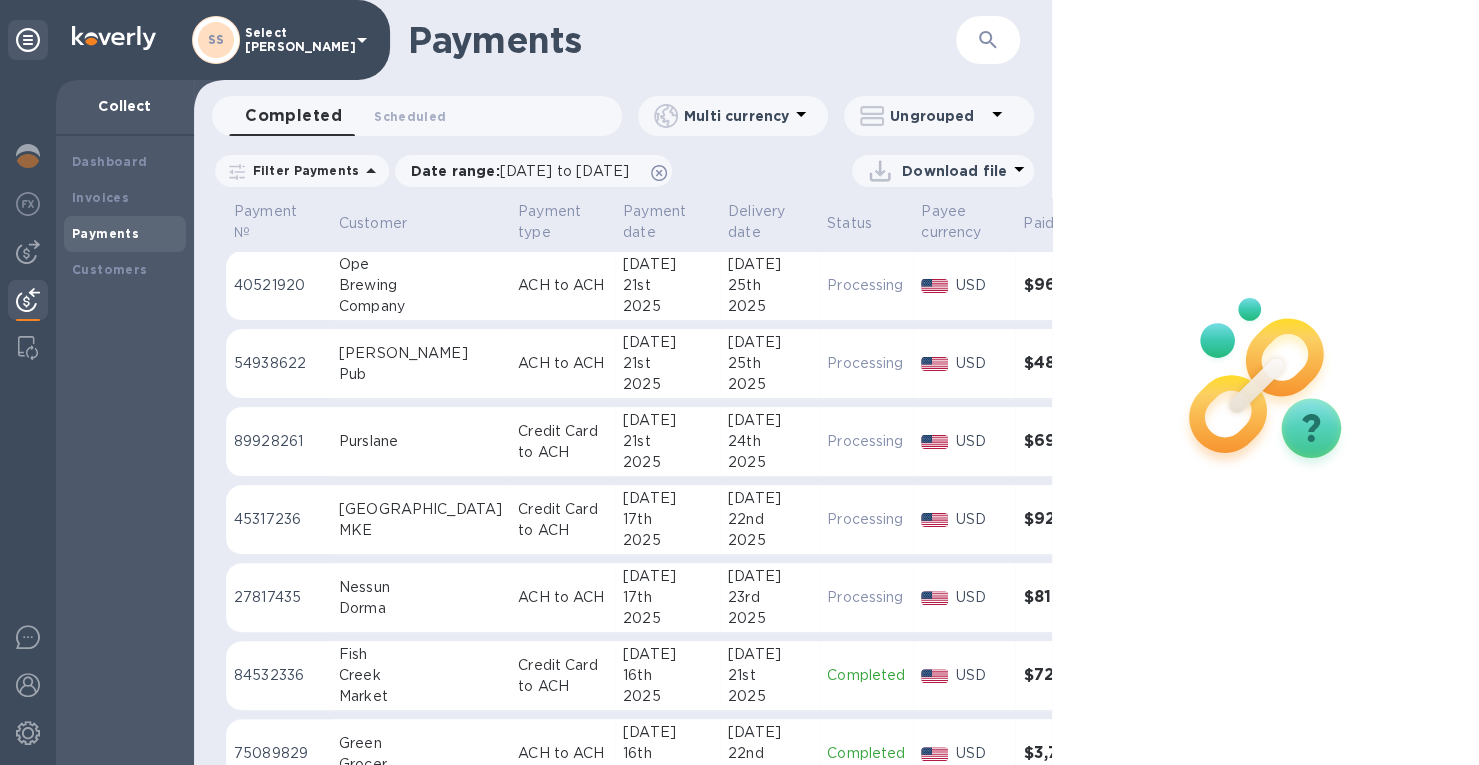 click on "Payments" at bounding box center (105, 233) 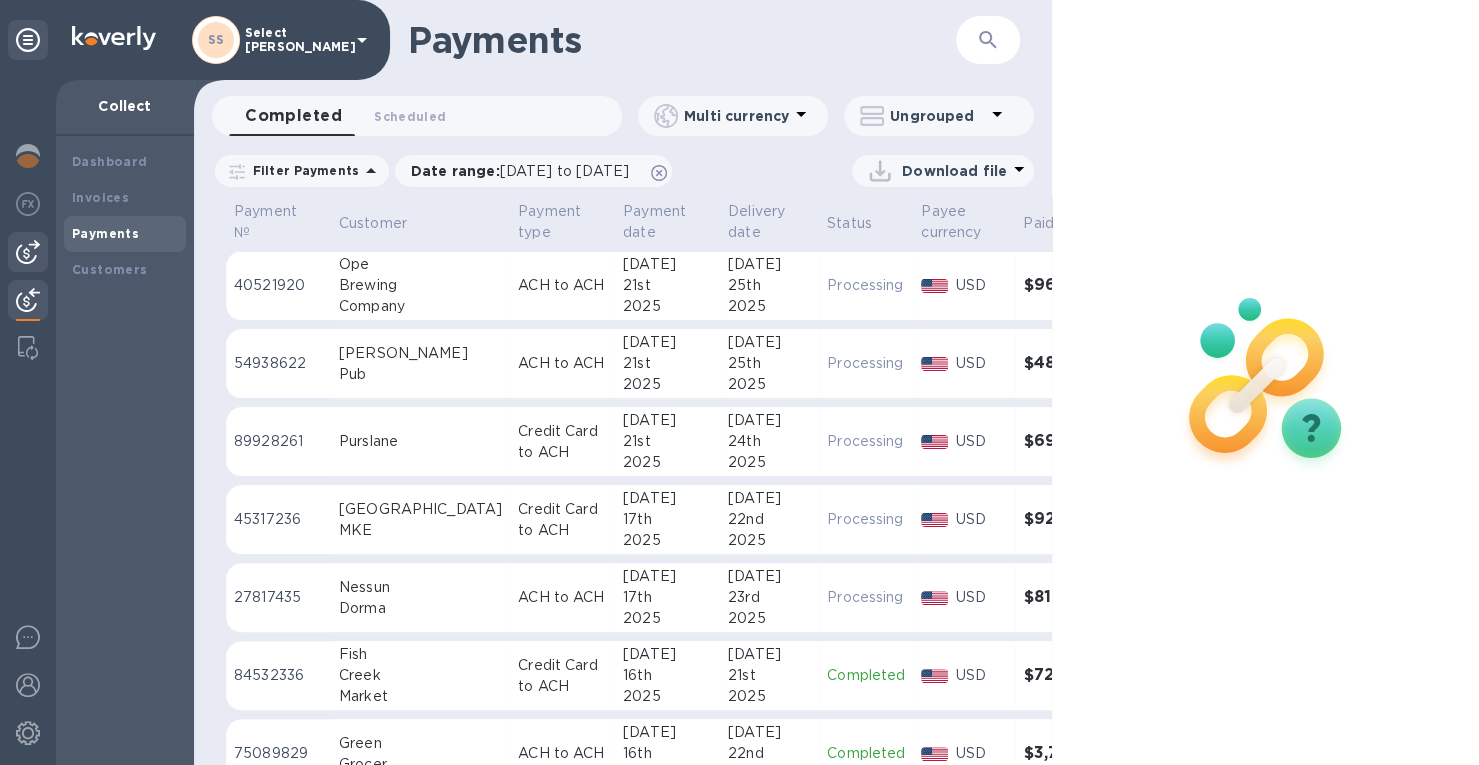 click at bounding box center (28, 252) 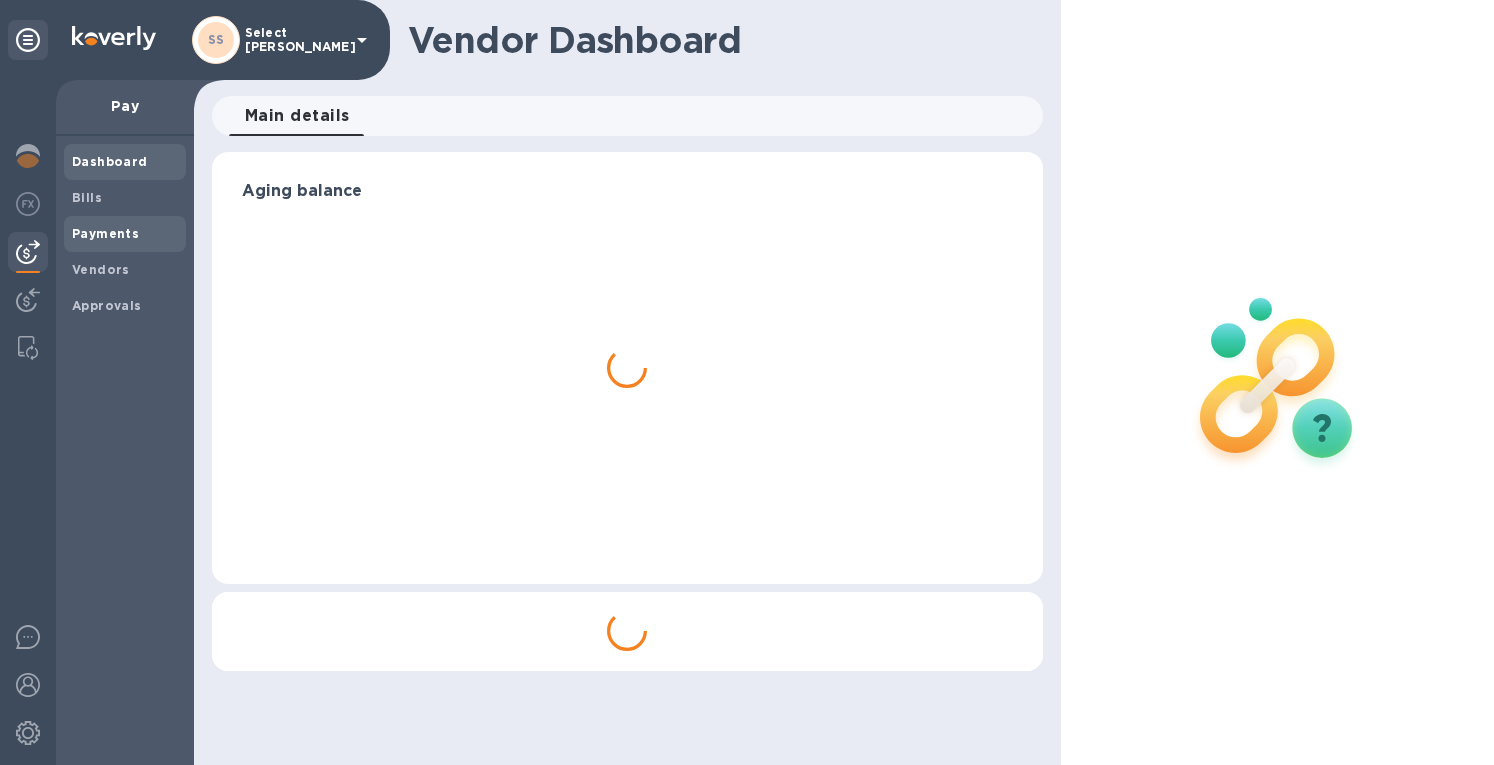 click on "Payments" at bounding box center (105, 233) 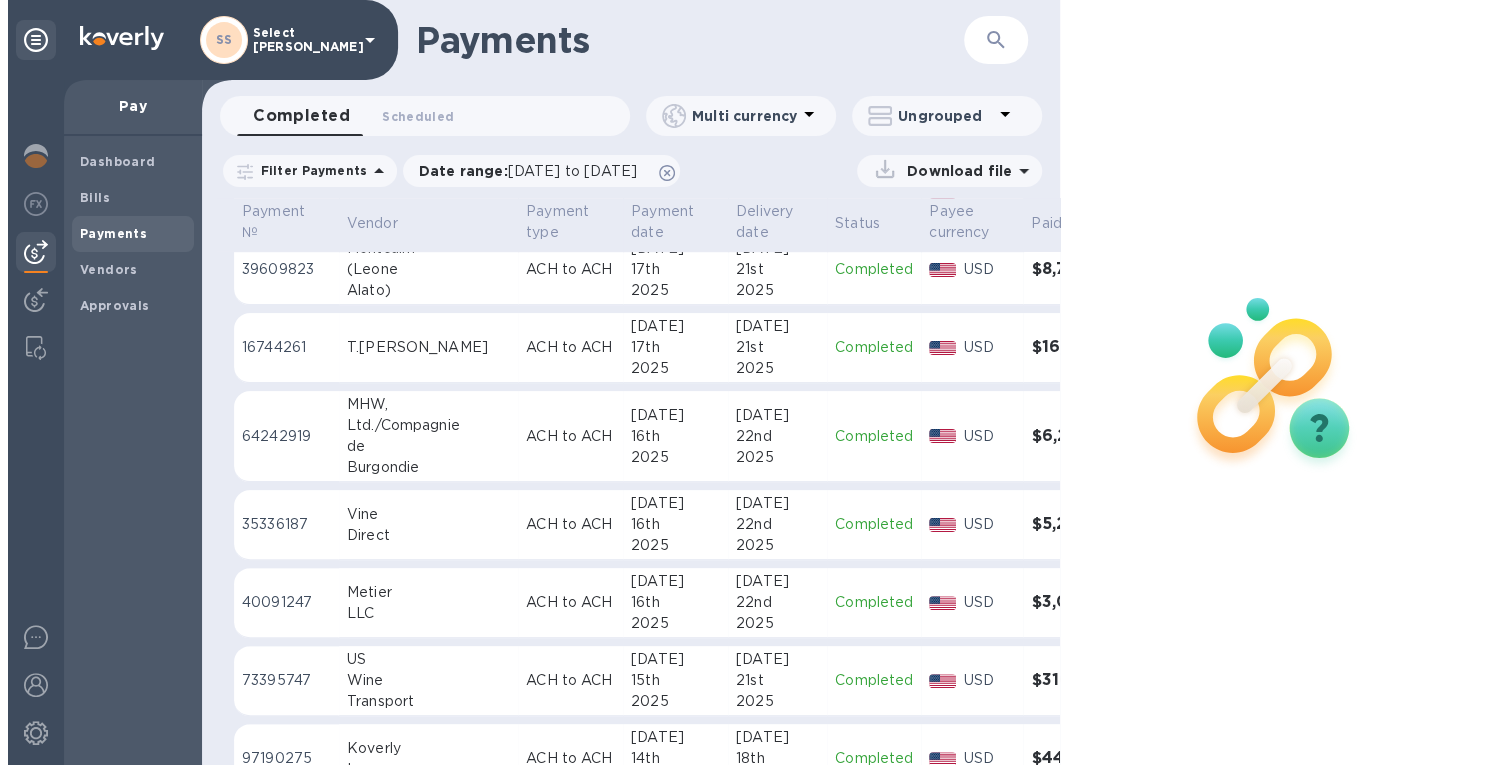 scroll, scrollTop: 800, scrollLeft: 0, axis: vertical 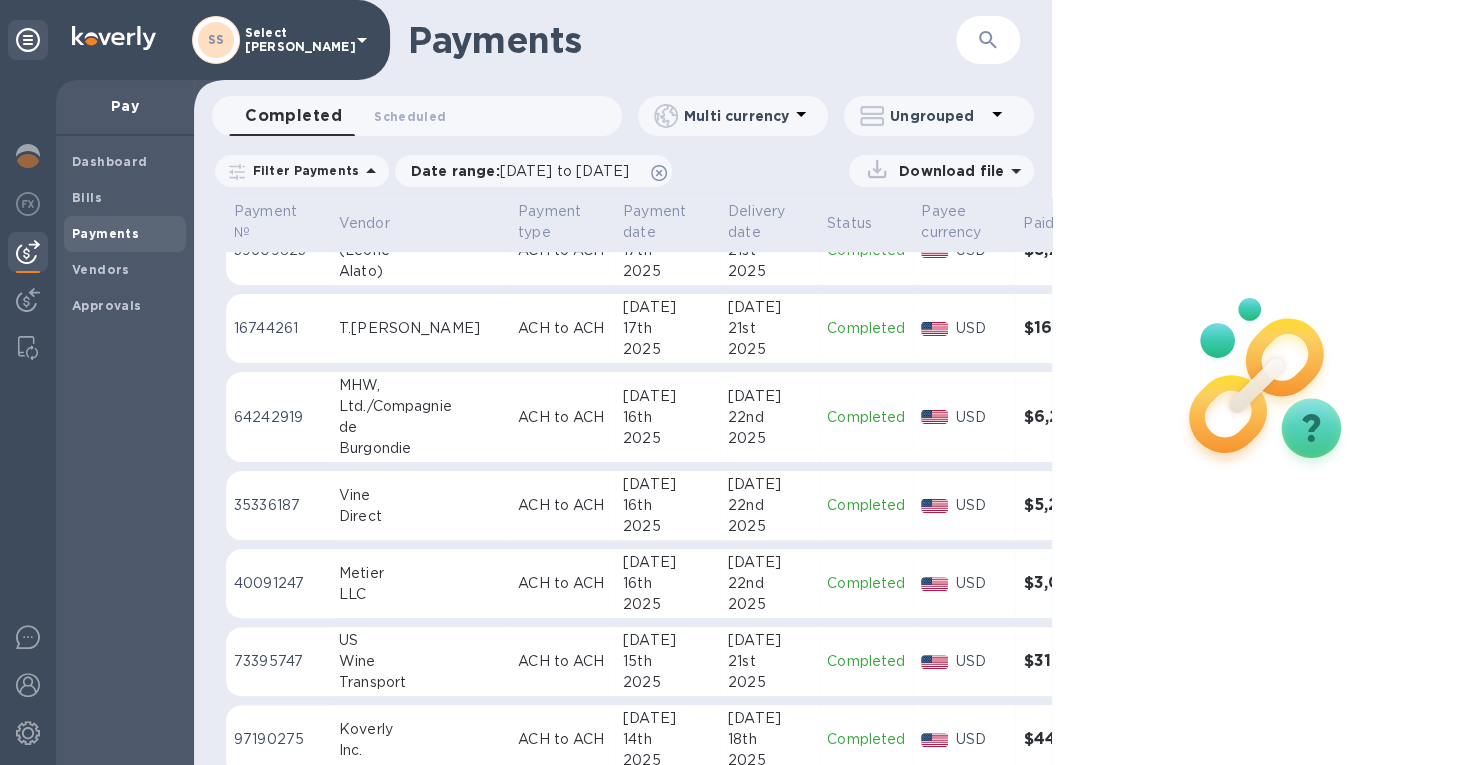 click on "ACH to ACH" at bounding box center [562, 583] 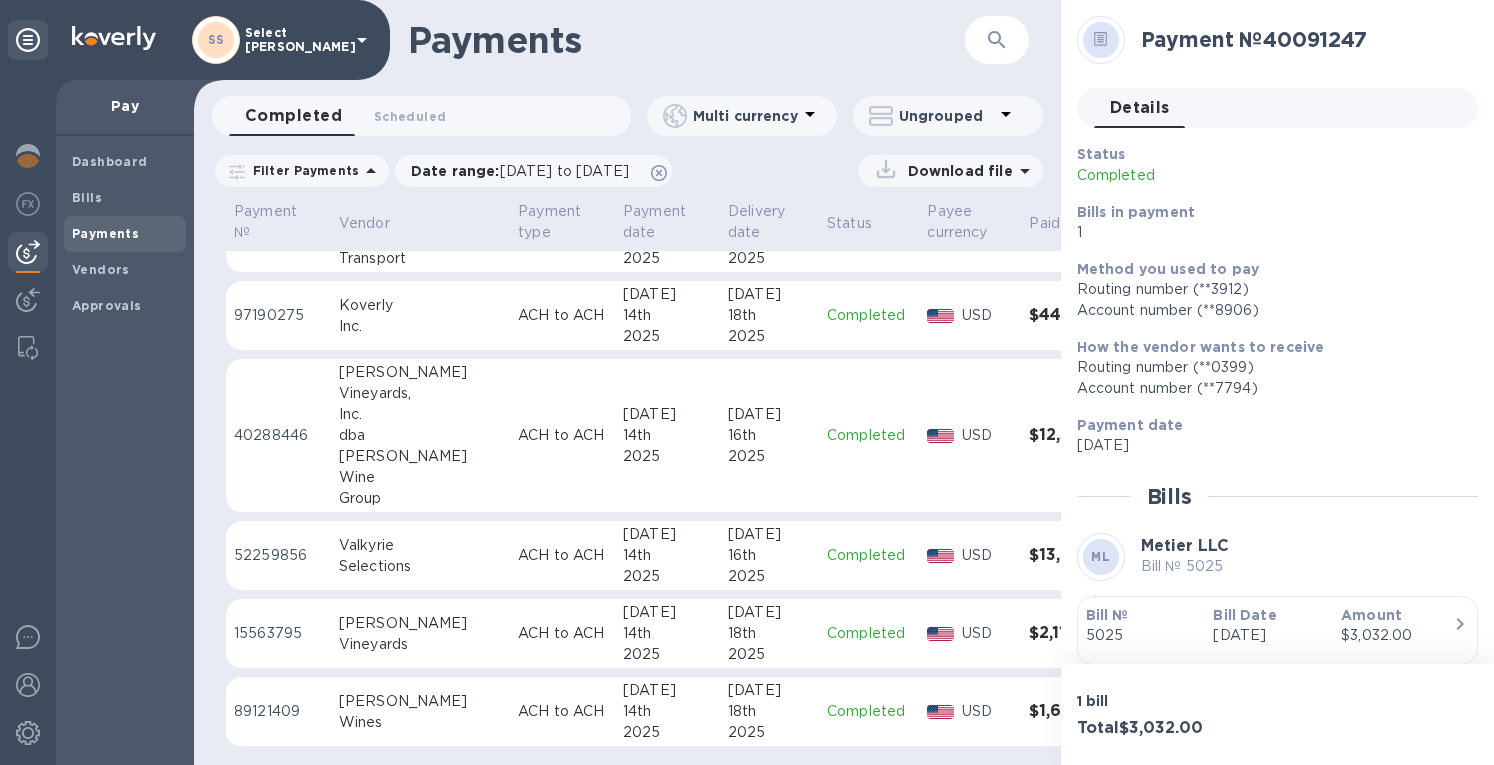 scroll, scrollTop: 1238, scrollLeft: 0, axis: vertical 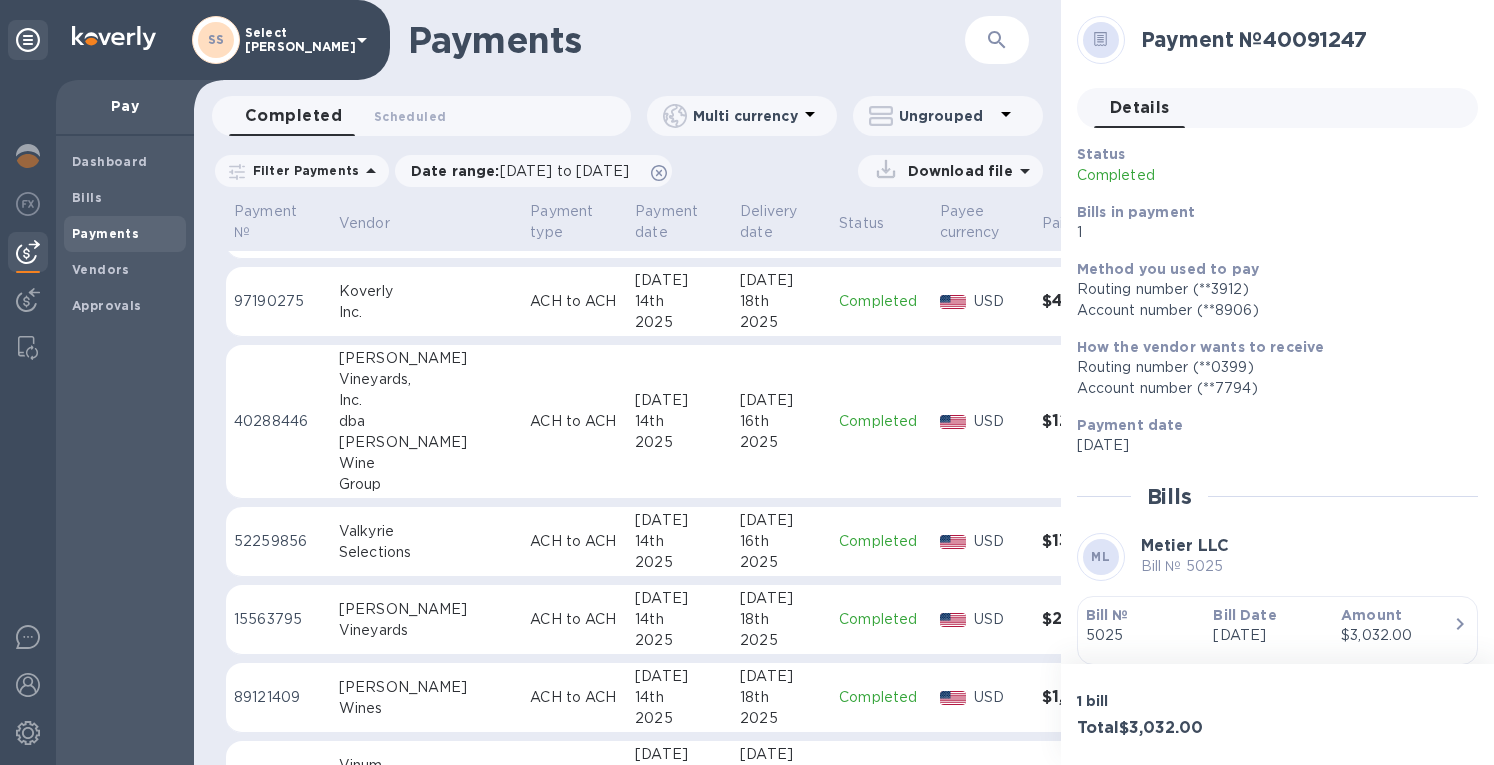 click on "18th" at bounding box center (781, 697) 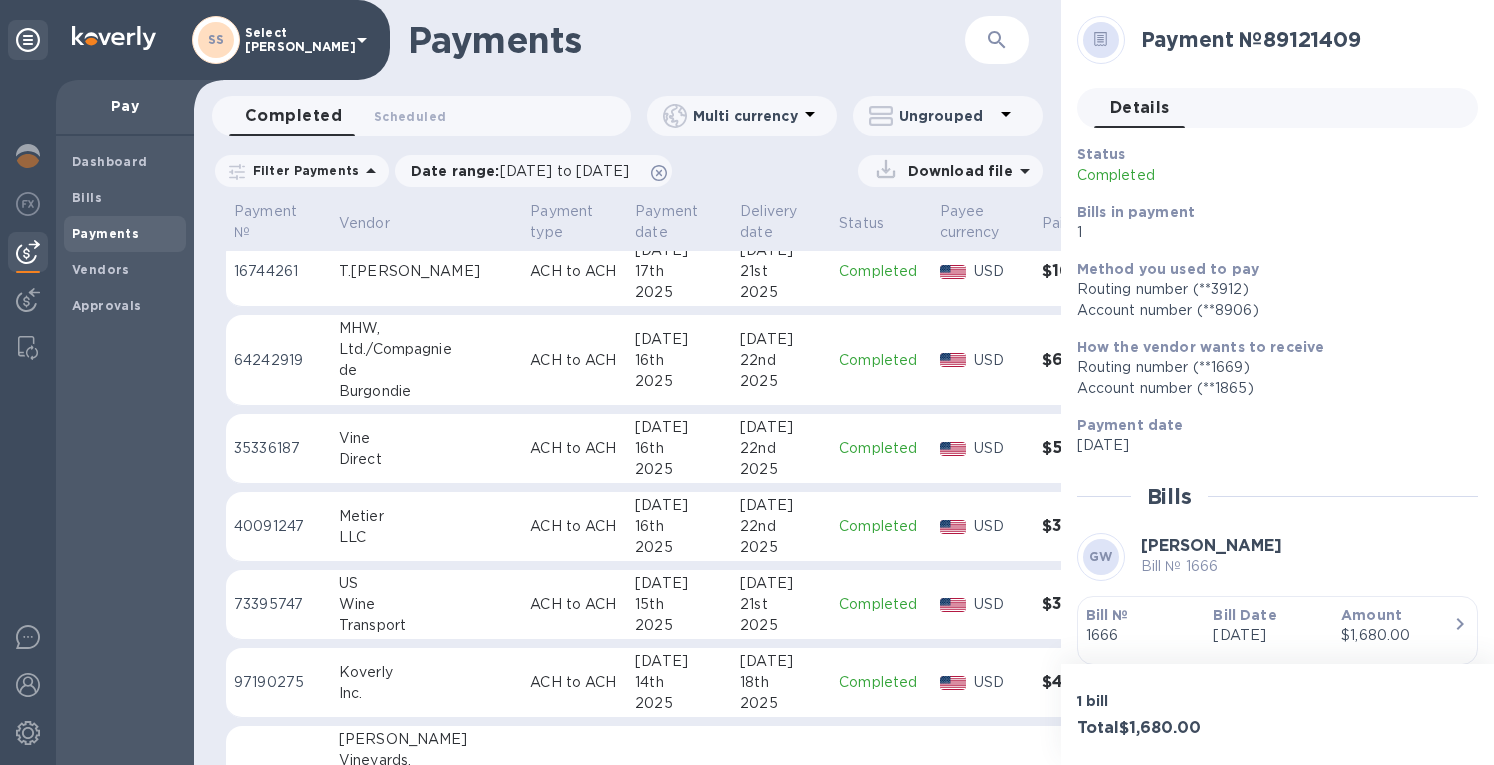 scroll, scrollTop: 838, scrollLeft: 0, axis: vertical 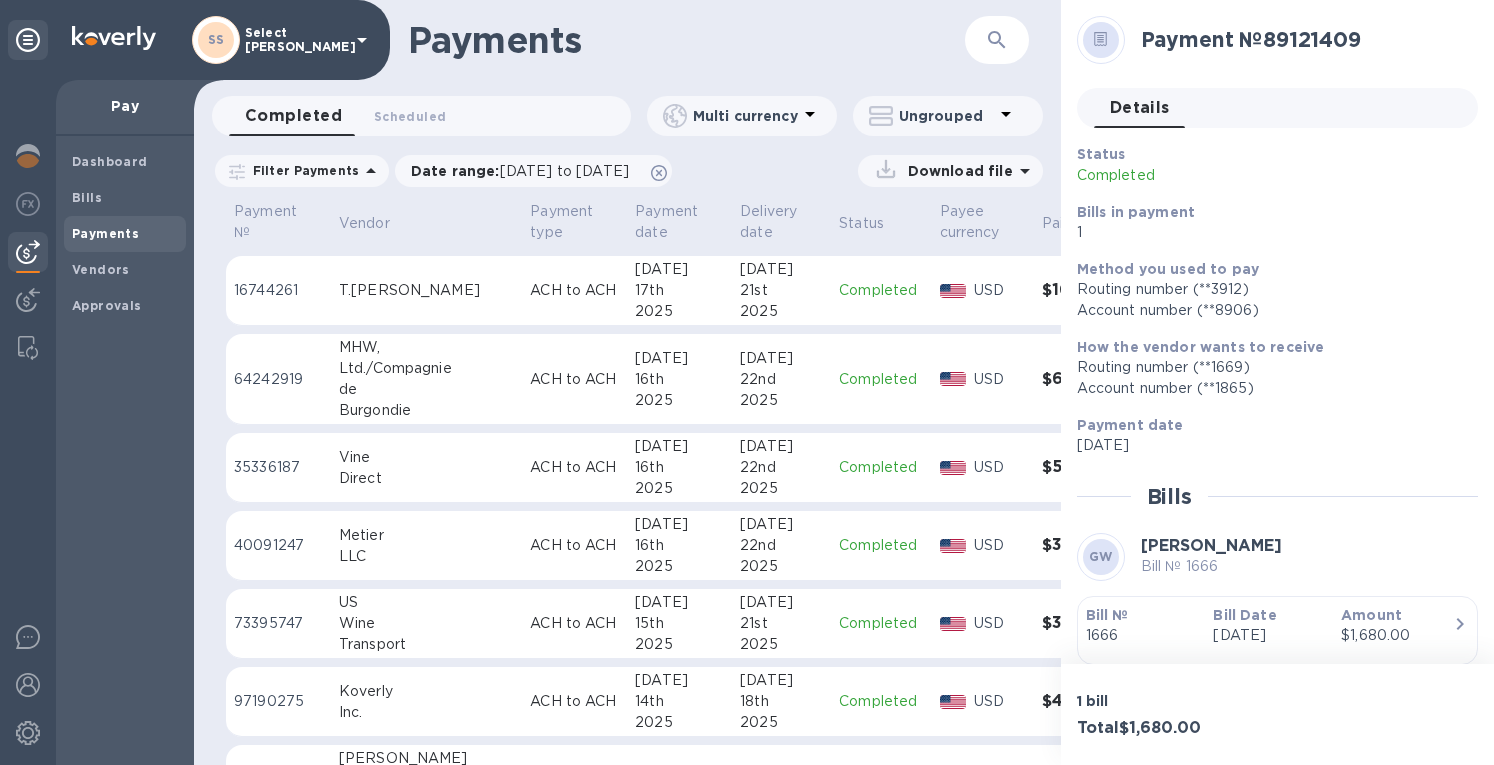 click on "16th" at bounding box center [679, 545] 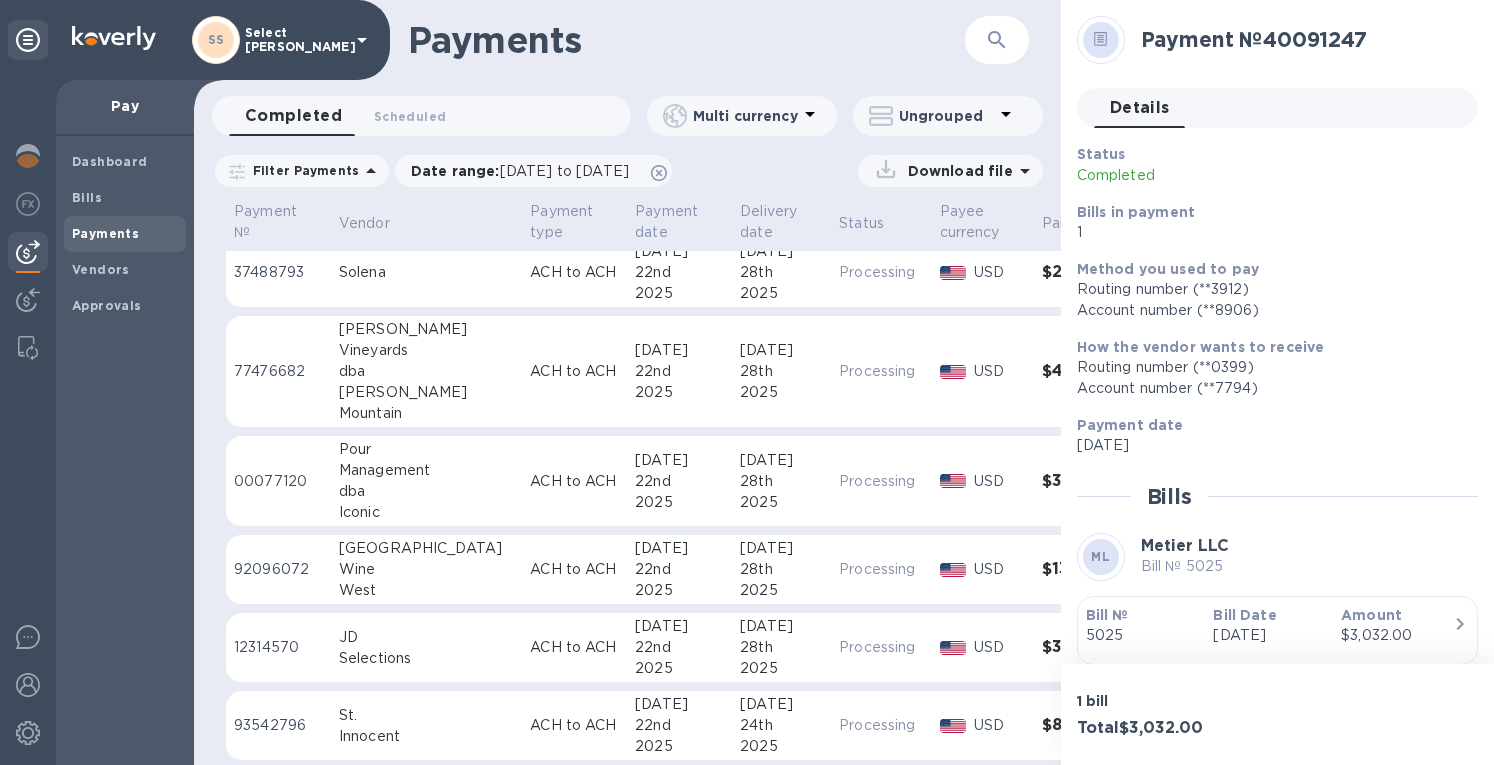 scroll, scrollTop: 0, scrollLeft: 0, axis: both 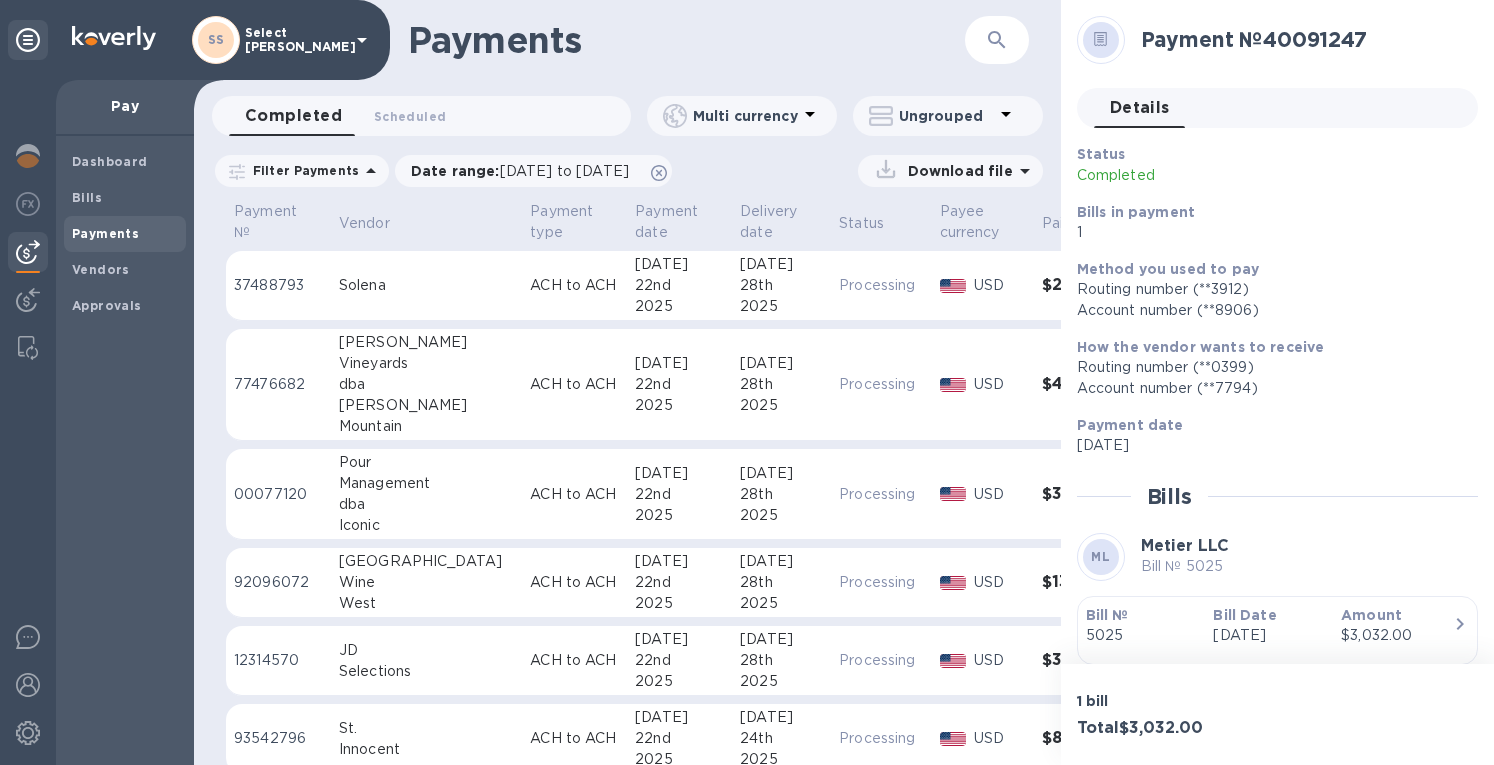 click on "[GEOGRAPHIC_DATA]" at bounding box center (426, 561) 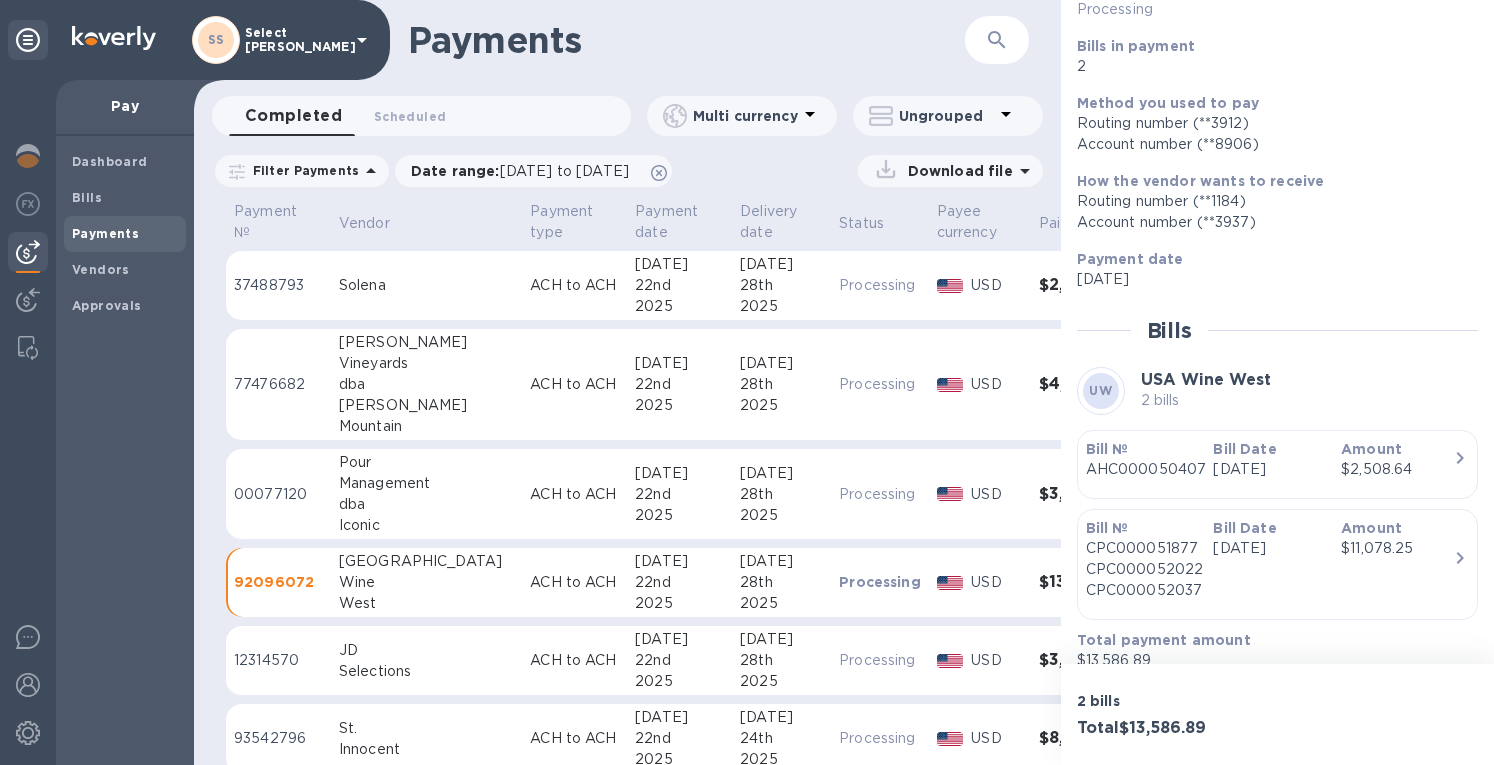 scroll, scrollTop: 188, scrollLeft: 0, axis: vertical 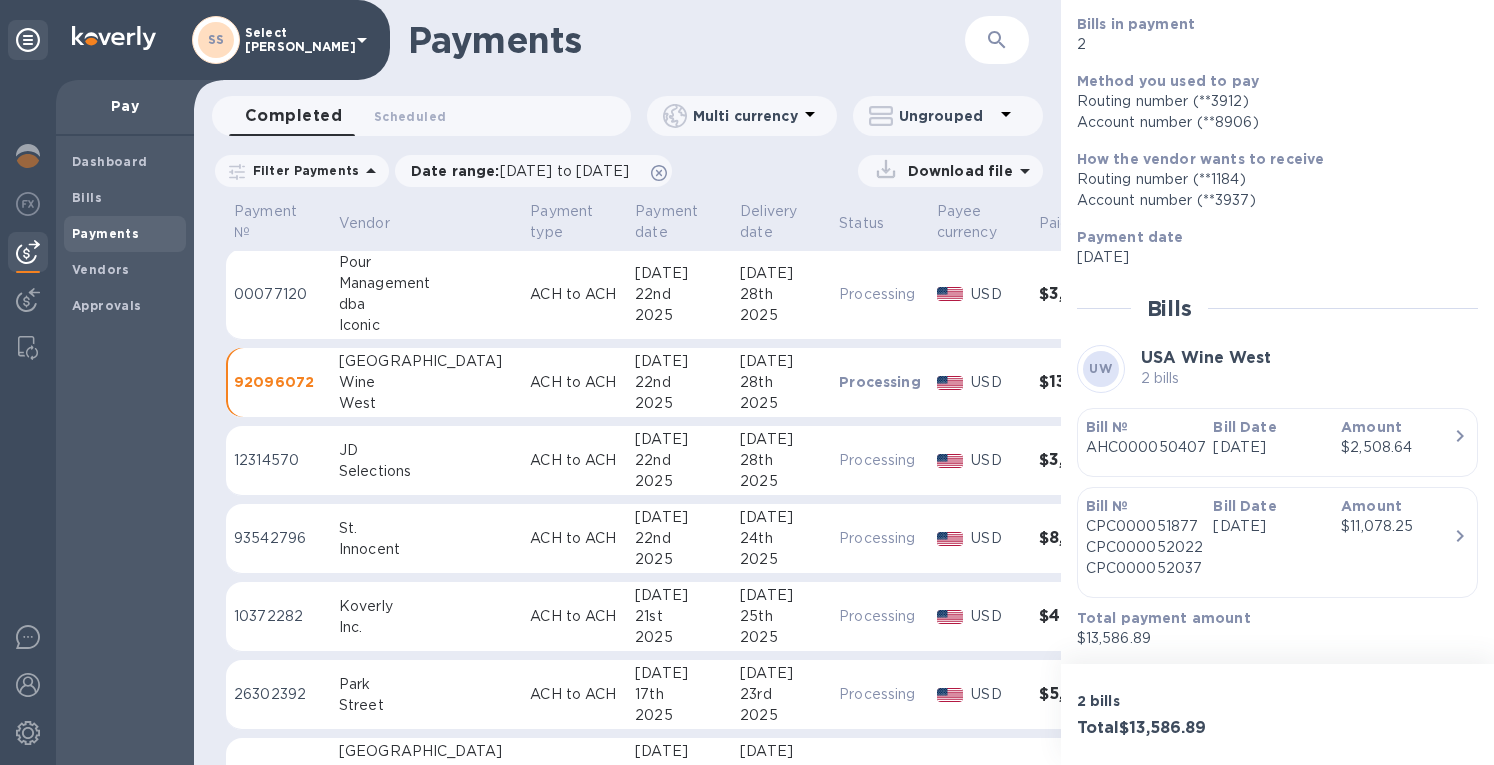 click on "[DATE]" at bounding box center (679, 517) 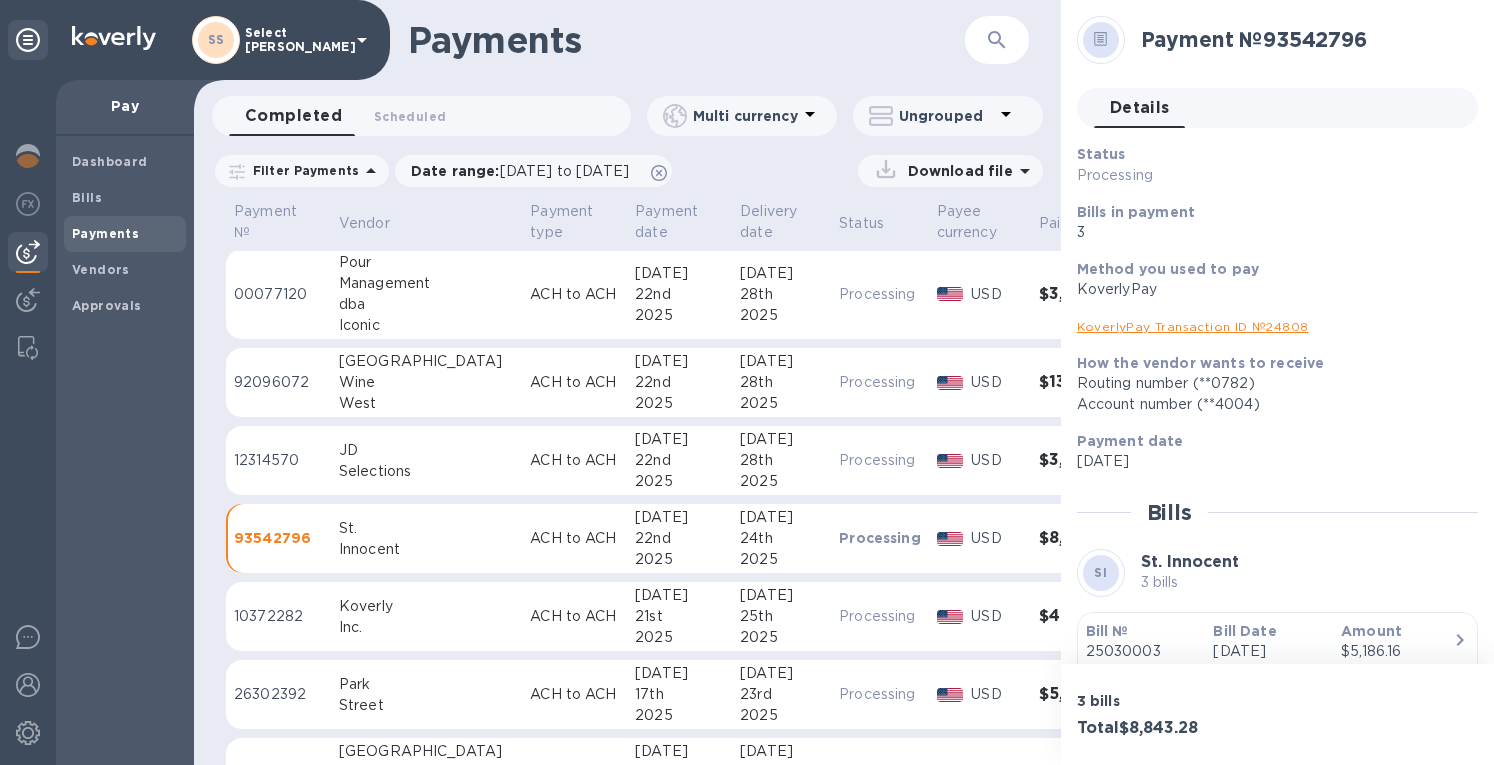 click on "Street" at bounding box center (426, 705) 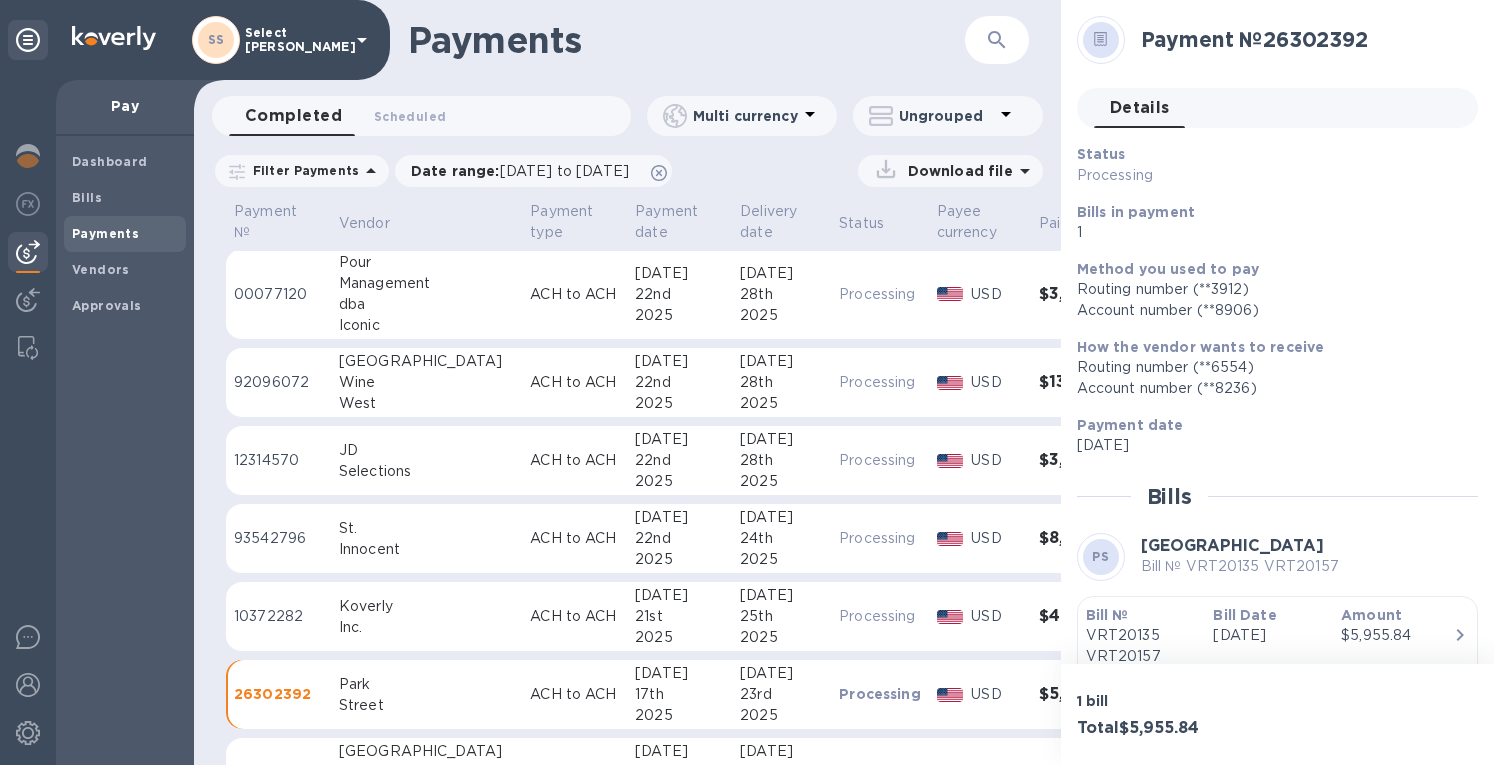 click on "ACH to ACH" at bounding box center [574, 539] 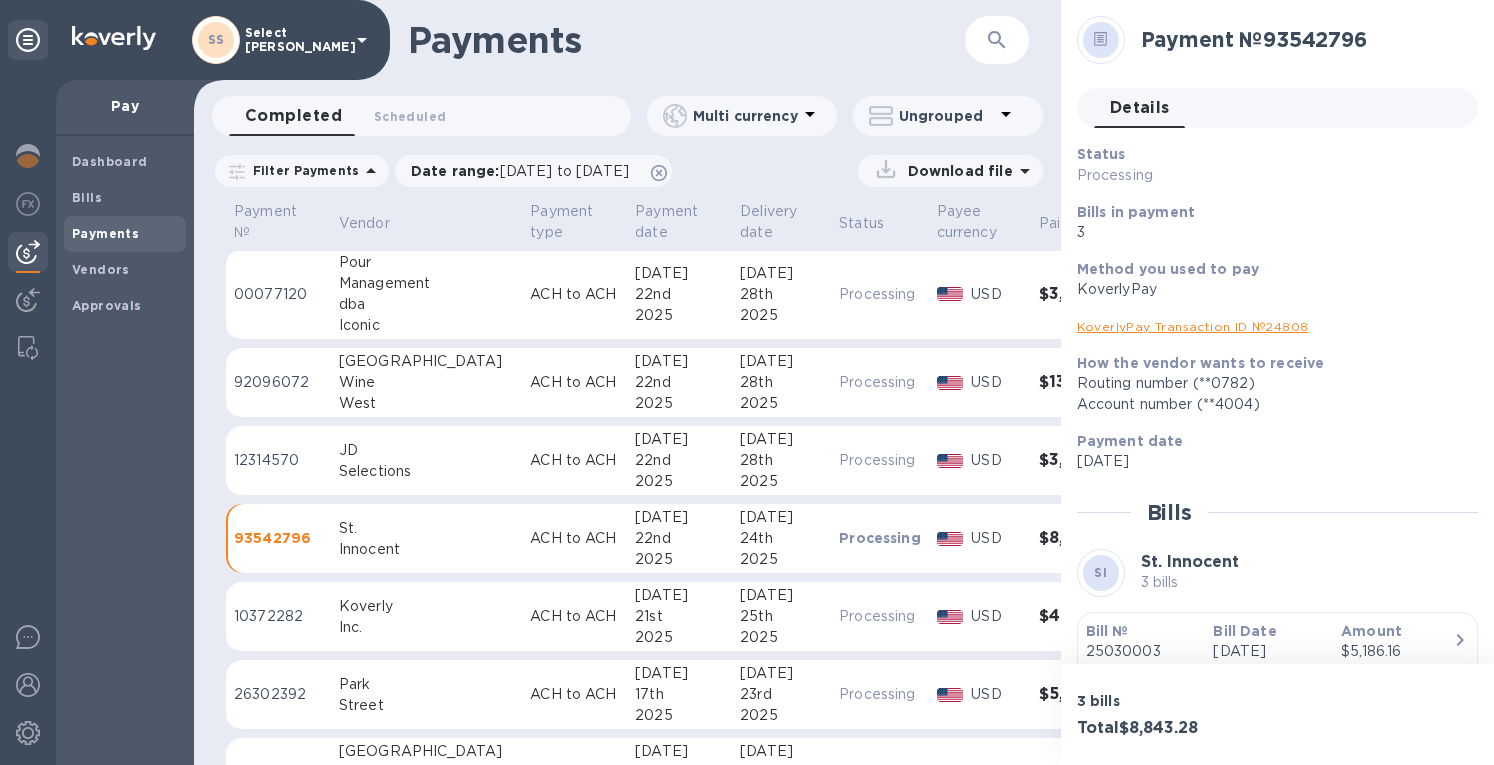 click on "KoverlyPay Transaction ID № 24808" at bounding box center (1269, 326) 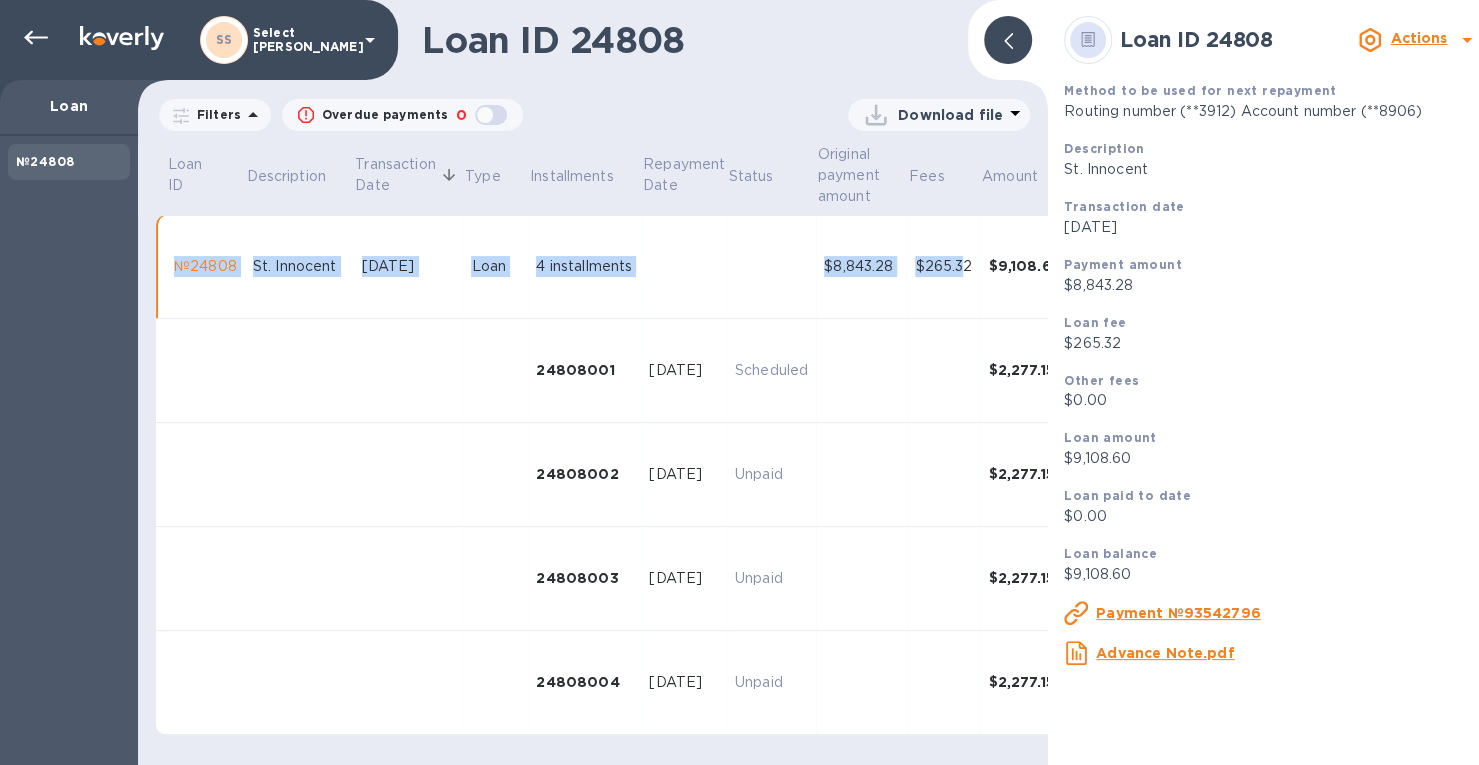 drag, startPoint x: 923, startPoint y: 263, endPoint x: 966, endPoint y: 269, distance: 43.416588 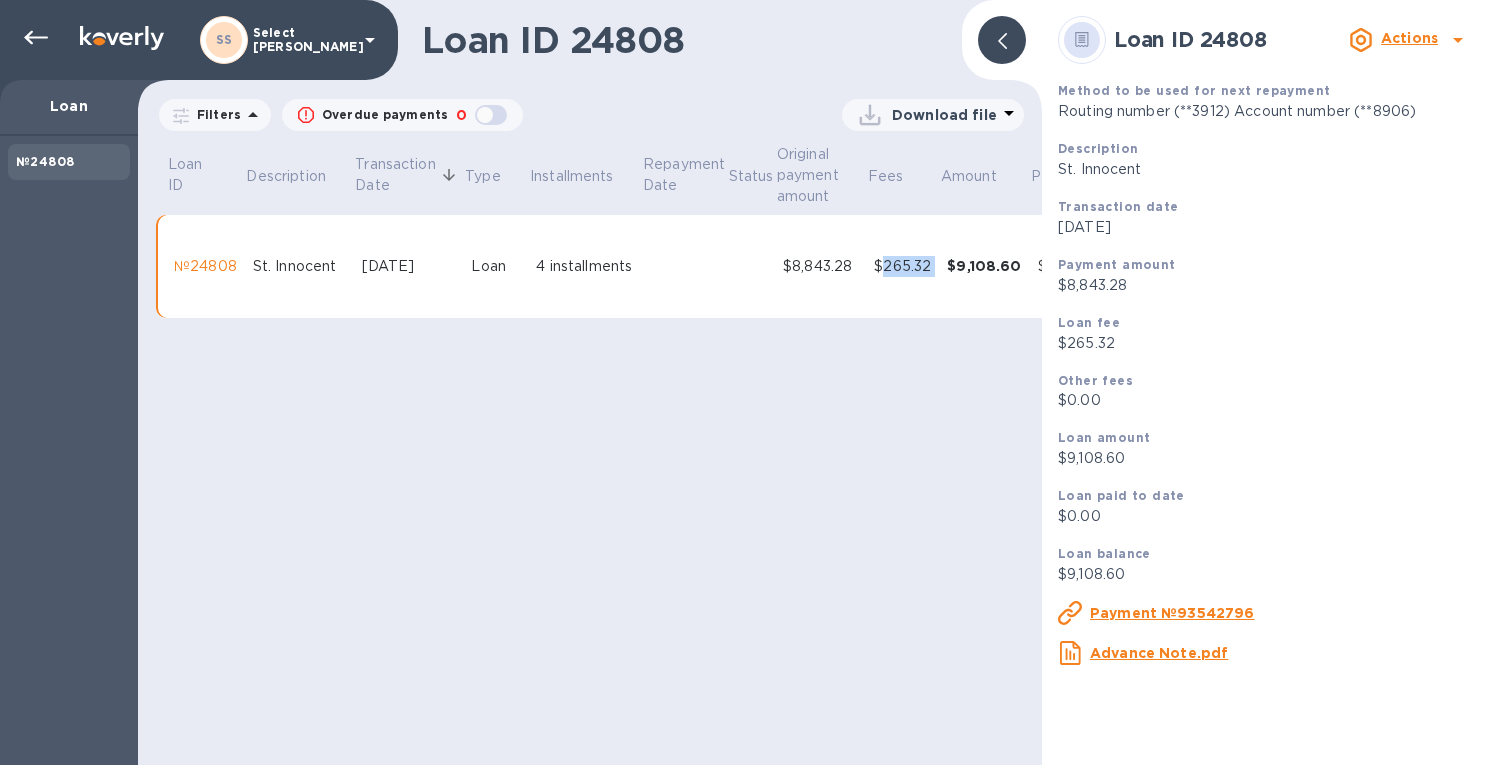 drag, startPoint x: 938, startPoint y: 260, endPoint x: 880, endPoint y: 266, distance: 58.30952 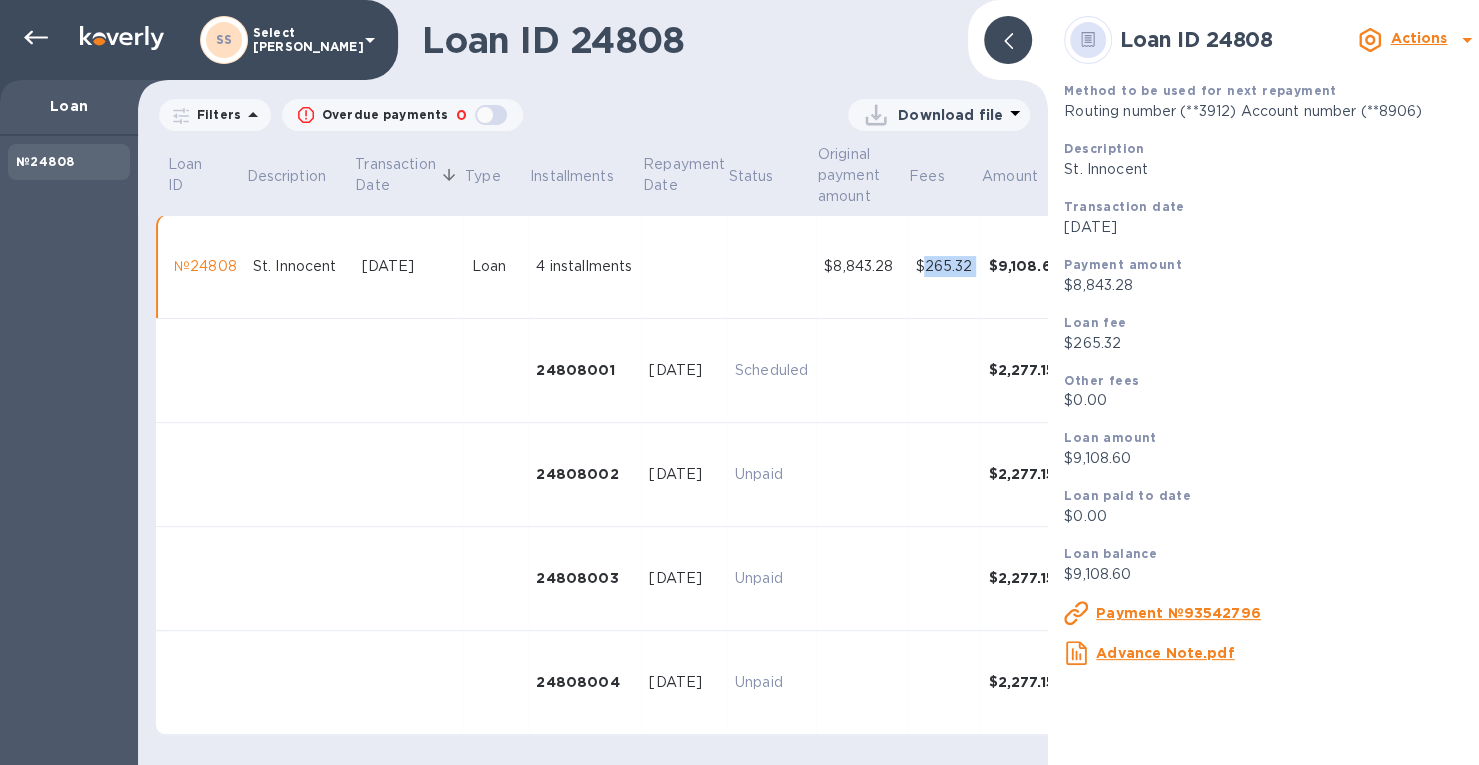 copy on "265.32" 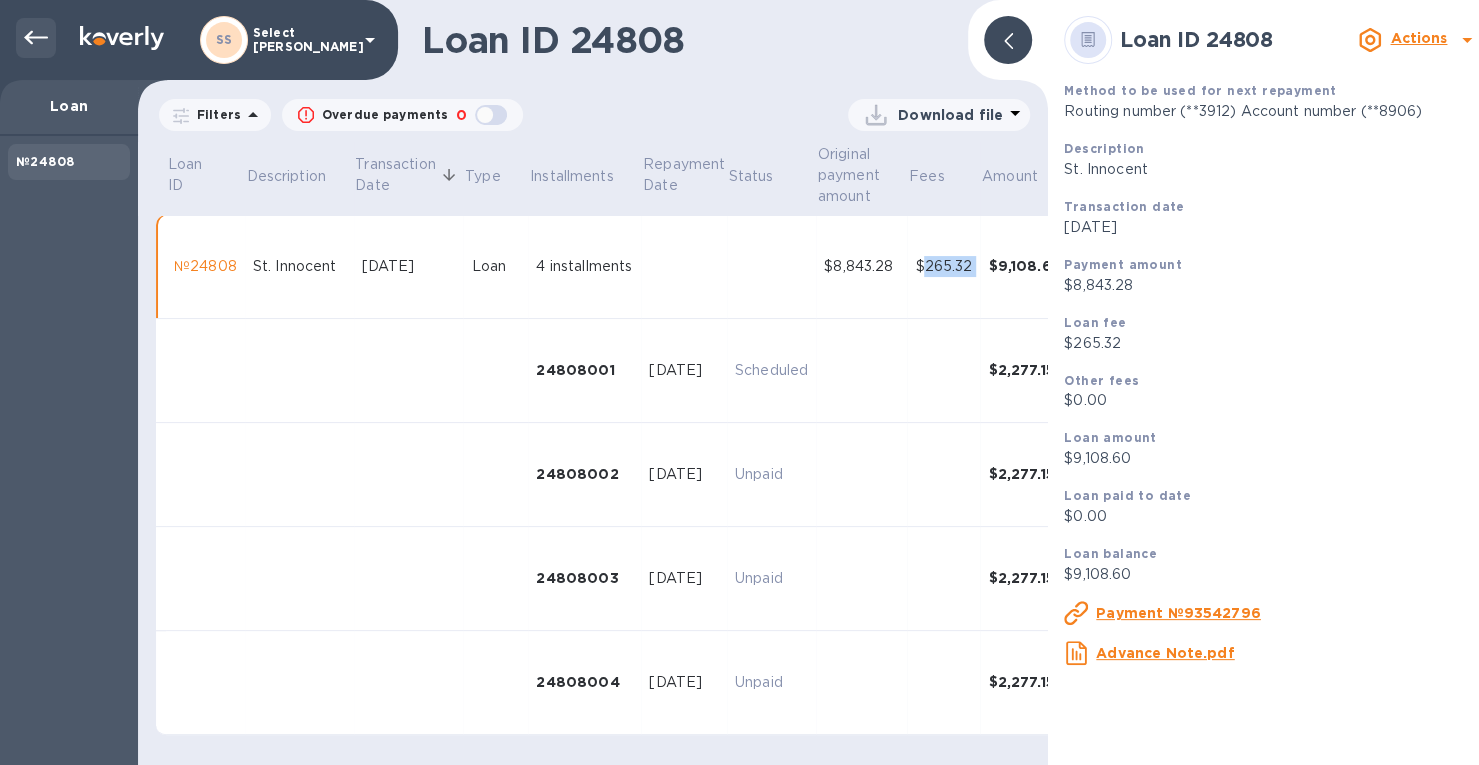 click 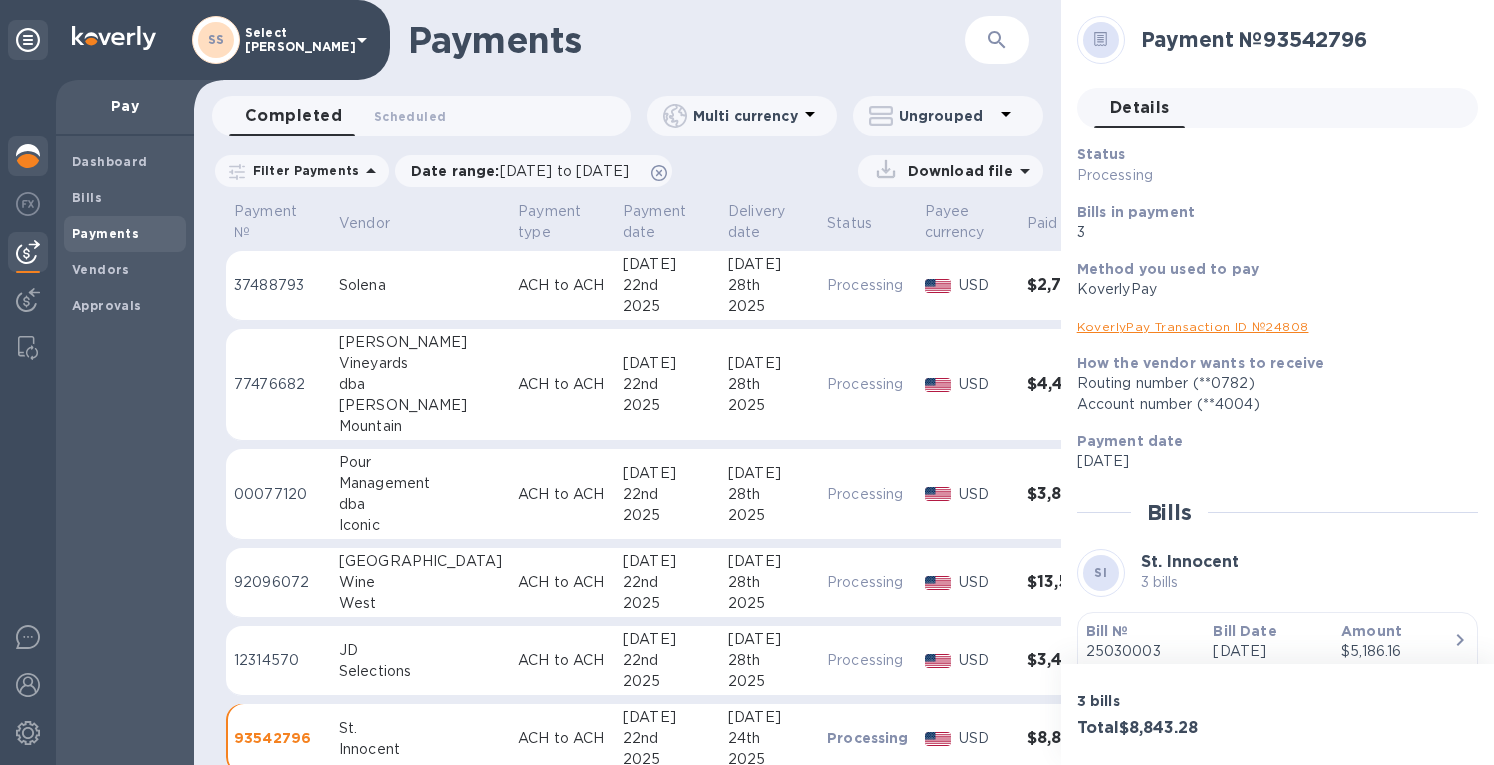 click at bounding box center [28, 156] 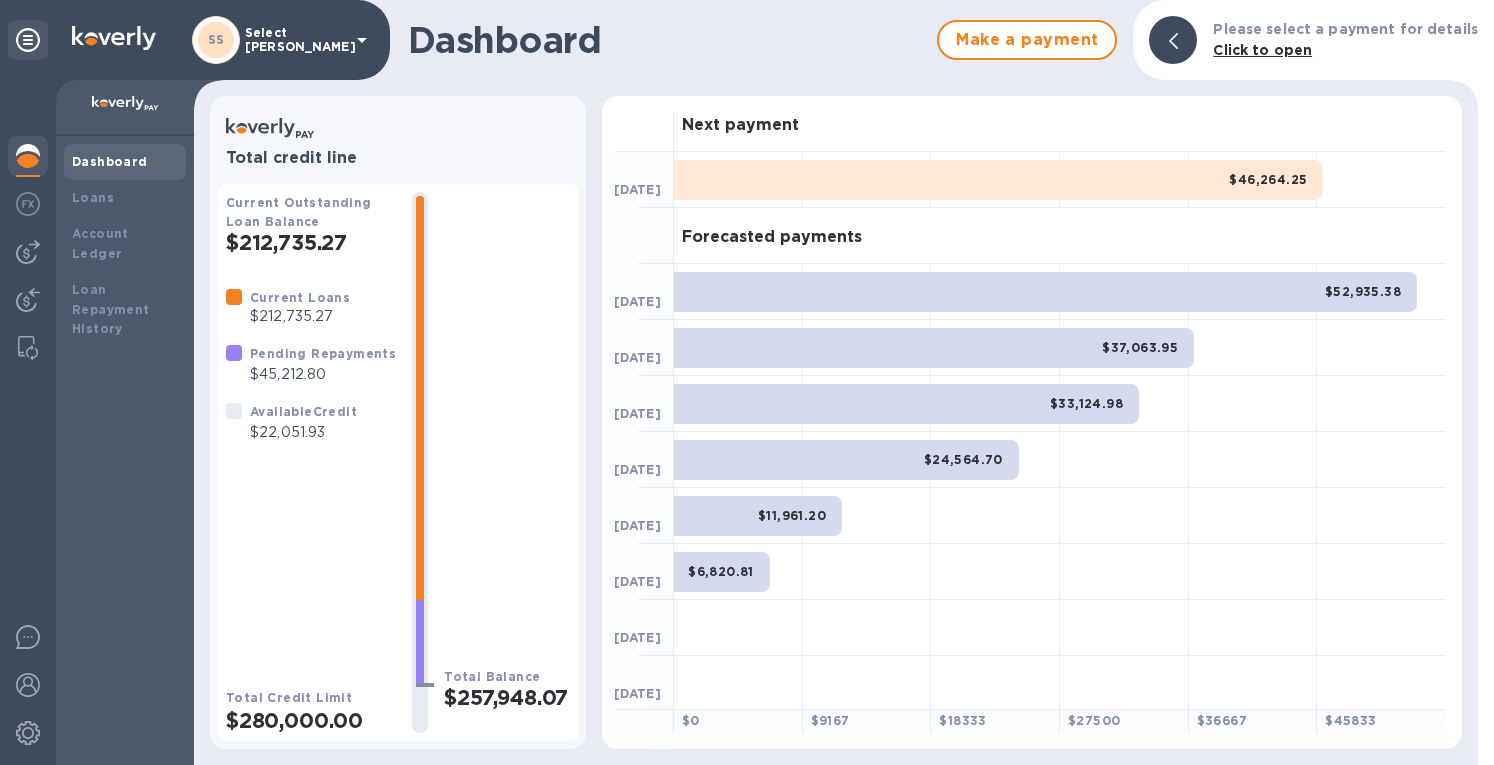 click on "$46,264.25" at bounding box center [998, 180] 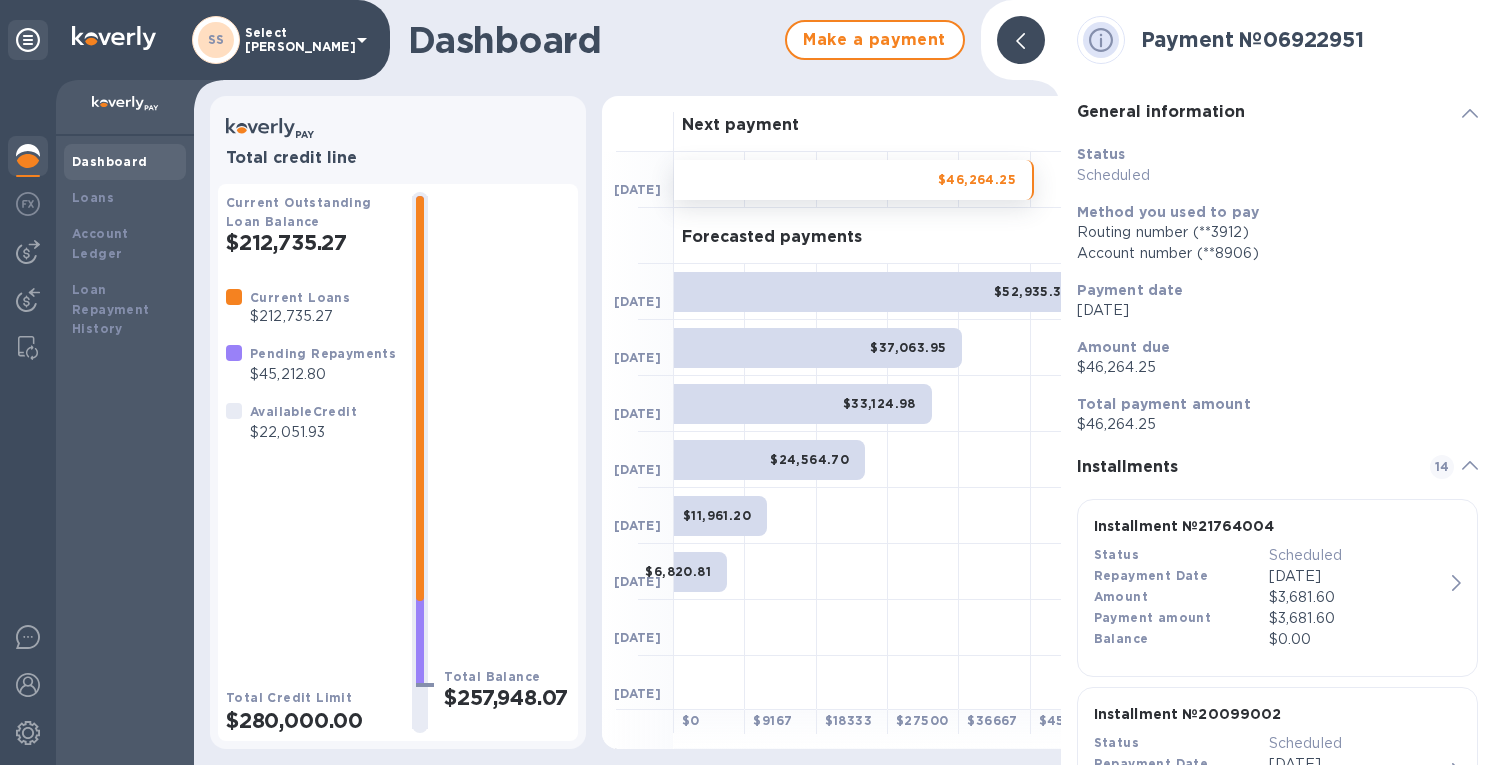 click 